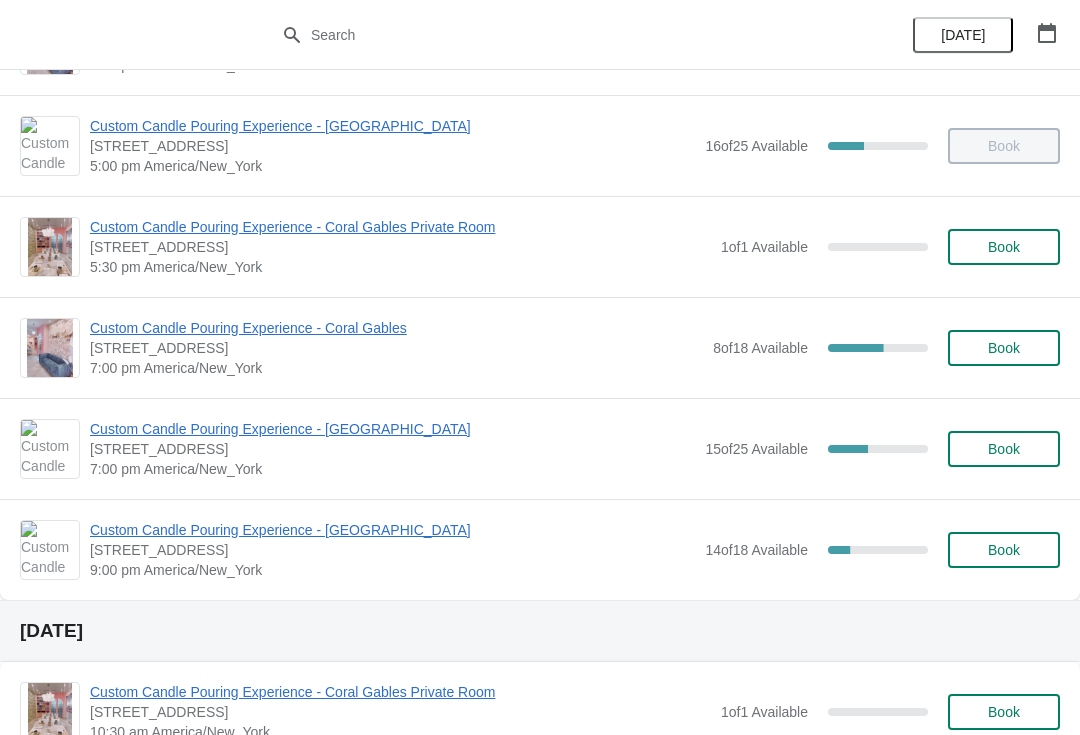 scroll, scrollTop: 999, scrollLeft: 0, axis: vertical 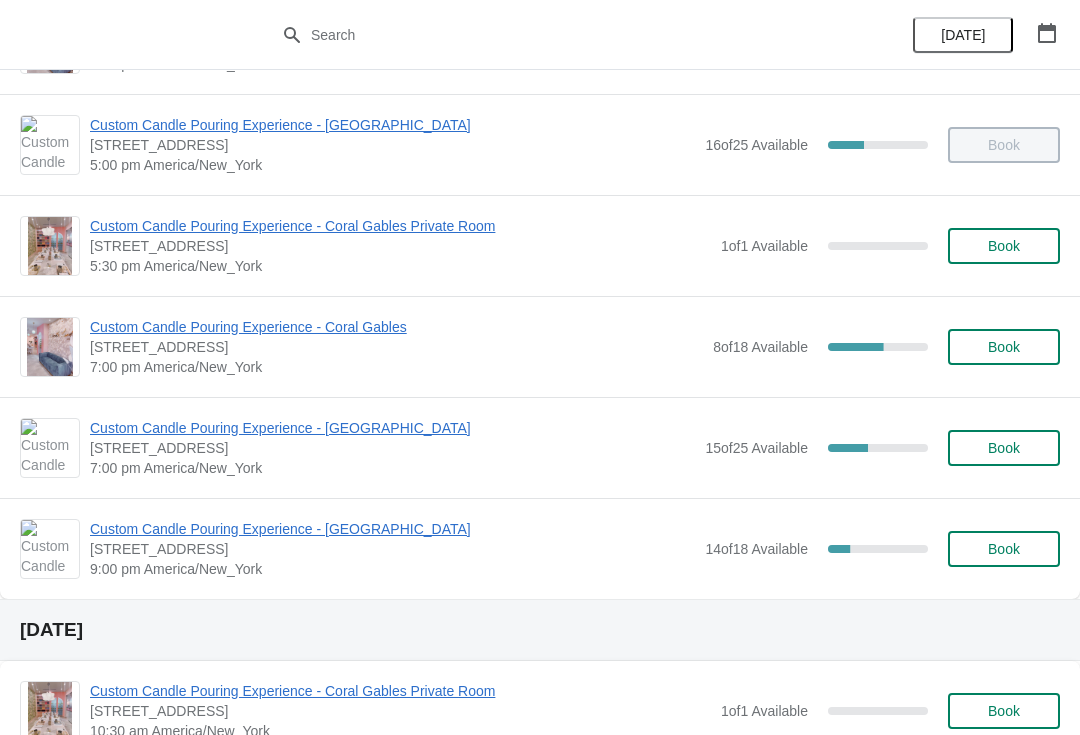 click on "Custom Candle Pouring Experience -  [GEOGRAPHIC_DATA]" at bounding box center [392, 428] 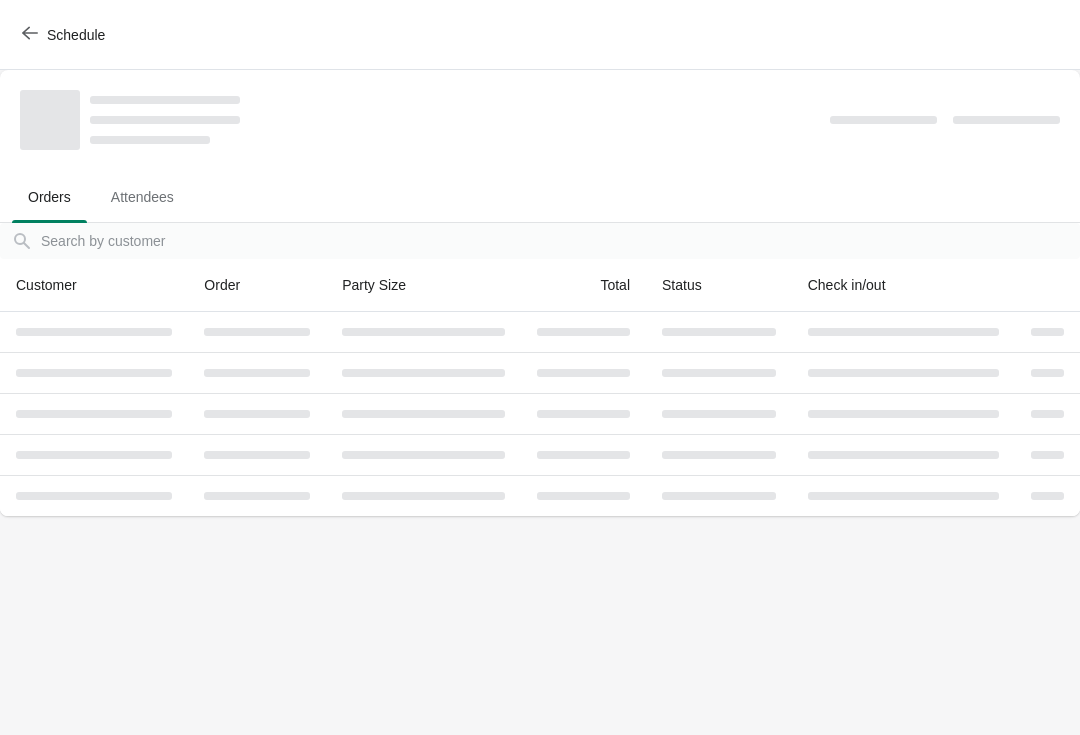 scroll, scrollTop: 0, scrollLeft: 0, axis: both 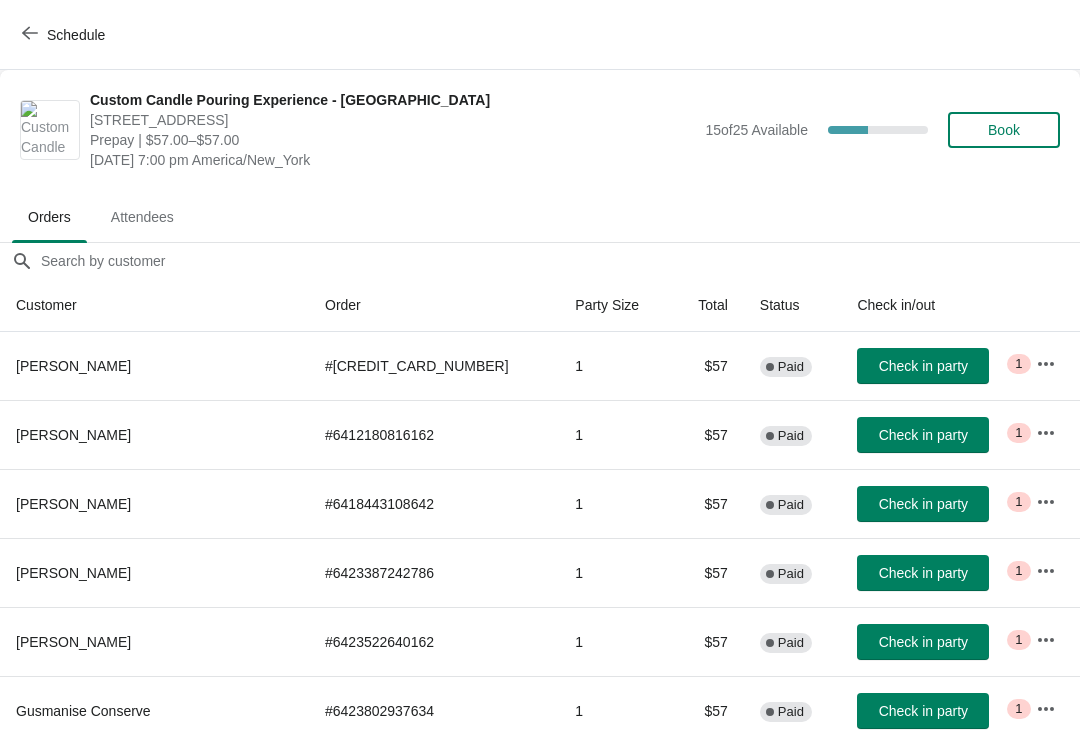 click on "Book" at bounding box center [1004, 130] 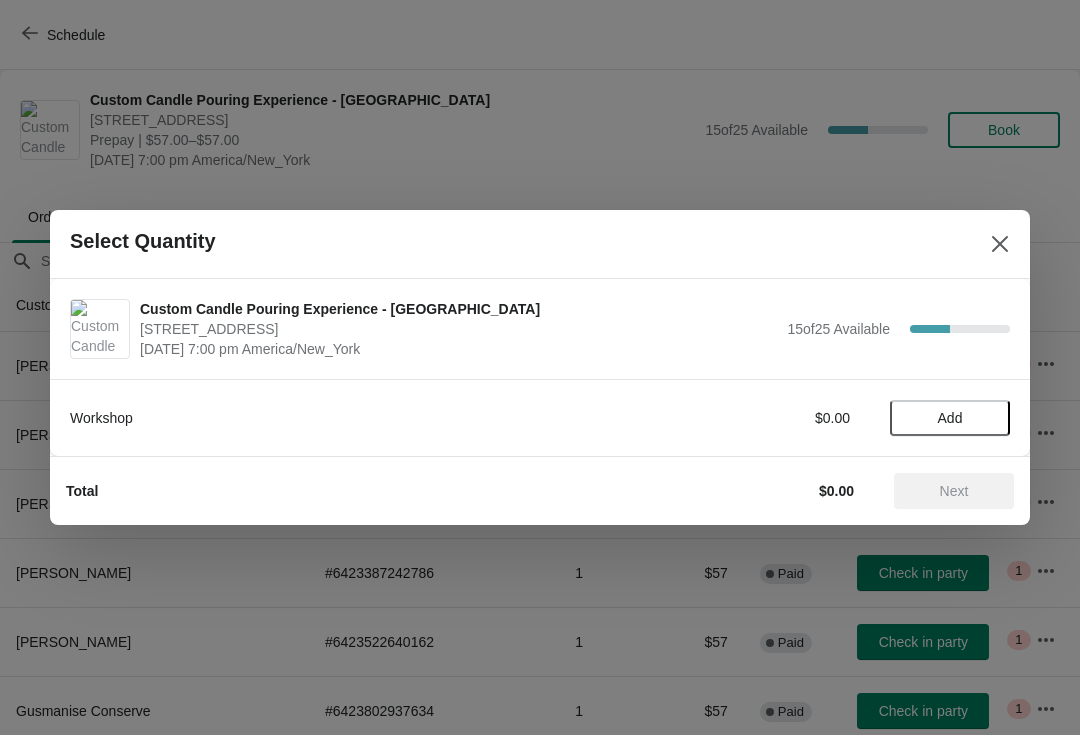 click on "Add" at bounding box center [950, 418] 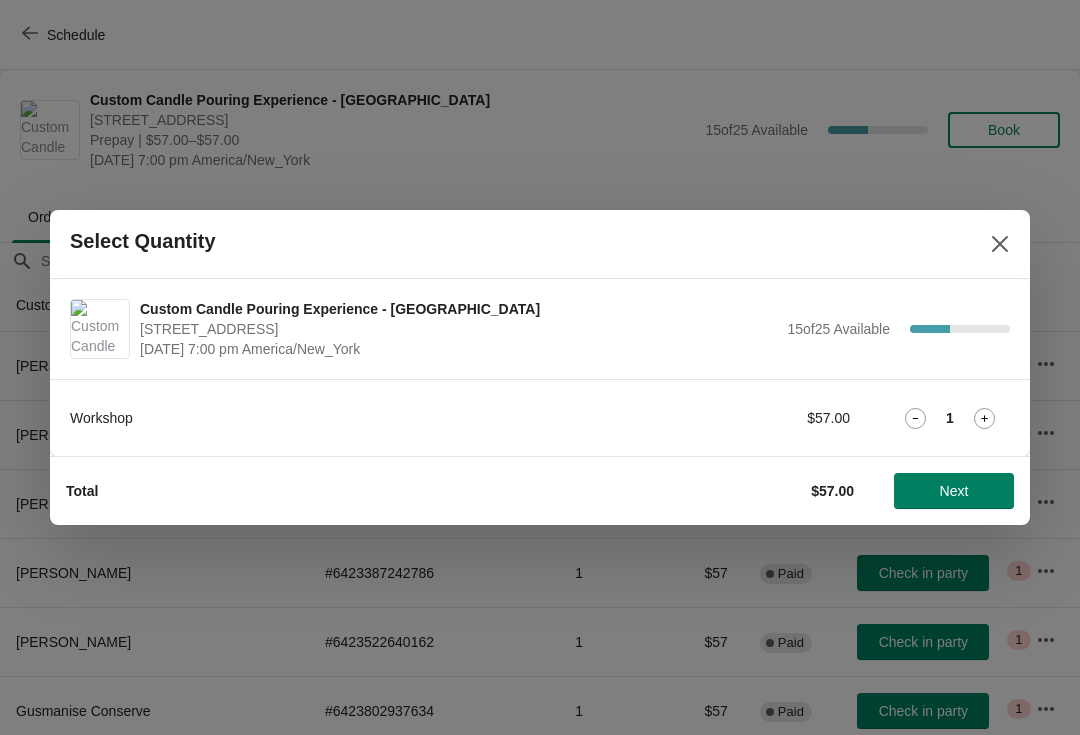 click 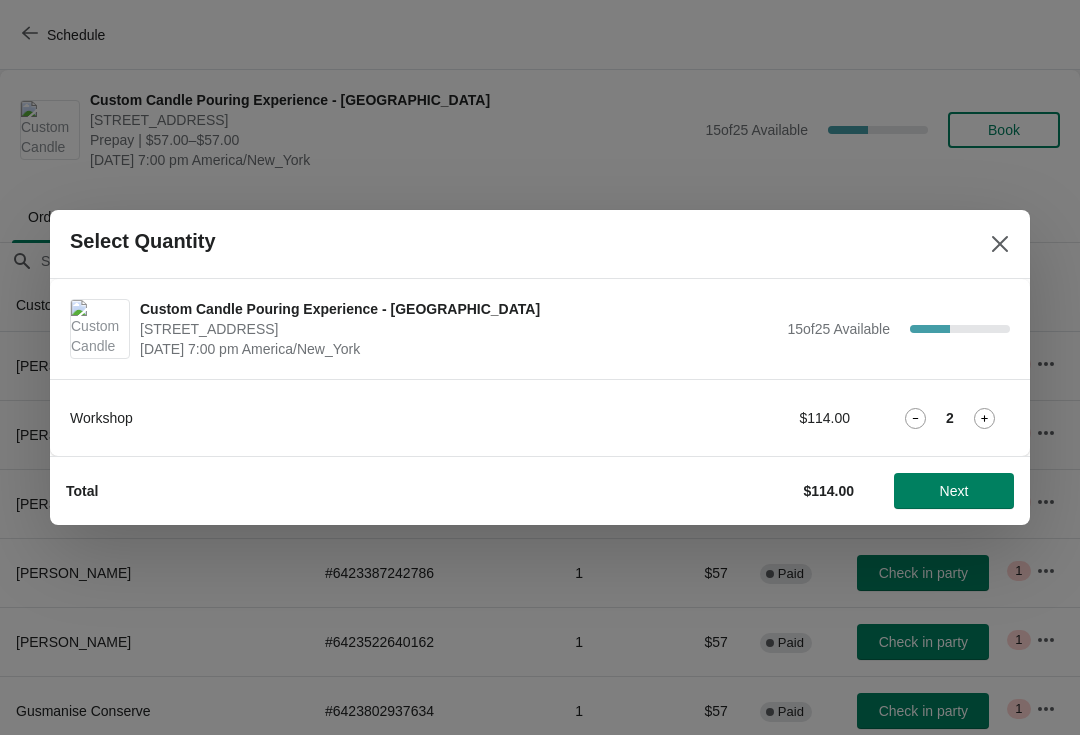 click on "Next" at bounding box center [954, 491] 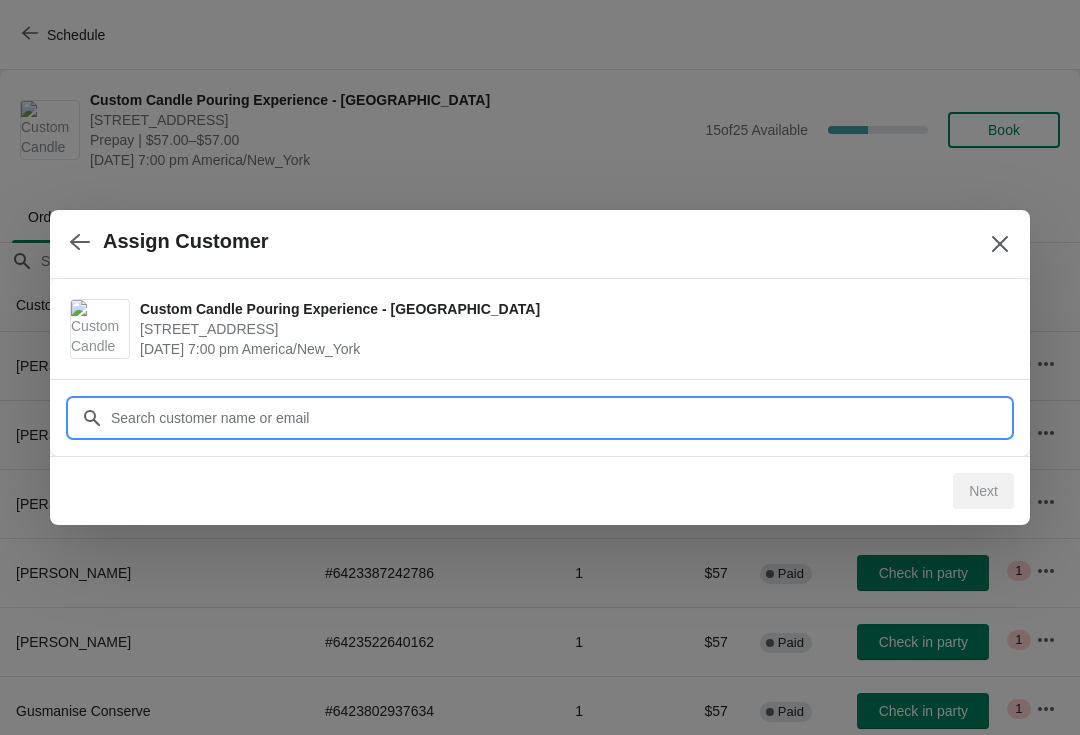 click on "Customer" at bounding box center (560, 418) 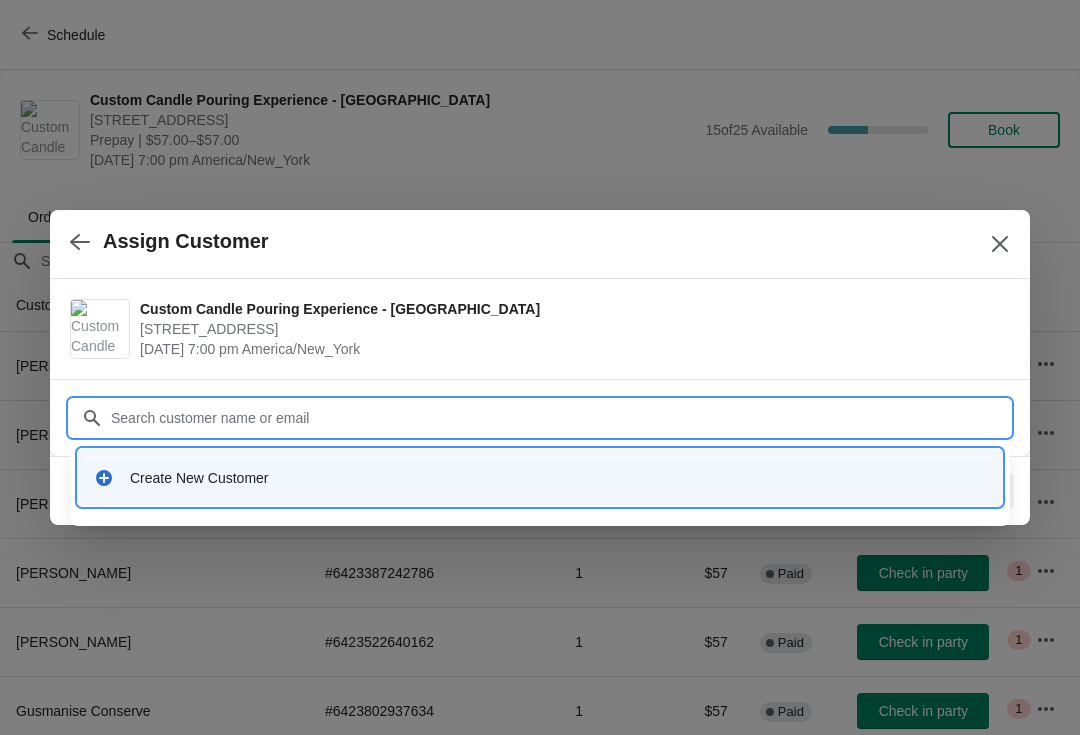 click on "Create New Customer" at bounding box center (558, 478) 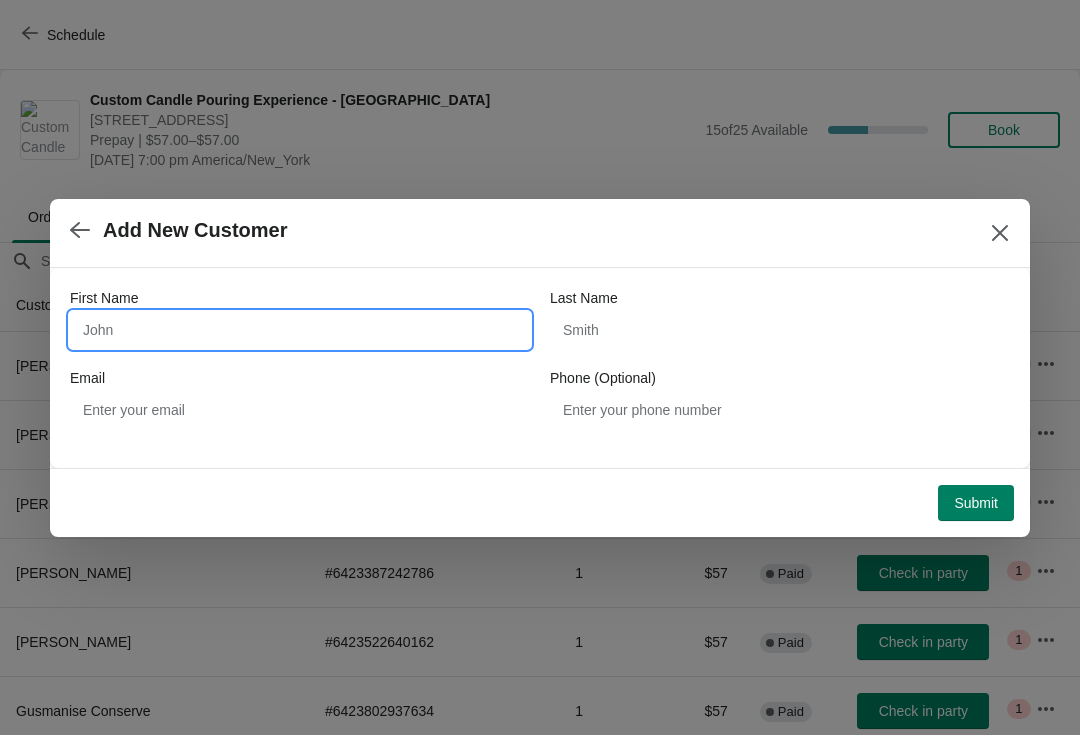 click on "First Name" at bounding box center [300, 330] 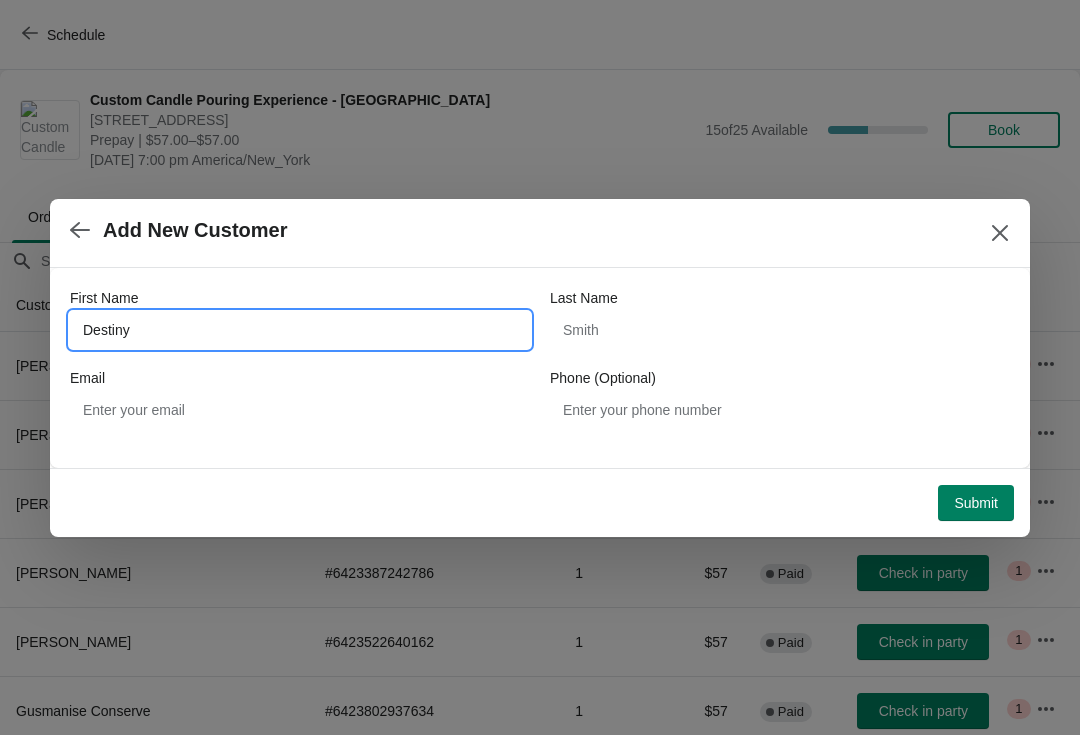 type on "Destiny" 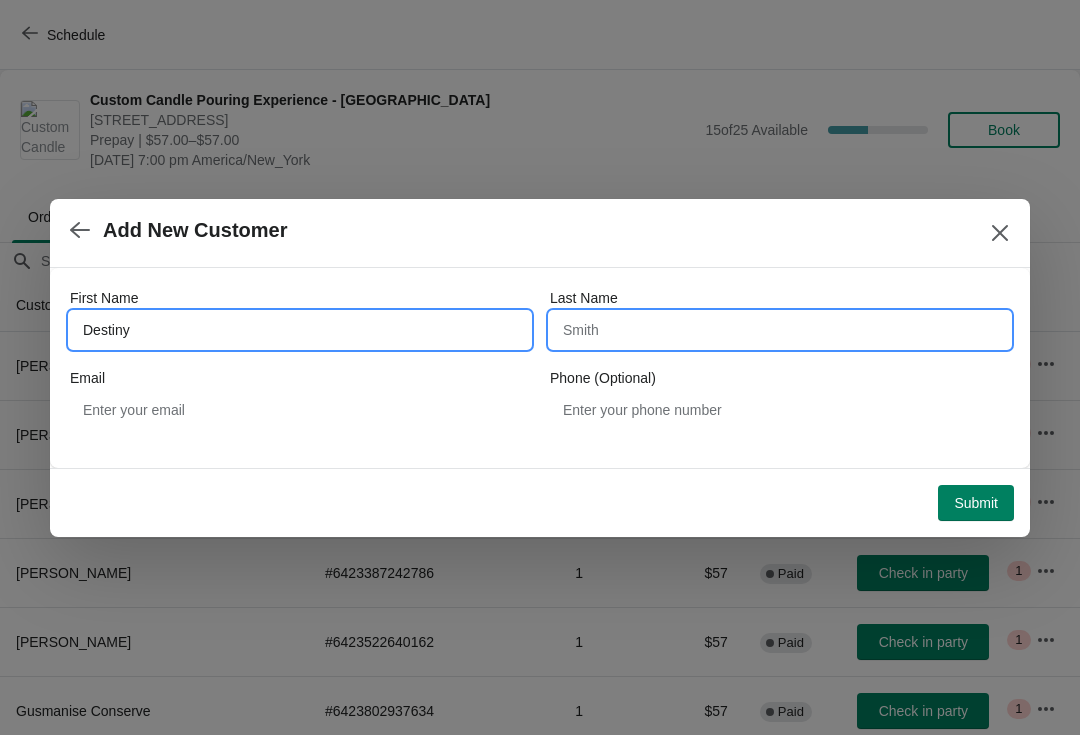 click on "Last Name" at bounding box center [780, 330] 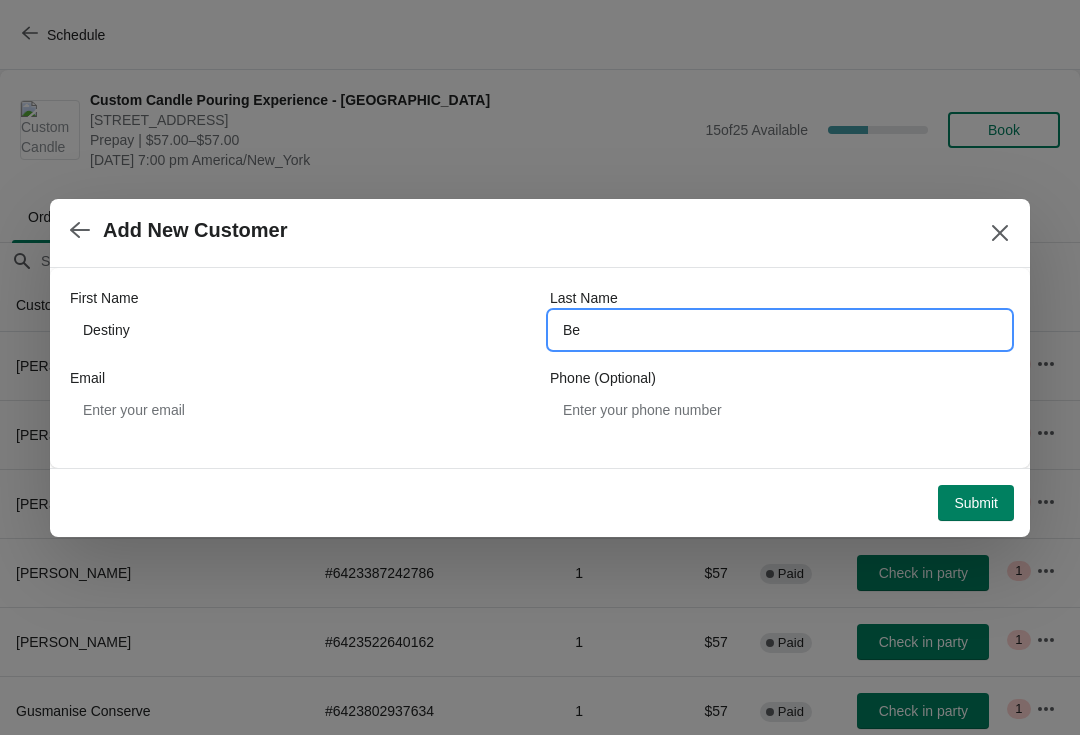 type on "Be" 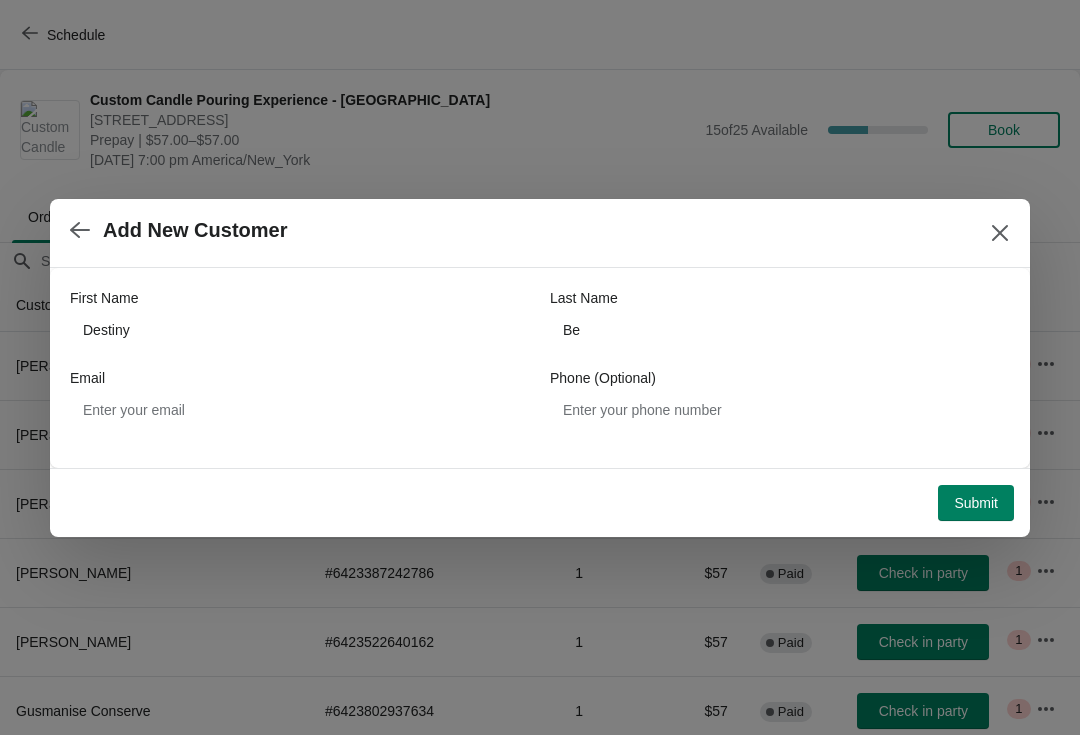 click on "Submit" at bounding box center [976, 503] 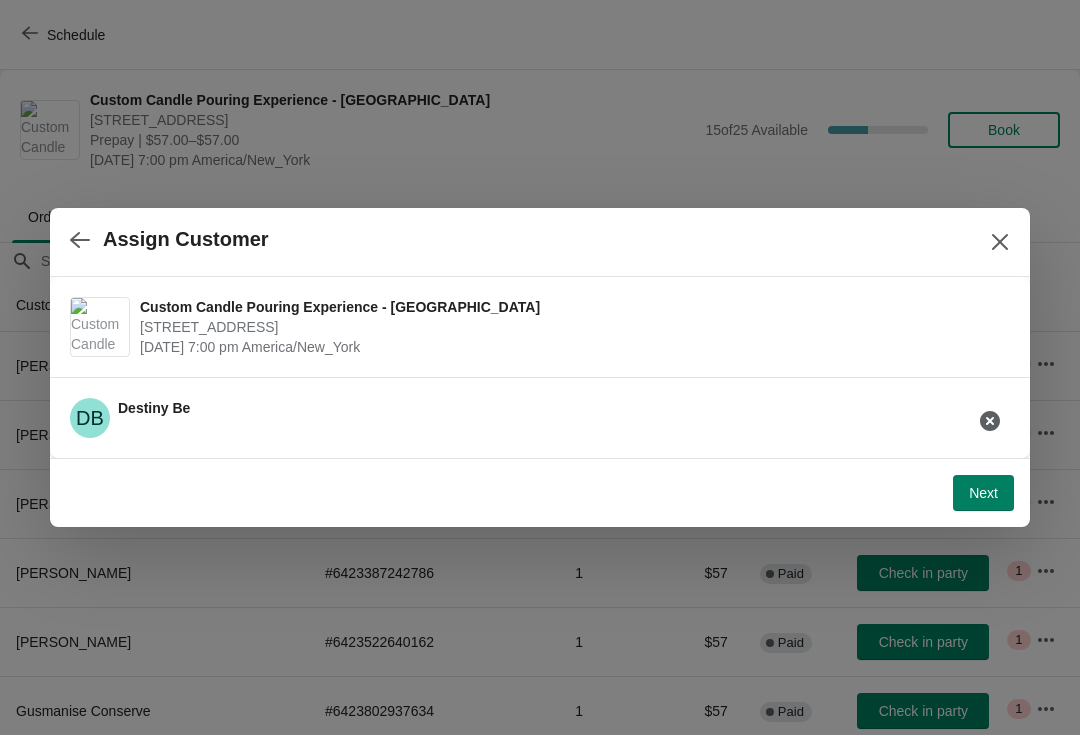 click on "Next" at bounding box center (983, 493) 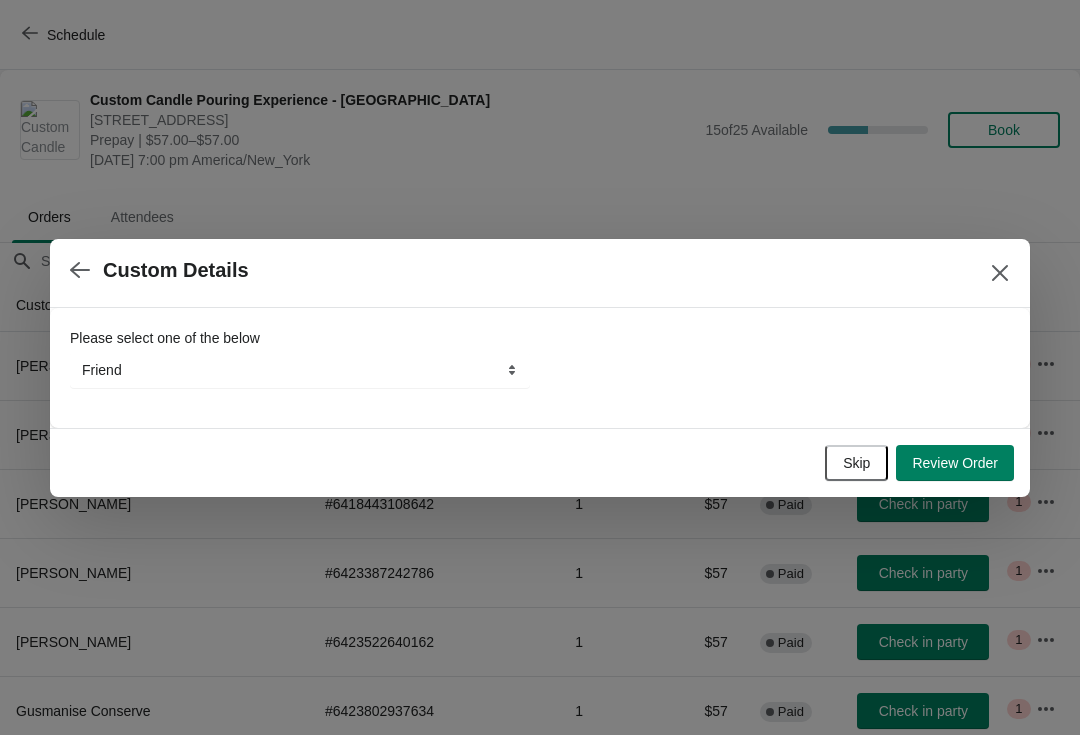 click on "Review Order" at bounding box center (955, 463) 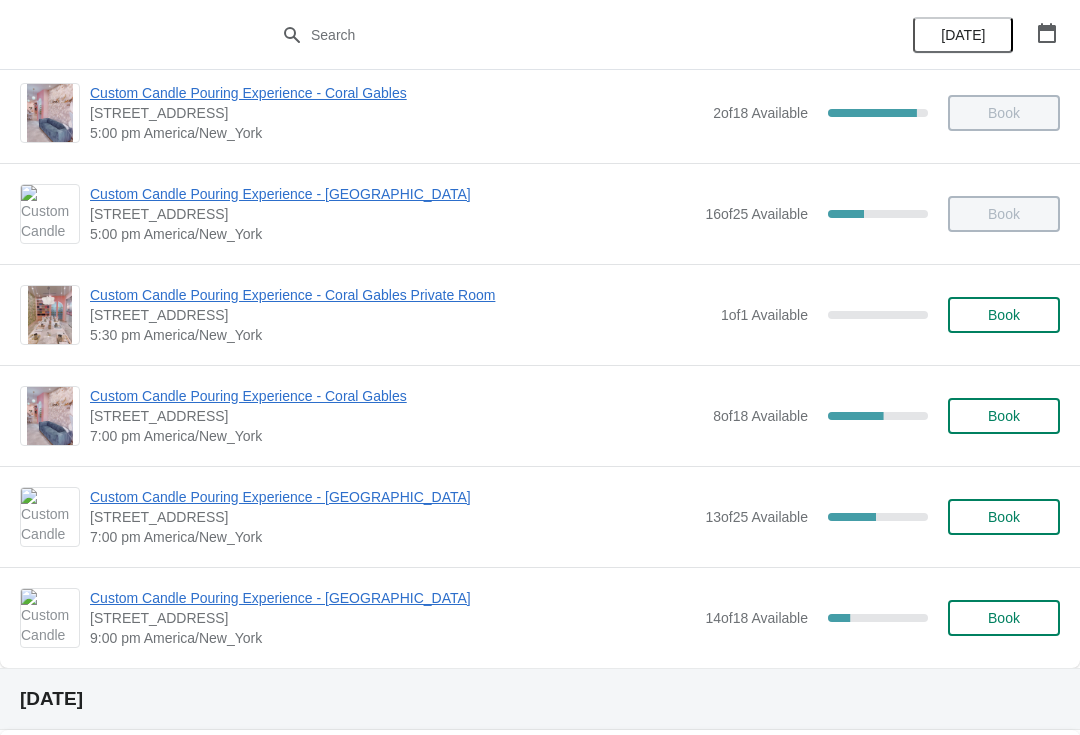 scroll, scrollTop: 936, scrollLeft: 0, axis: vertical 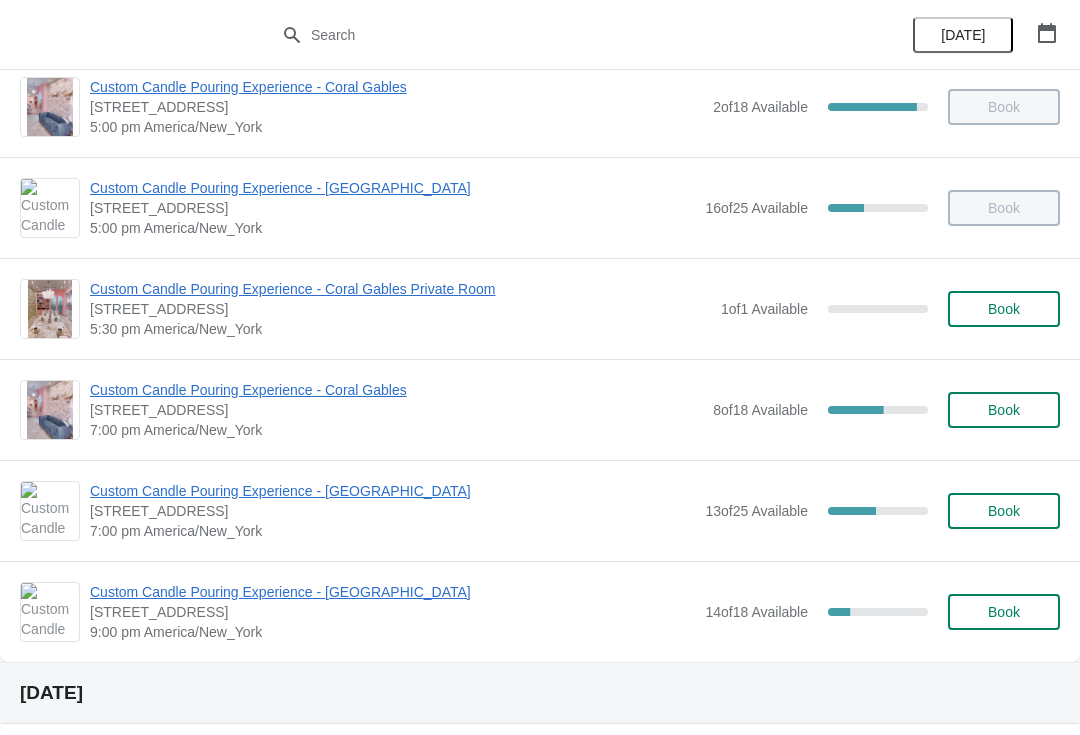 click on "Custom Candle Pouring Experience -  [GEOGRAPHIC_DATA]" at bounding box center (392, 491) 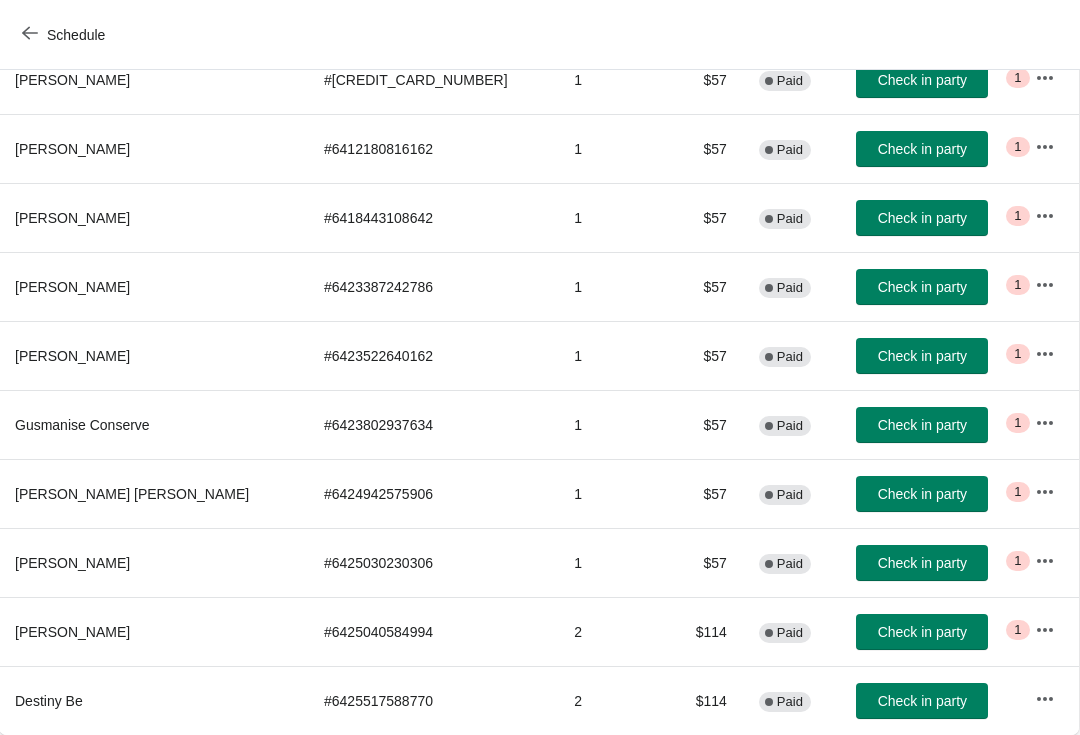 scroll, scrollTop: 286, scrollLeft: 1, axis: both 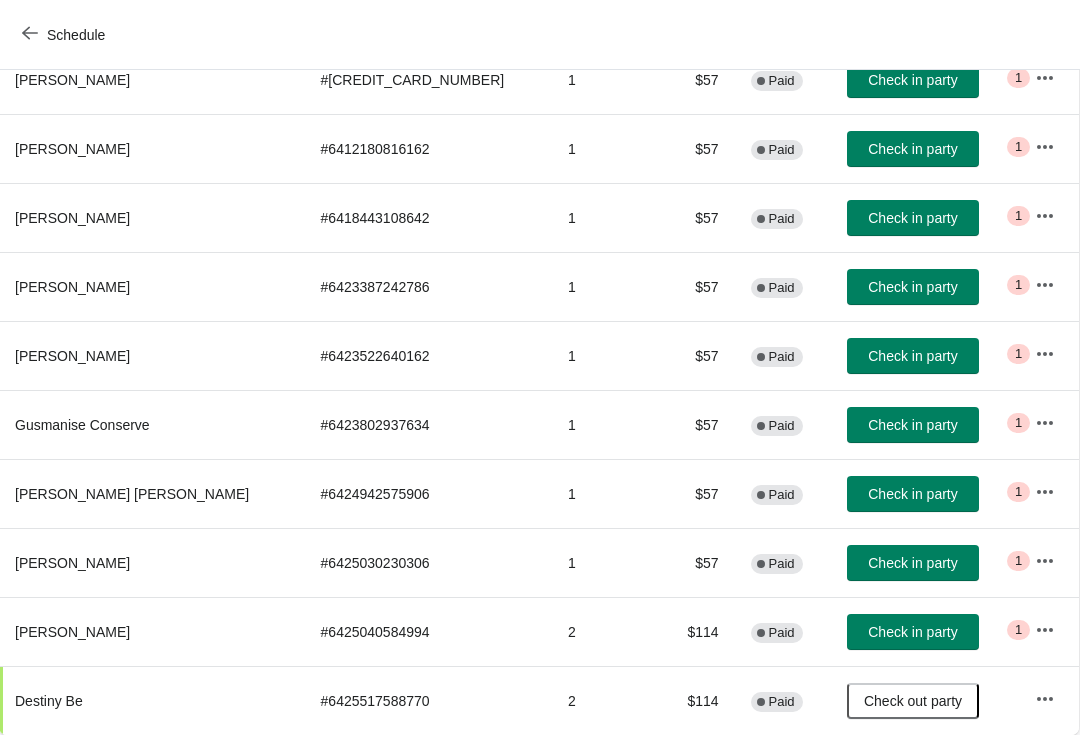 click on "Check in party" at bounding box center (912, 632) 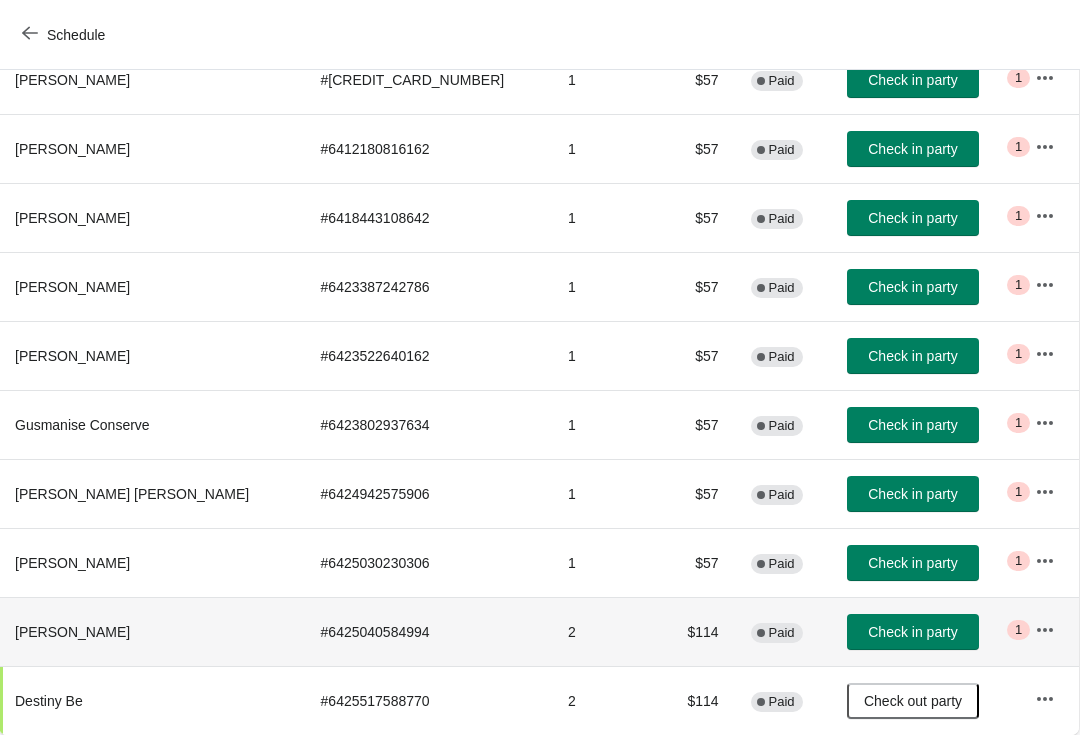 click on "Check in party" at bounding box center (912, 632) 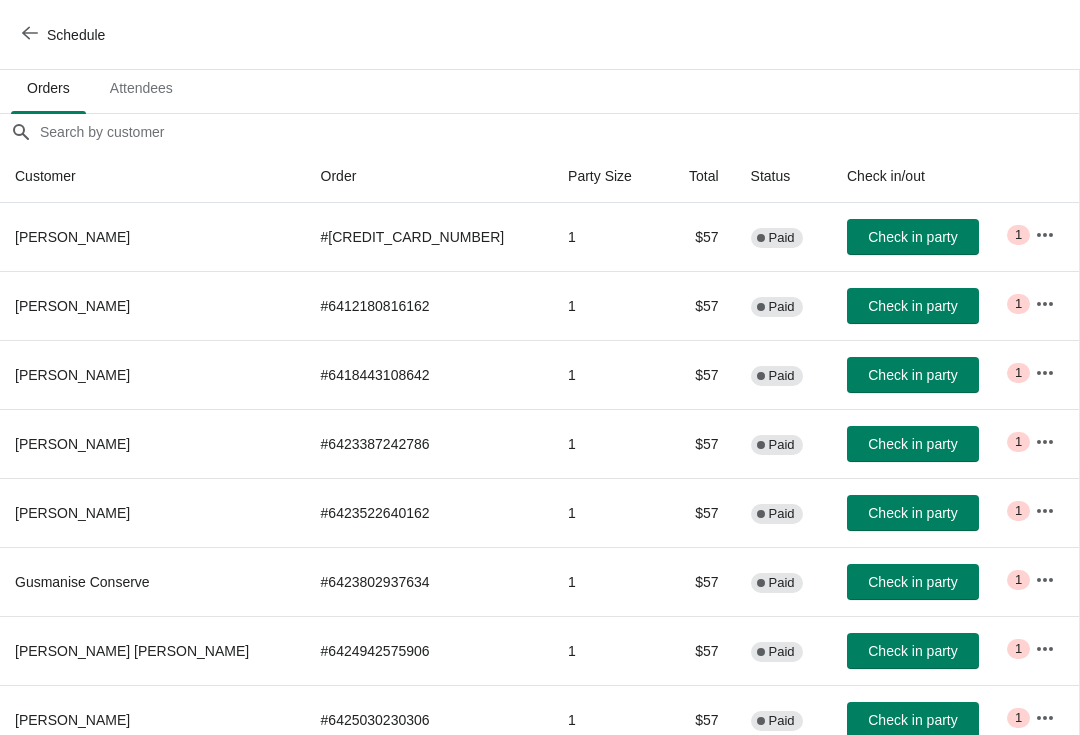 scroll, scrollTop: 128, scrollLeft: 1, axis: both 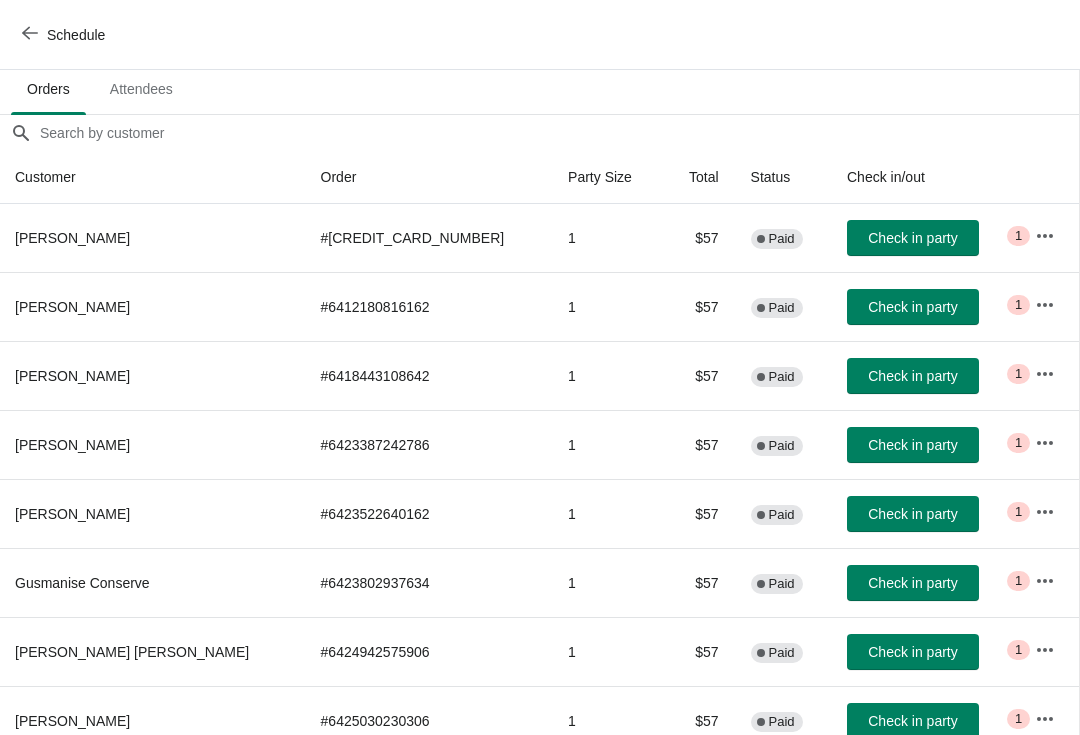 click 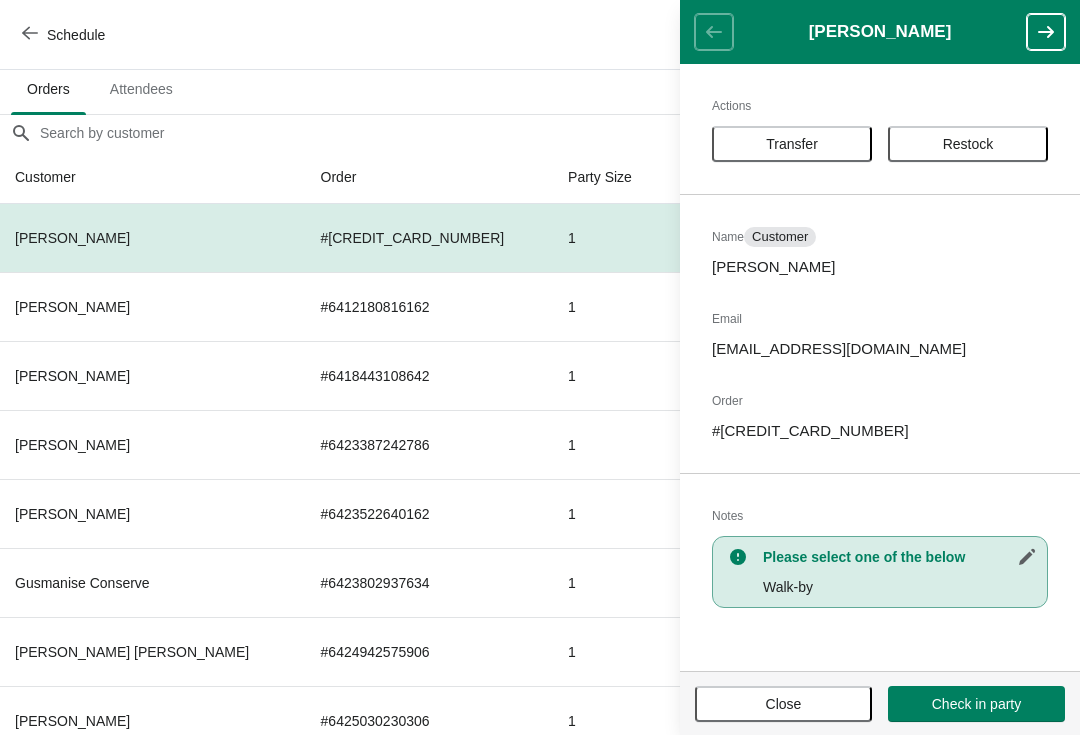 click on "Name  Customer" at bounding box center [880, 237] 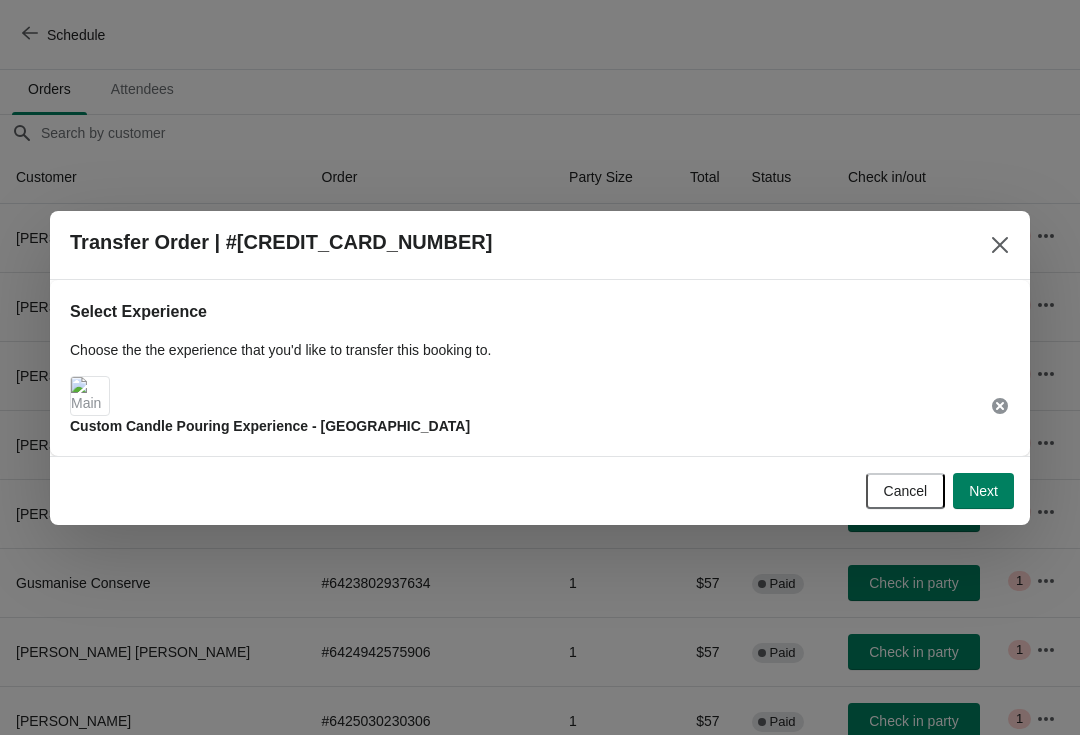 click on "Next" at bounding box center [983, 491] 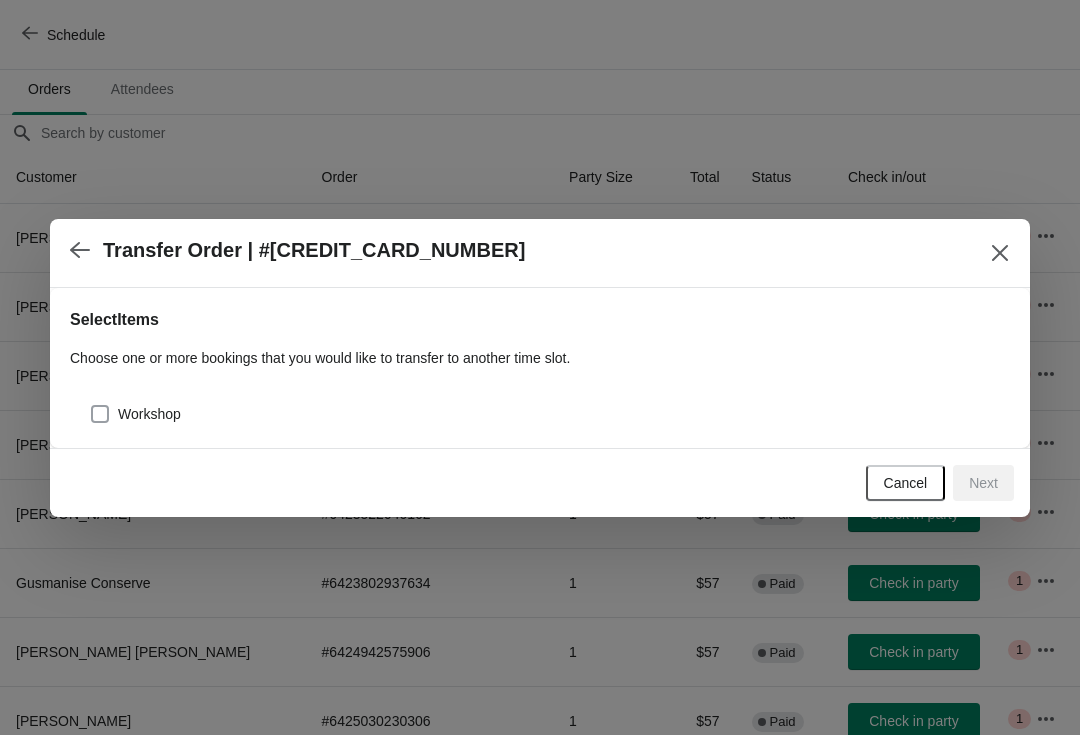 click on "Workshop" at bounding box center [149, 414] 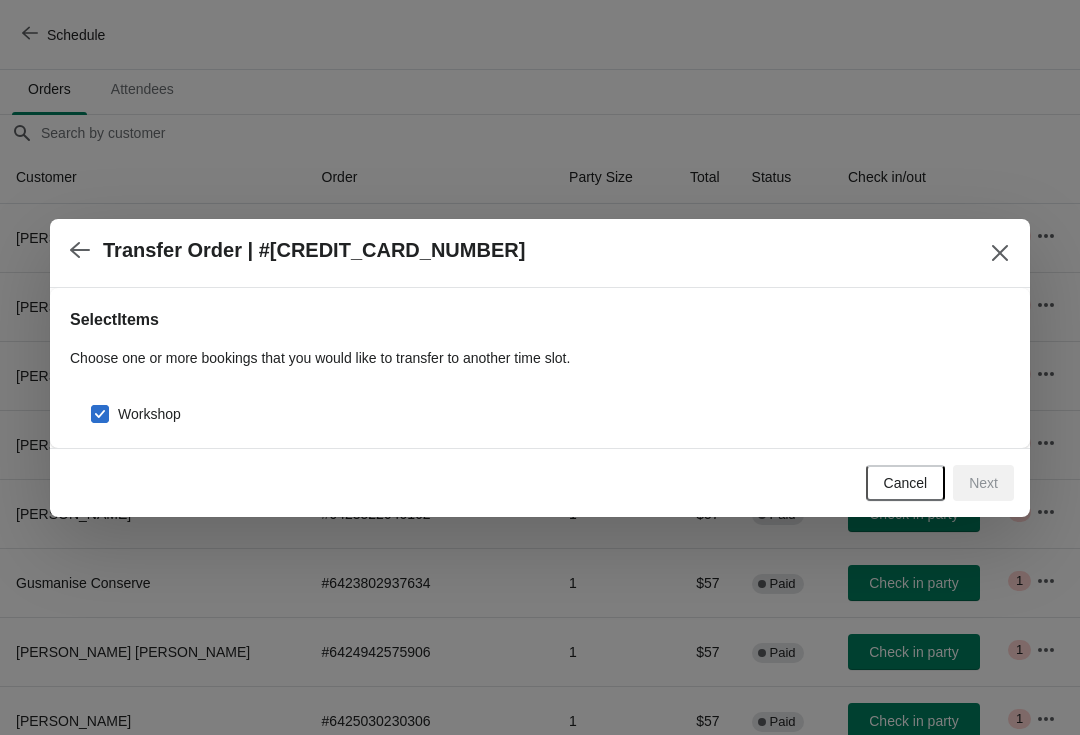 checkbox on "true" 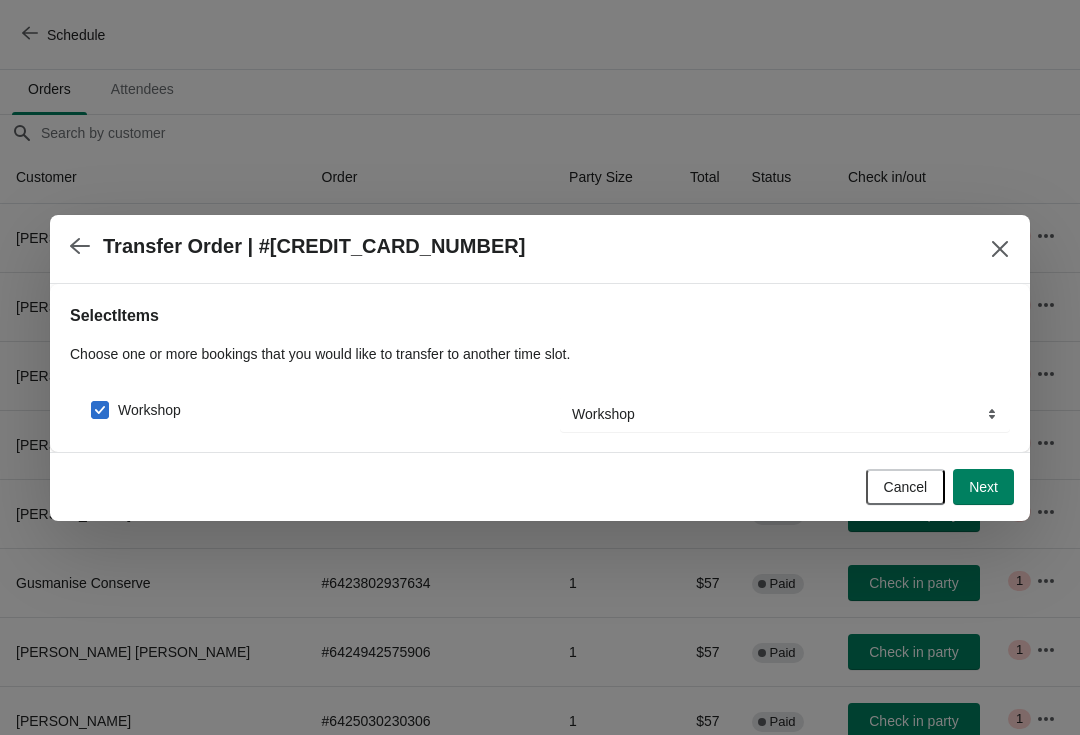 click on "Next" at bounding box center [983, 487] 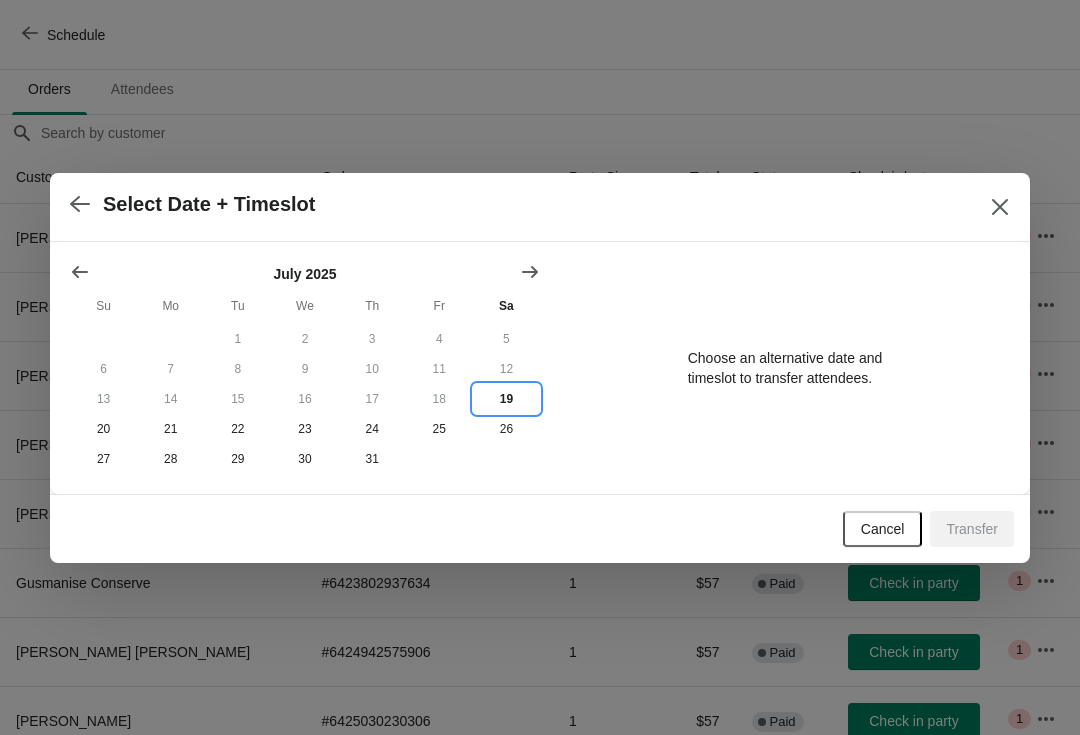 click on "19" at bounding box center (506, 399) 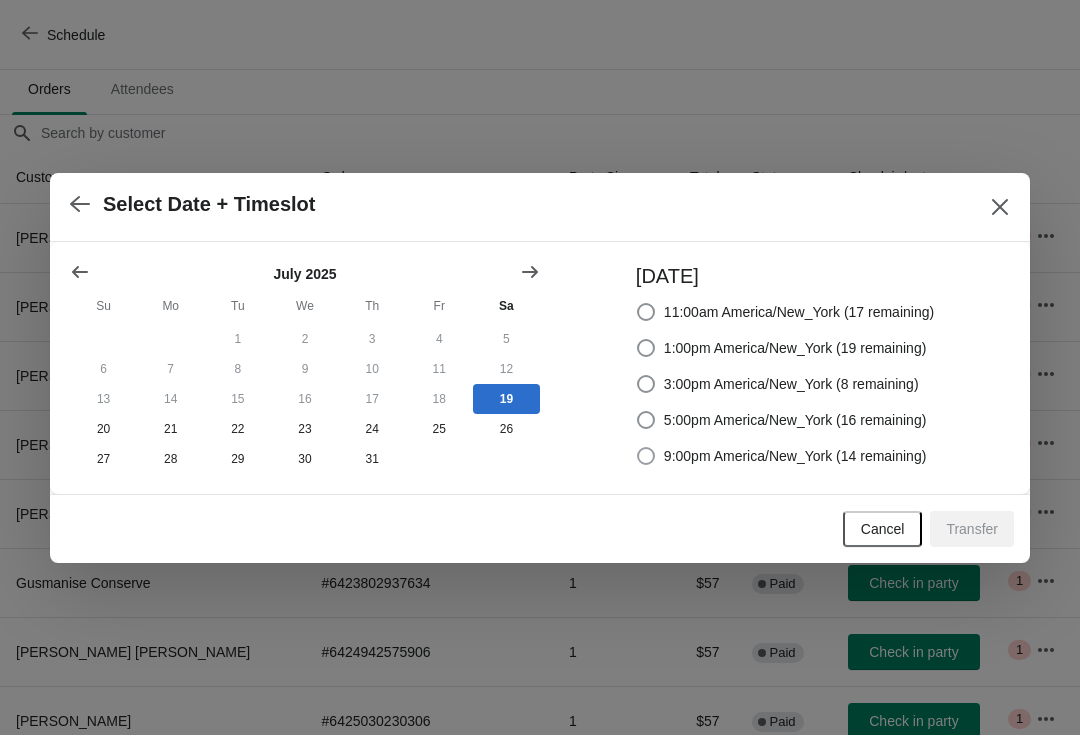 click on "9:00pm America/New_York (14 remaining)" at bounding box center [795, 456] 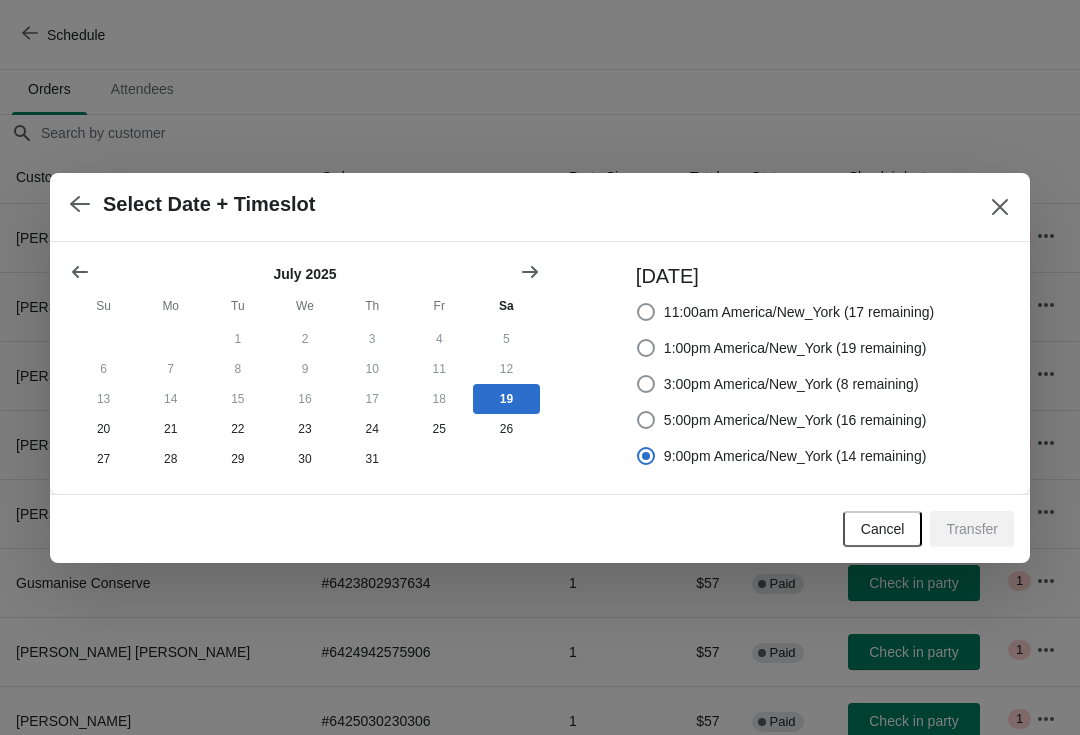 radio on "true" 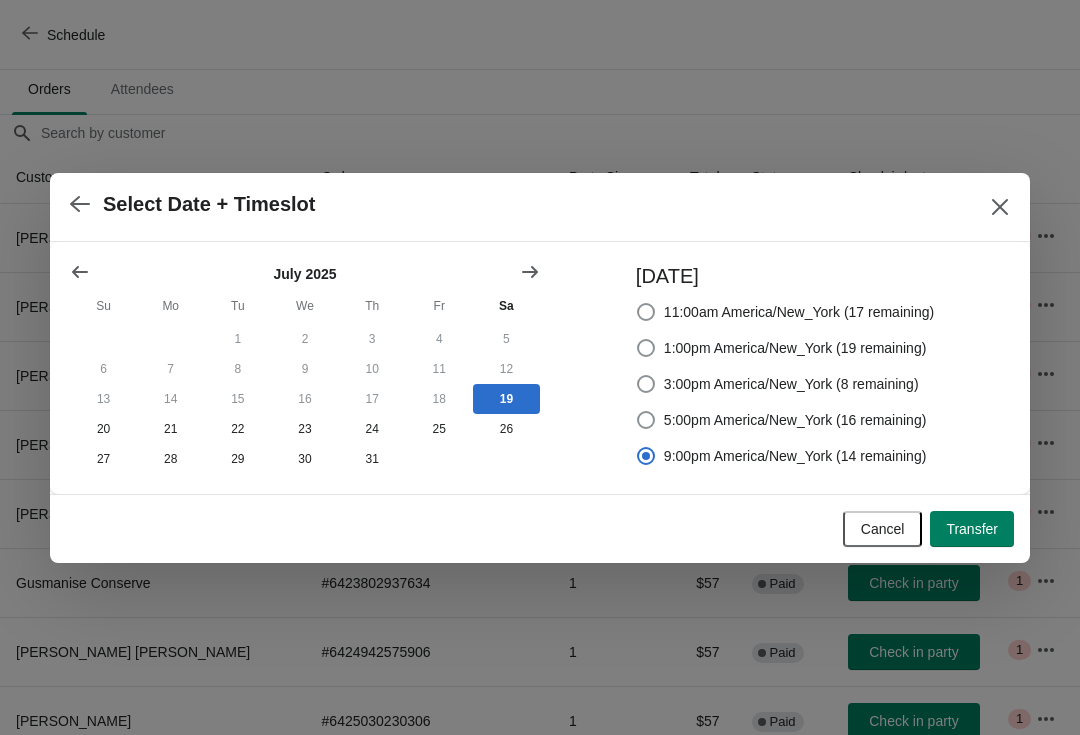 click on "Transfer" at bounding box center [972, 529] 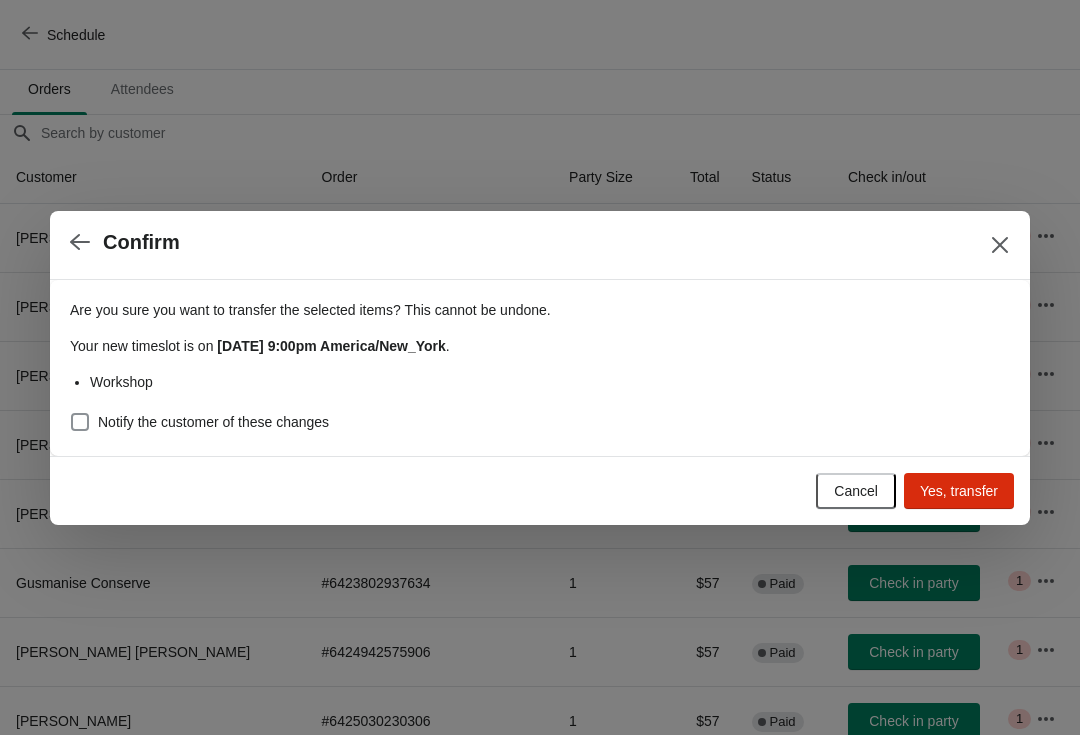 click on "Notify the customer of these changes" at bounding box center (199, 422) 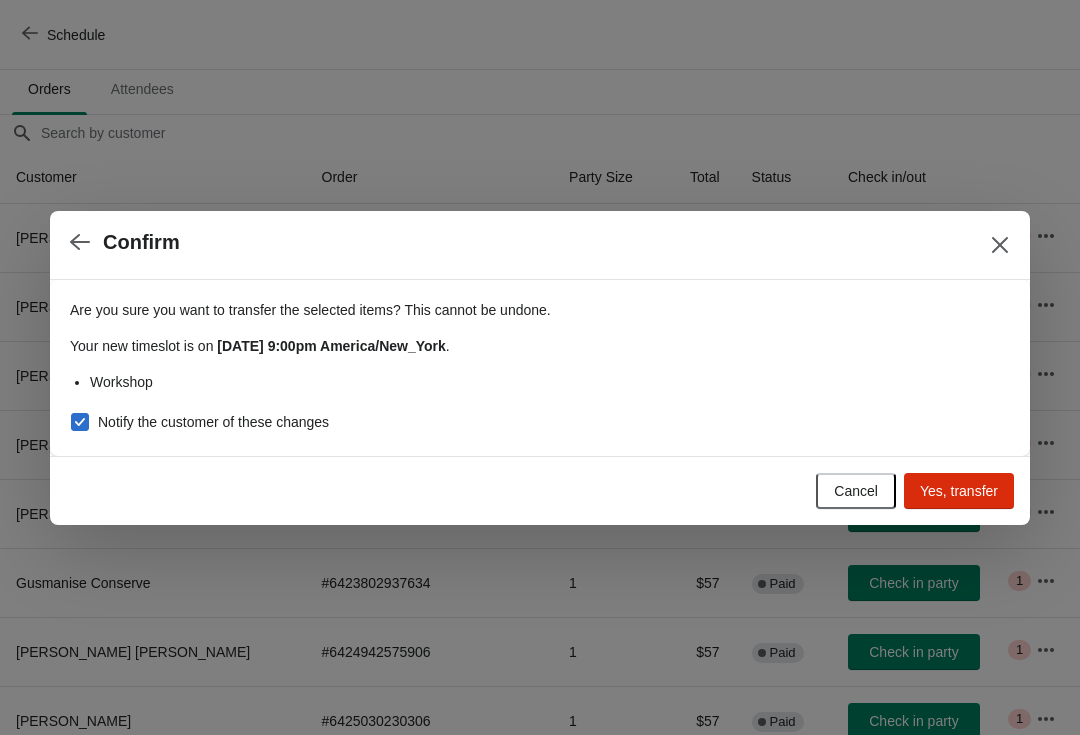 checkbox on "true" 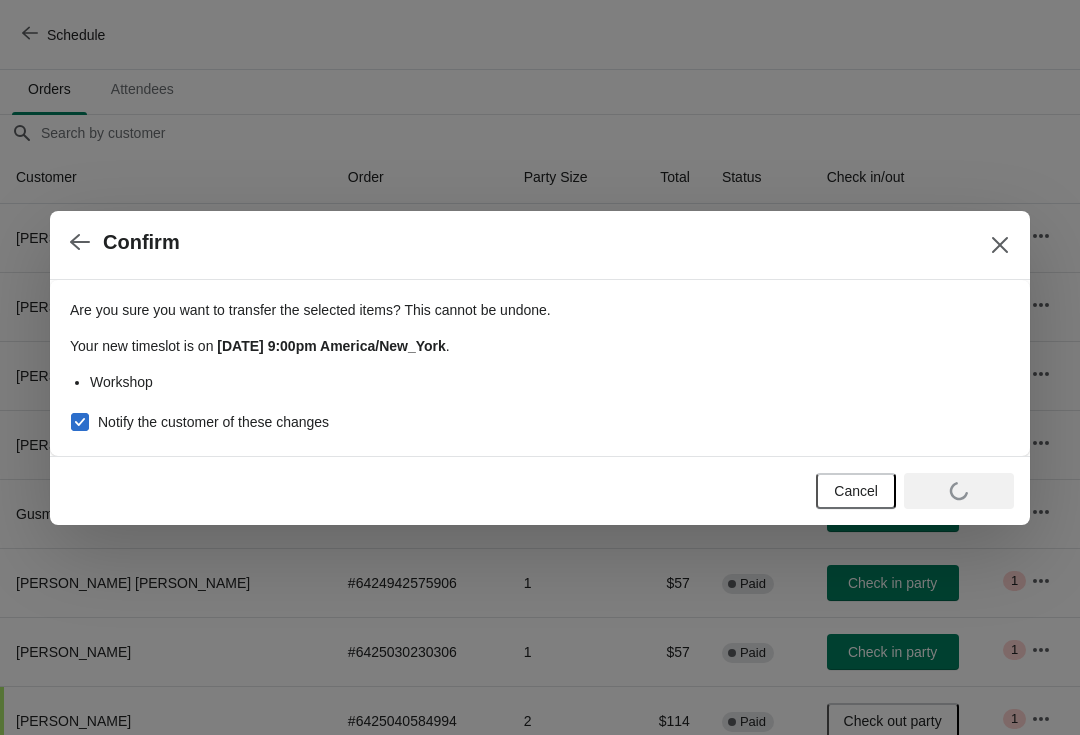 scroll, scrollTop: 128, scrollLeft: 0, axis: vertical 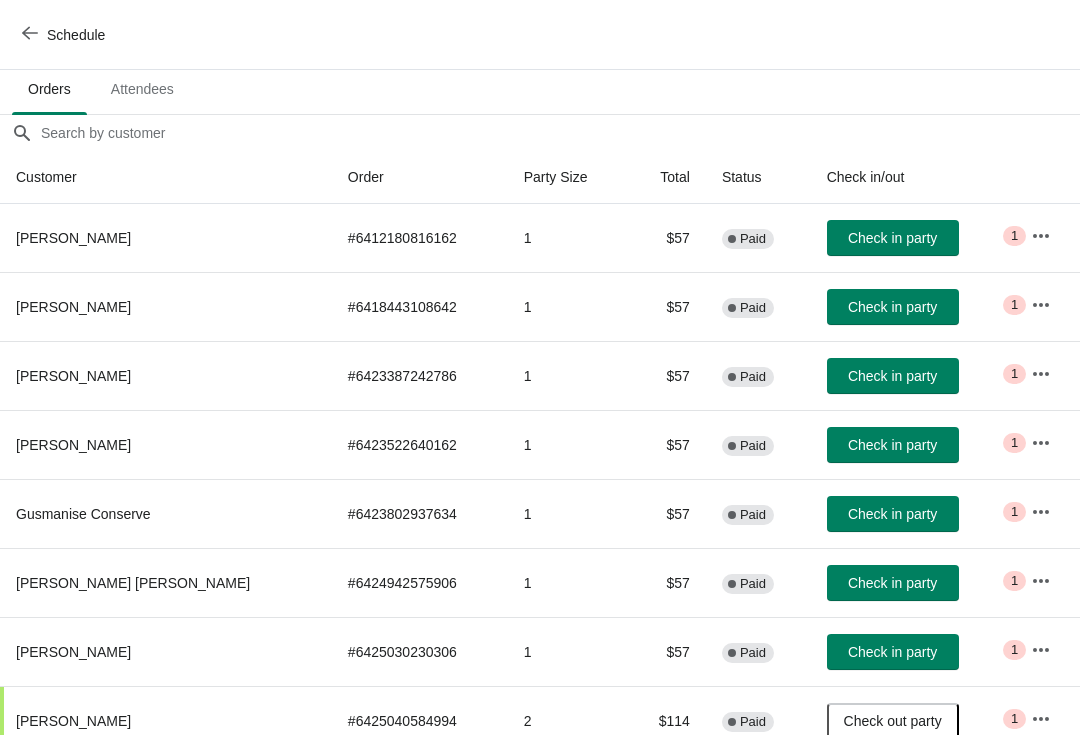 click 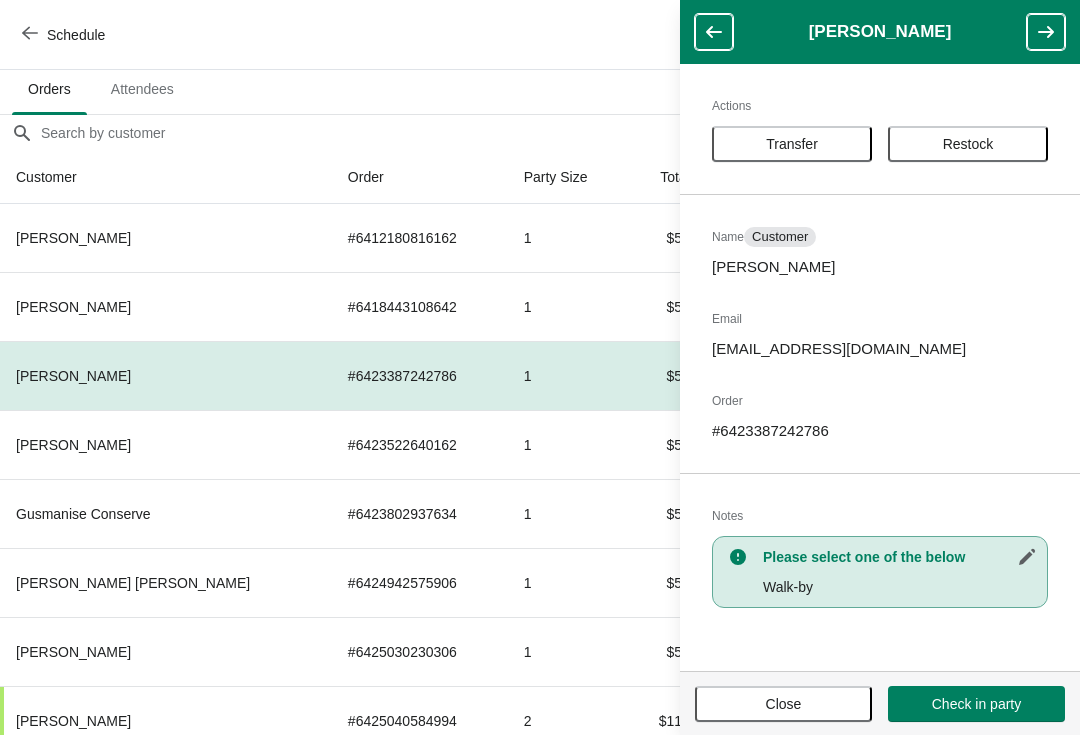 click on "Transfer" at bounding box center (792, 144) 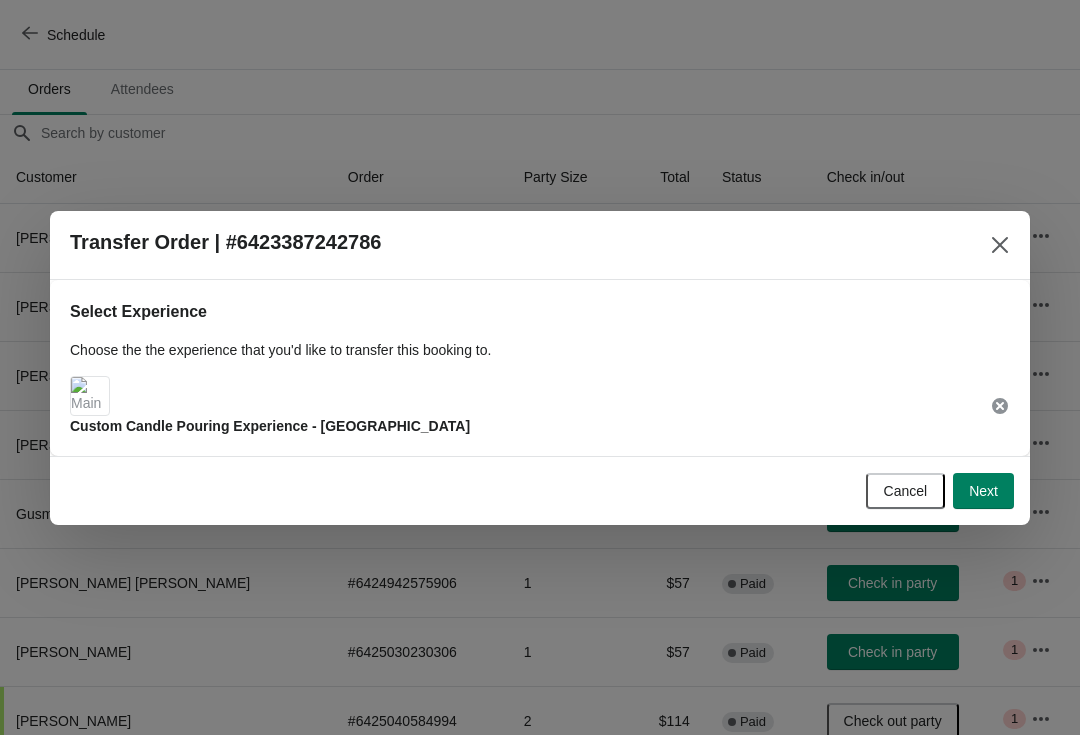 click on "Next" at bounding box center [983, 491] 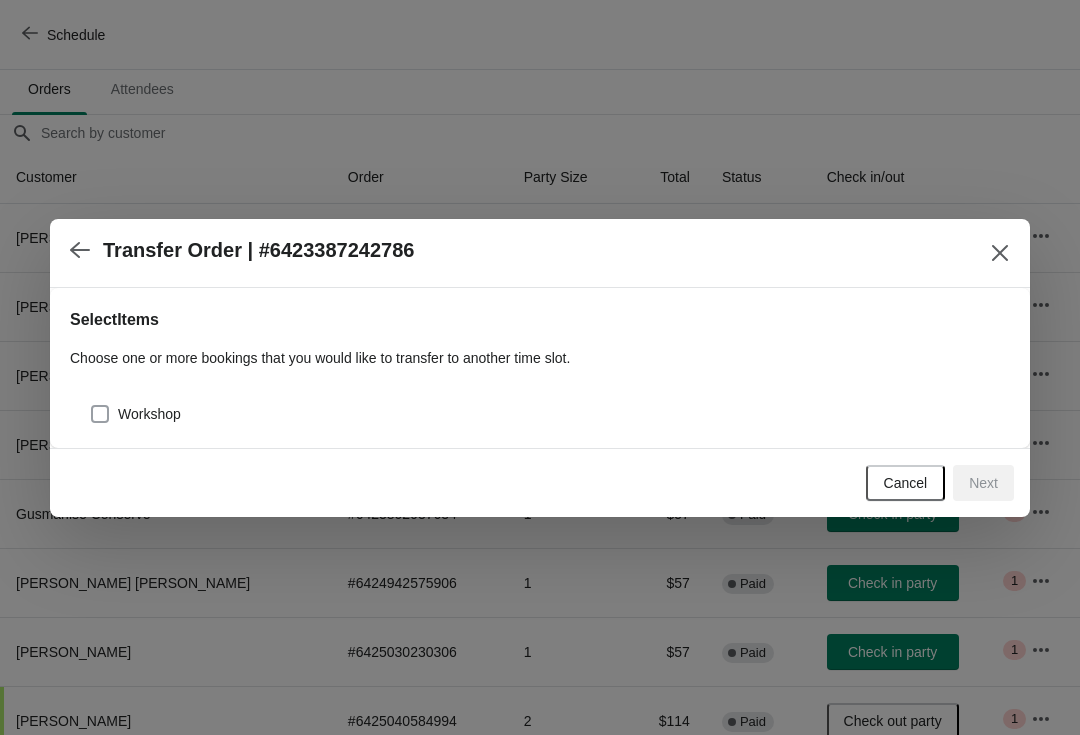 click on "Workshop" at bounding box center [149, 414] 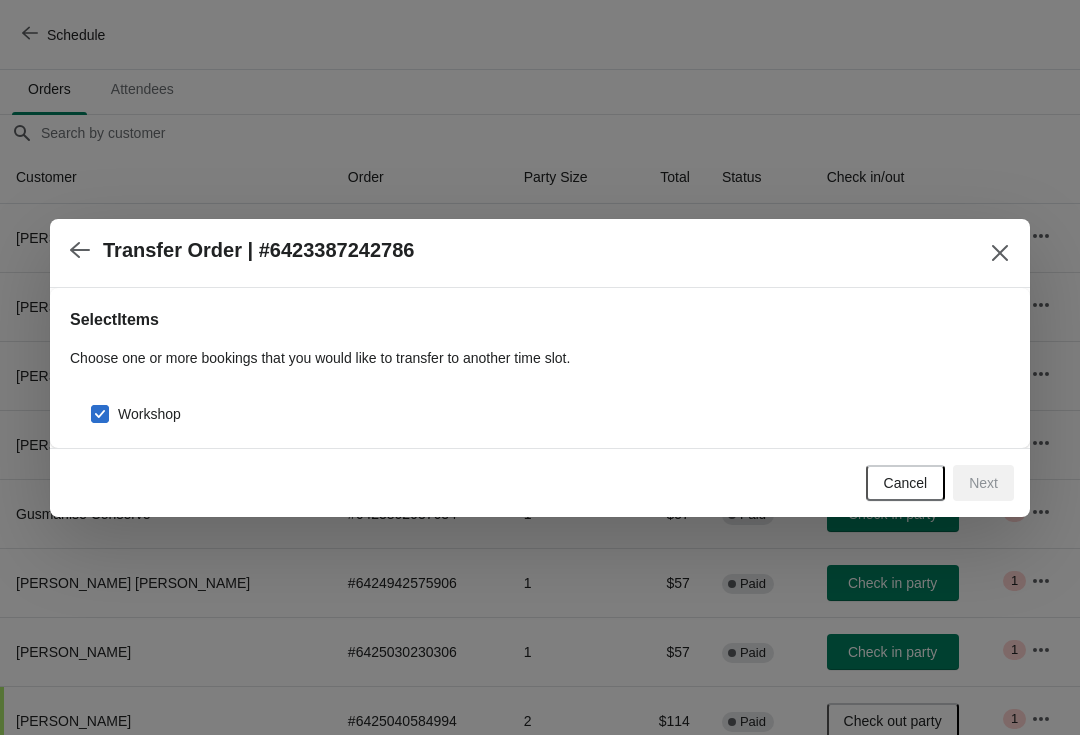 checkbox on "true" 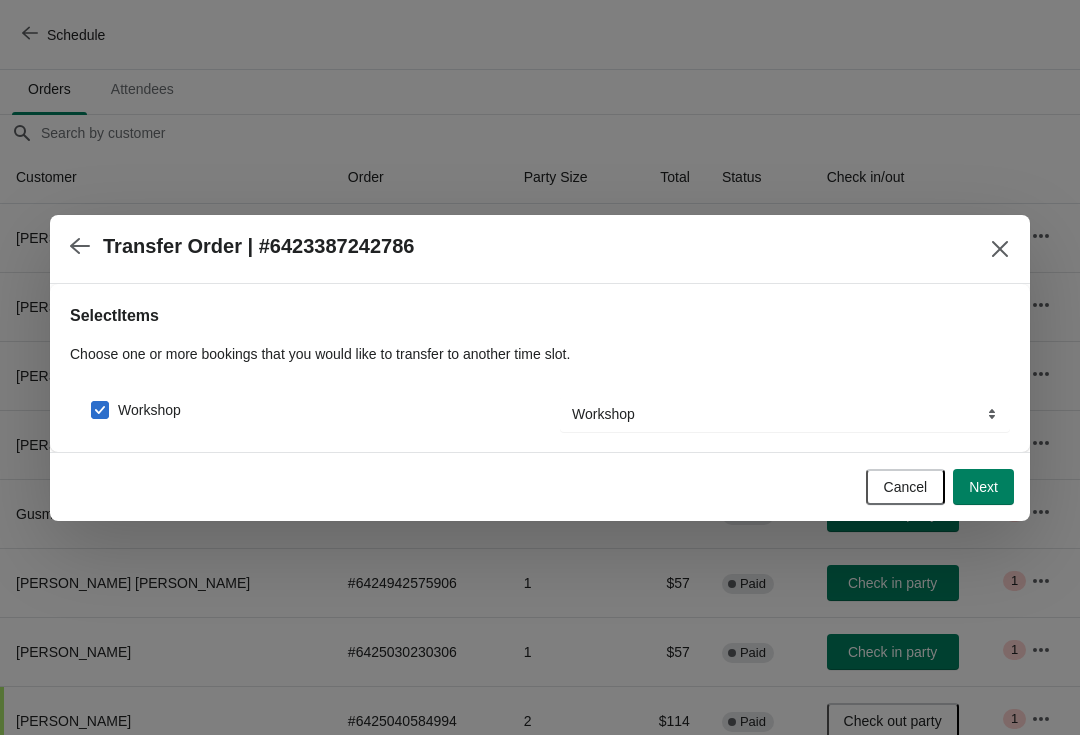 click on "Next" at bounding box center (983, 487) 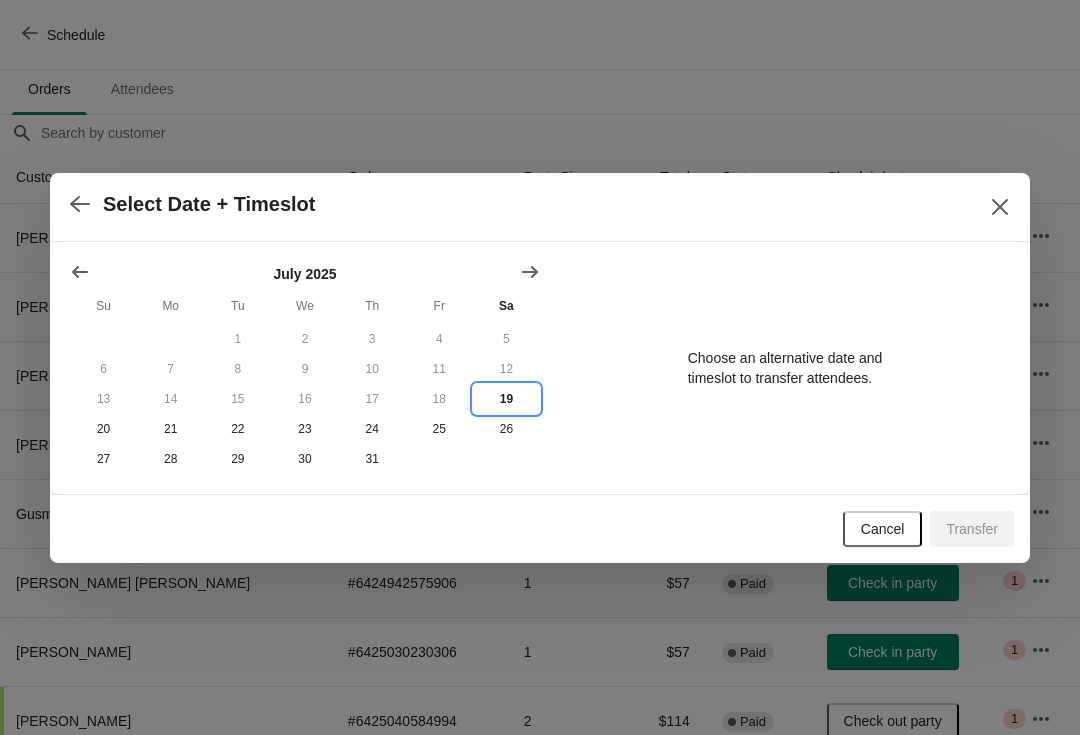 click on "19" at bounding box center (506, 399) 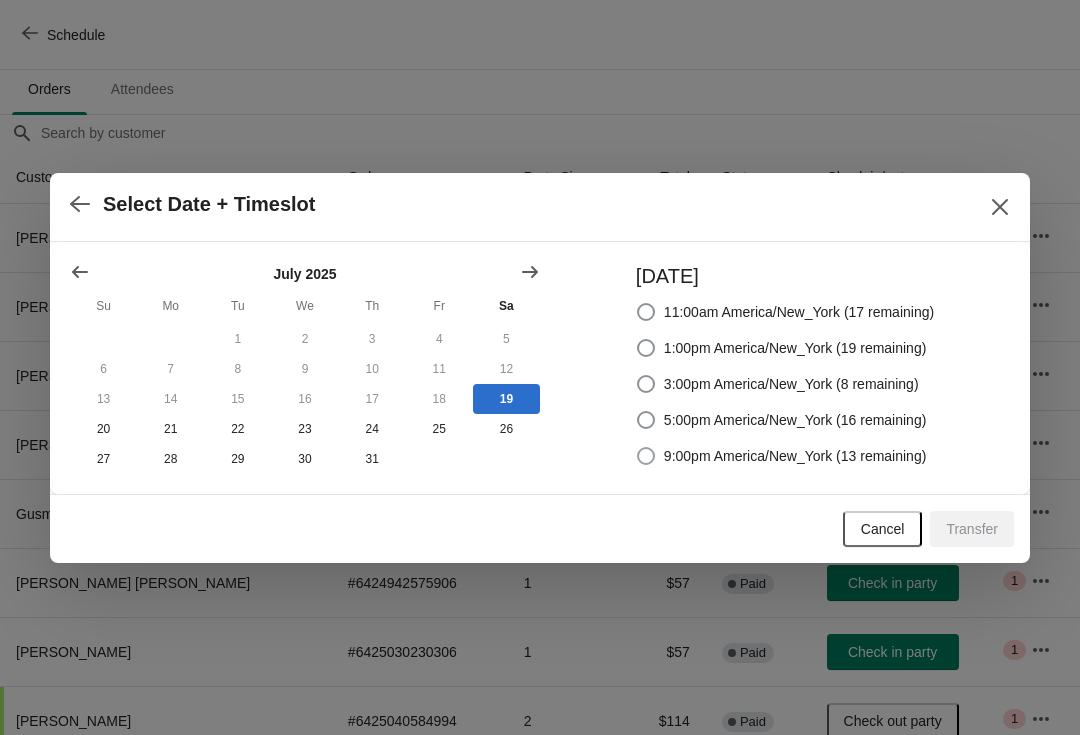 click on "9:00pm America/New_York (13 remaining)" at bounding box center [795, 456] 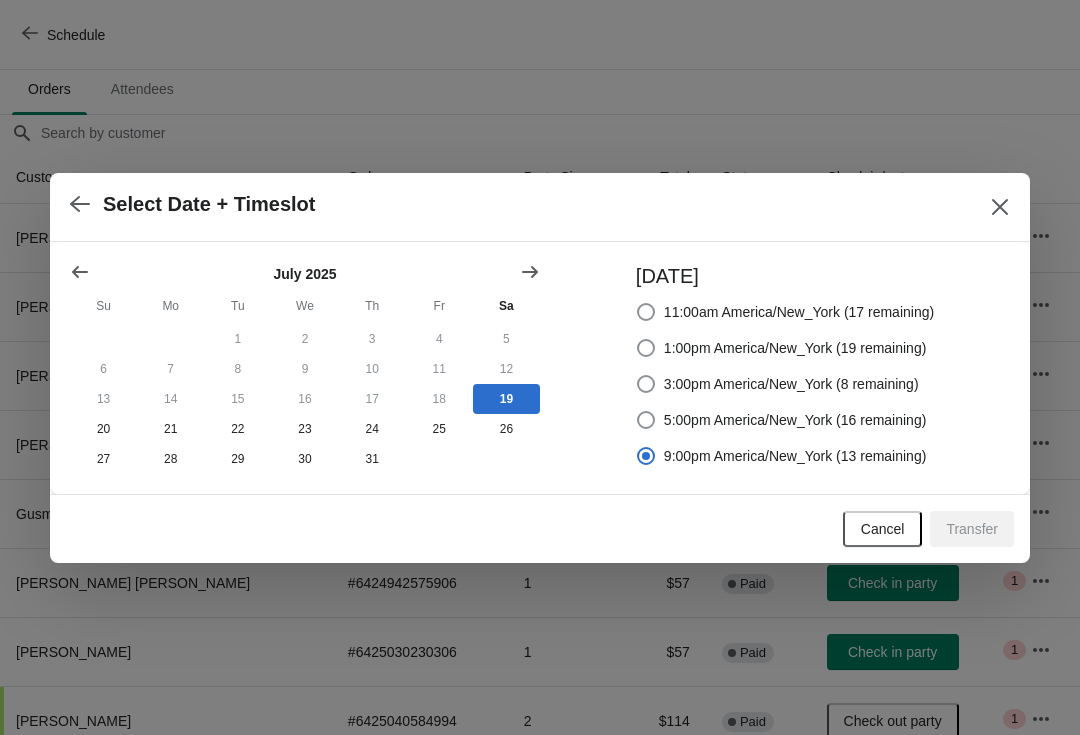 radio on "true" 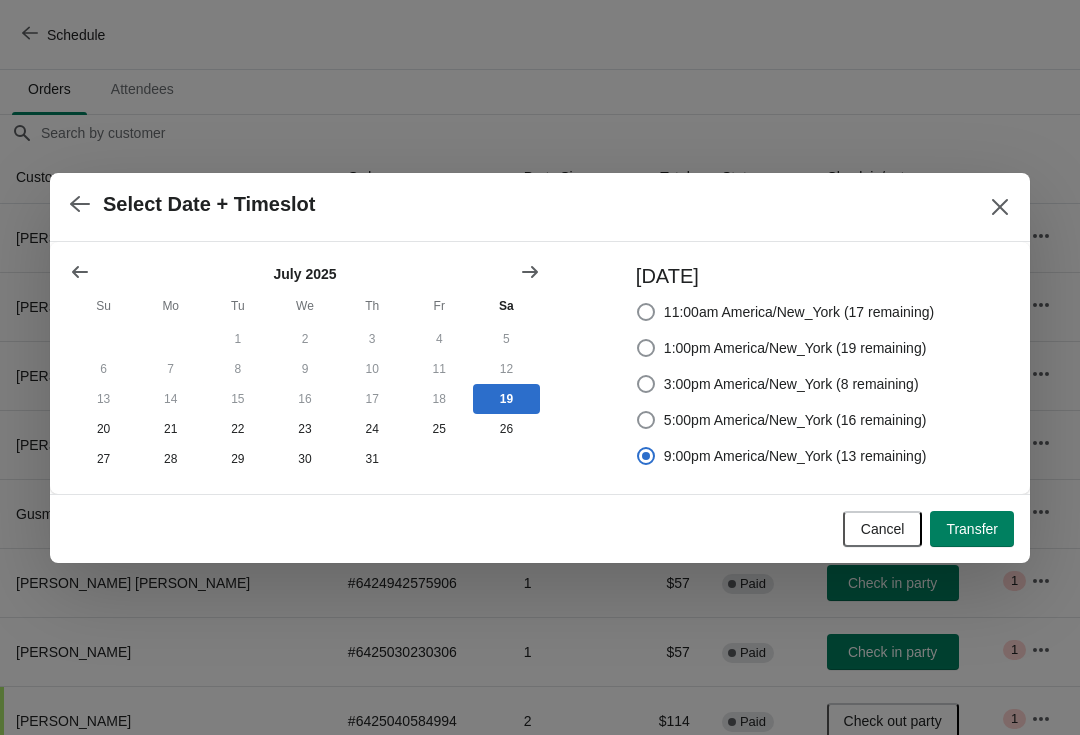 click on "Transfer" at bounding box center (972, 529) 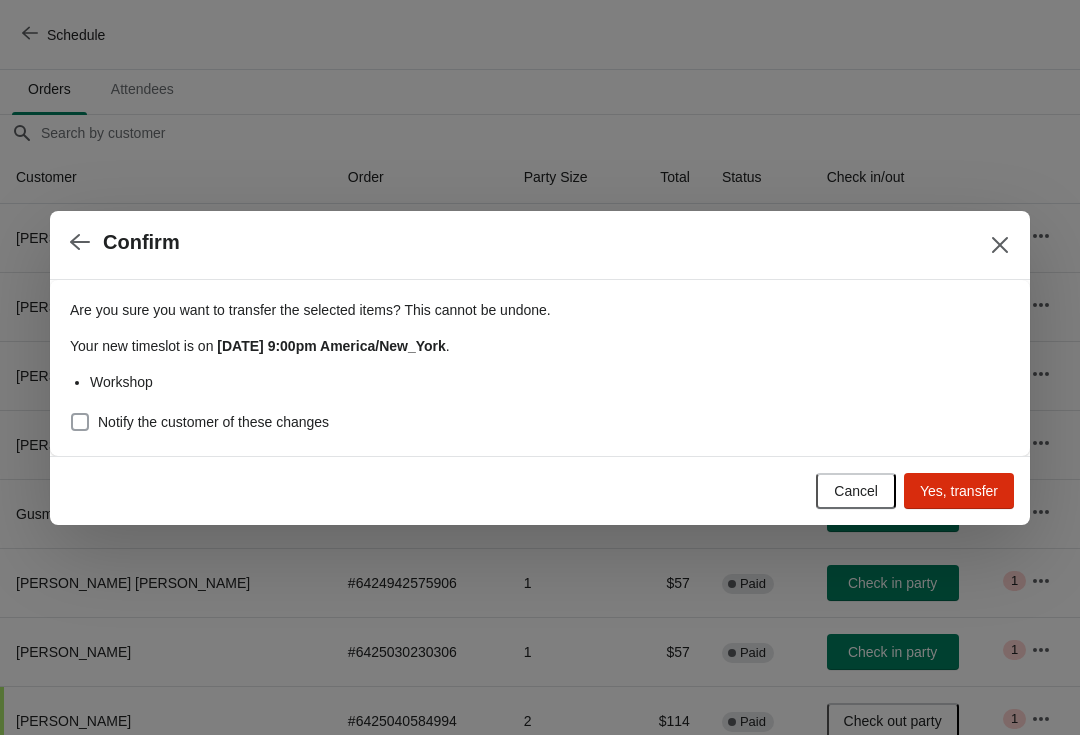 click on "Notify the customer of these changes" at bounding box center [213, 422] 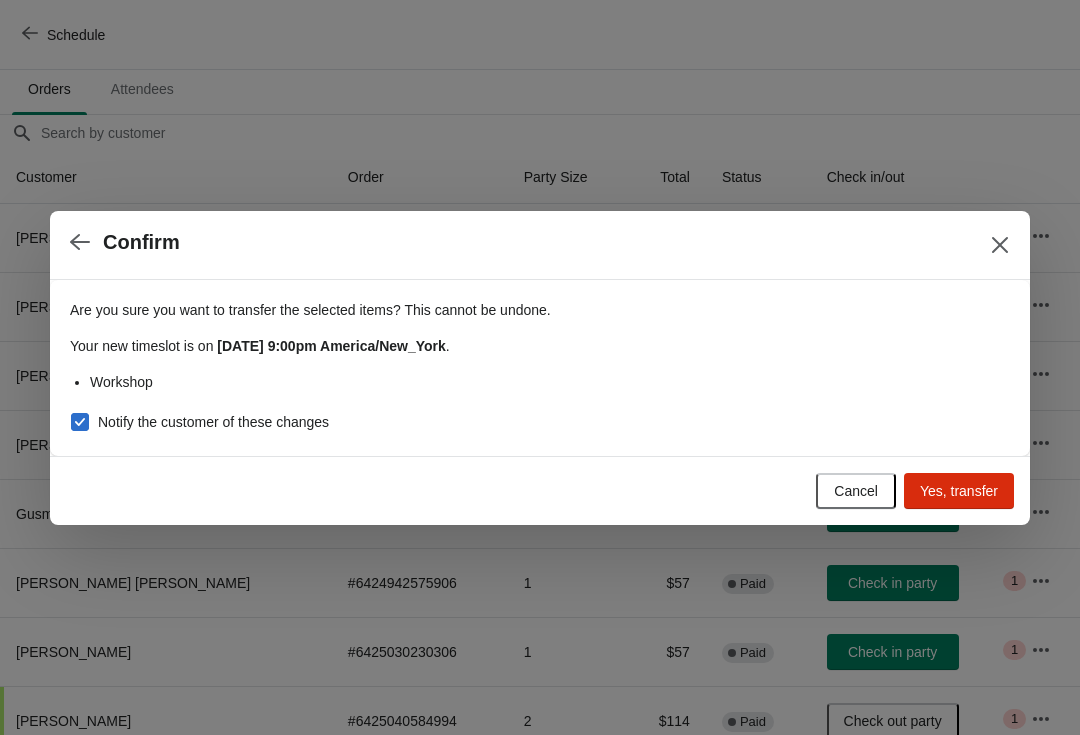 checkbox on "true" 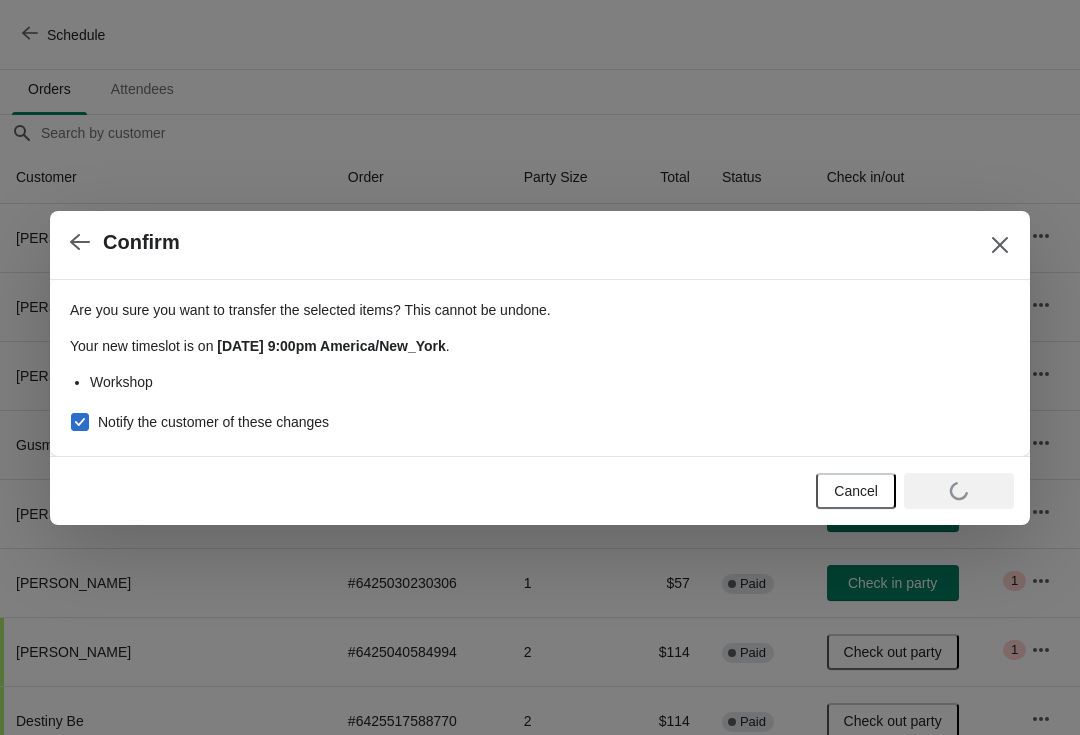 scroll, scrollTop: 128, scrollLeft: 0, axis: vertical 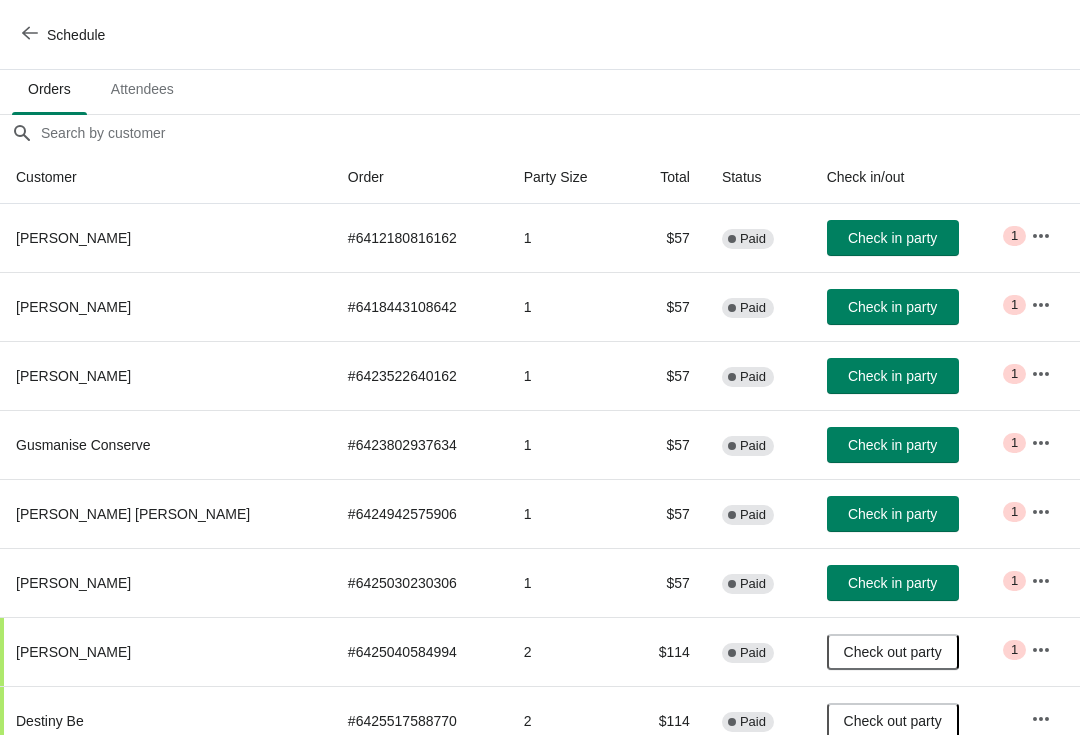 click at bounding box center (1041, 374) 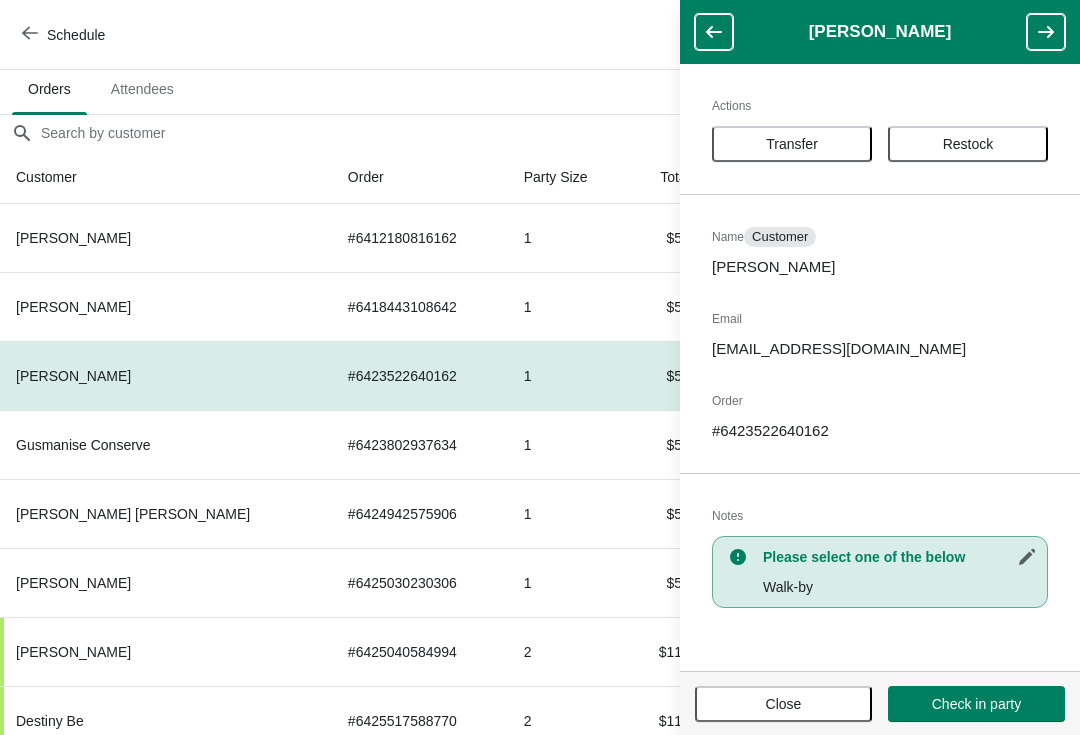 click on "Transfer" at bounding box center (792, 144) 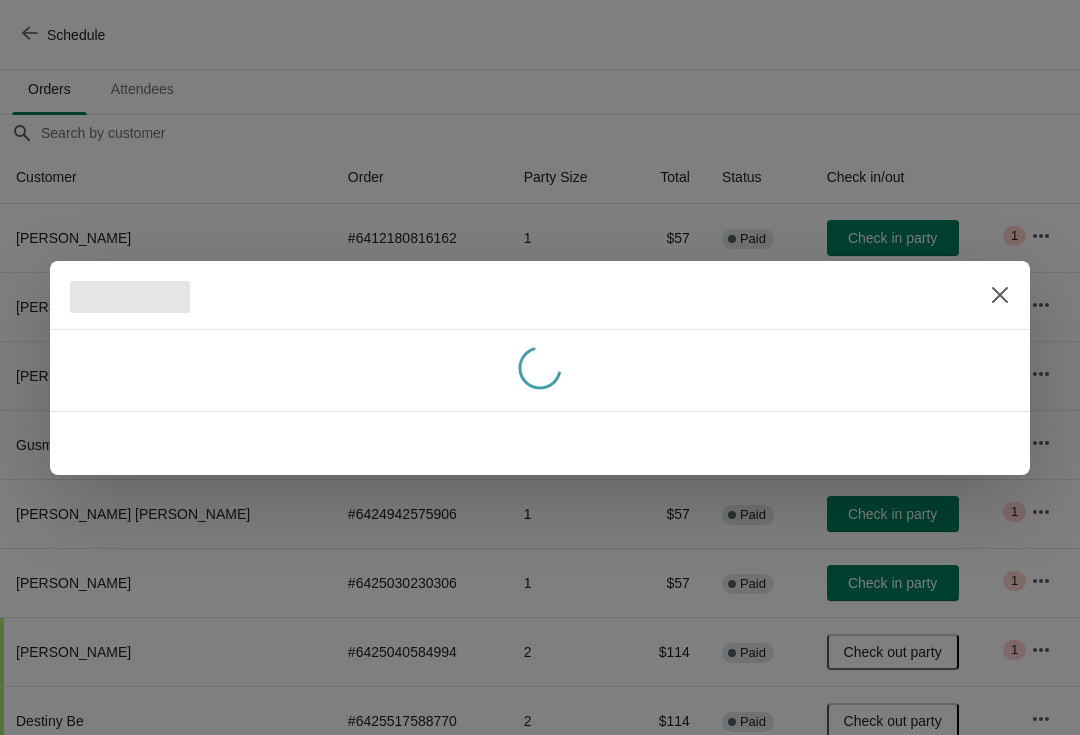 scroll, scrollTop: 0, scrollLeft: 0, axis: both 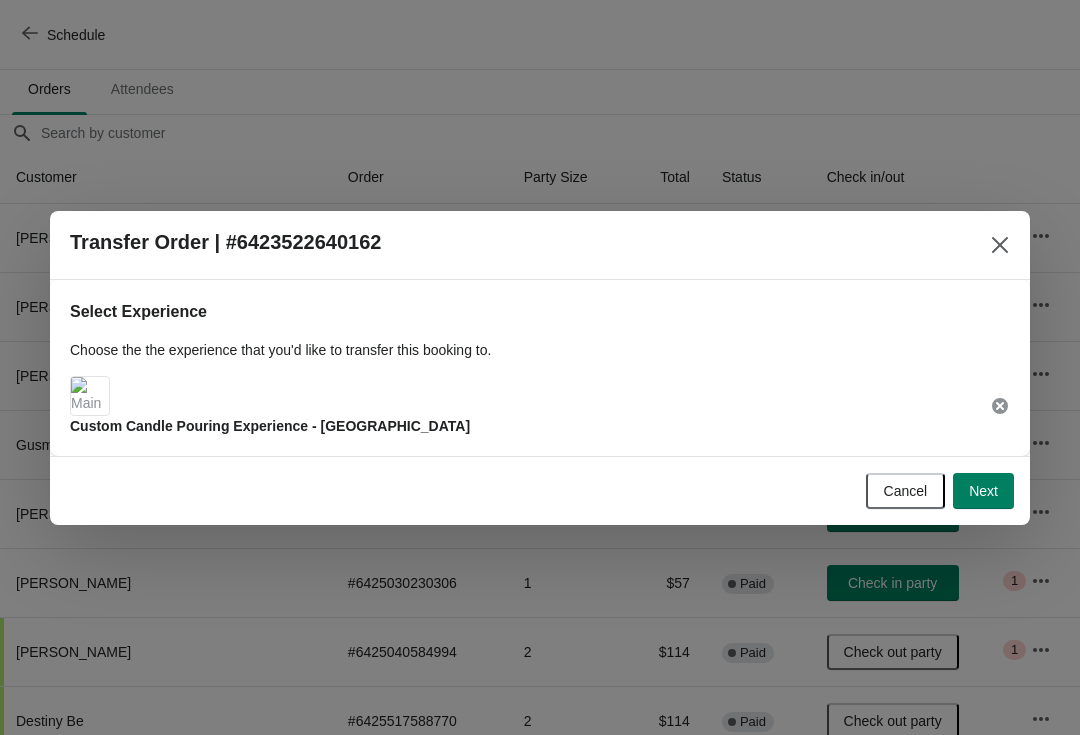 click on "Next" at bounding box center [983, 491] 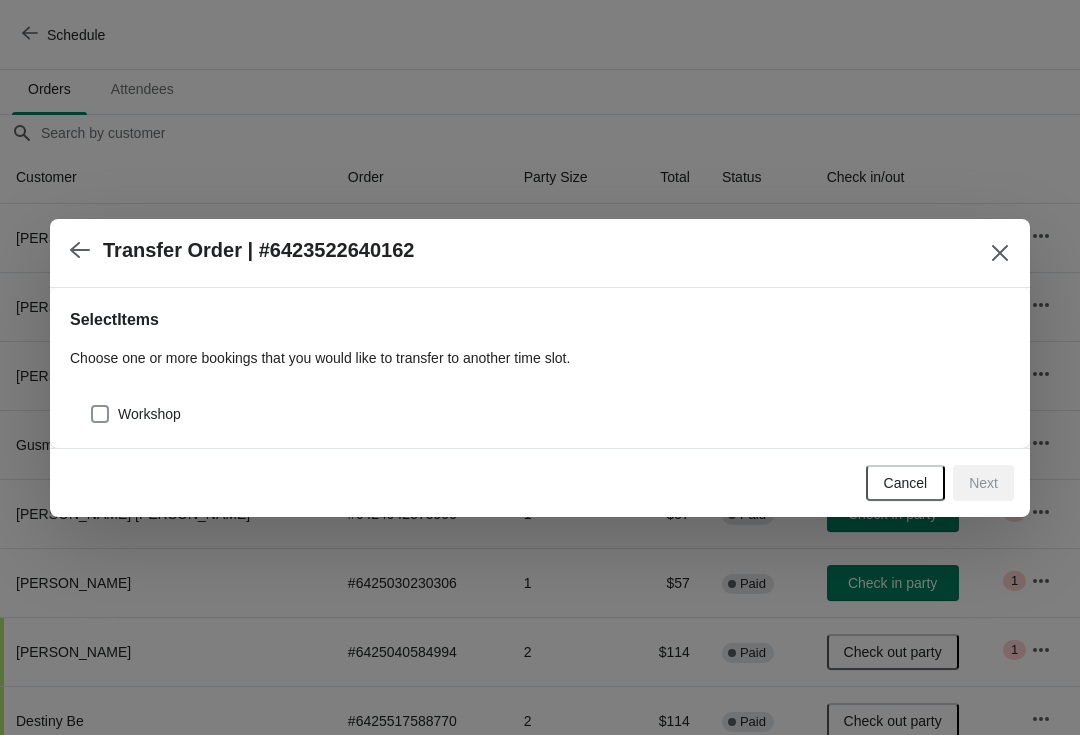 click on "Workshop" at bounding box center [149, 414] 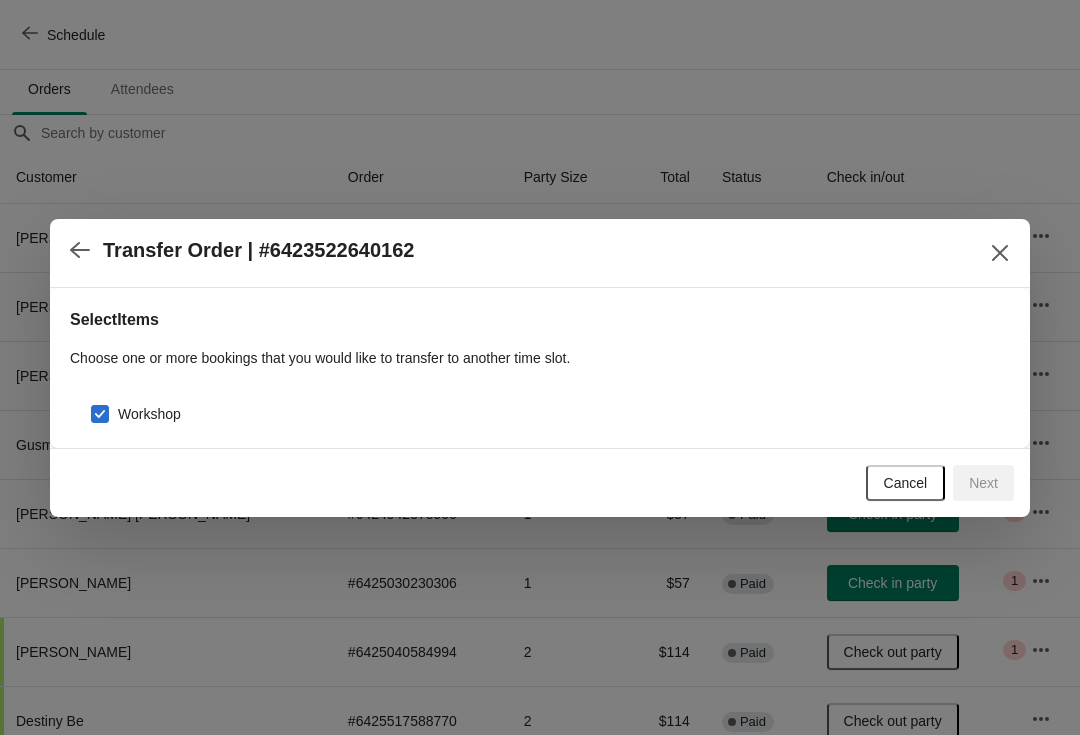 checkbox on "true" 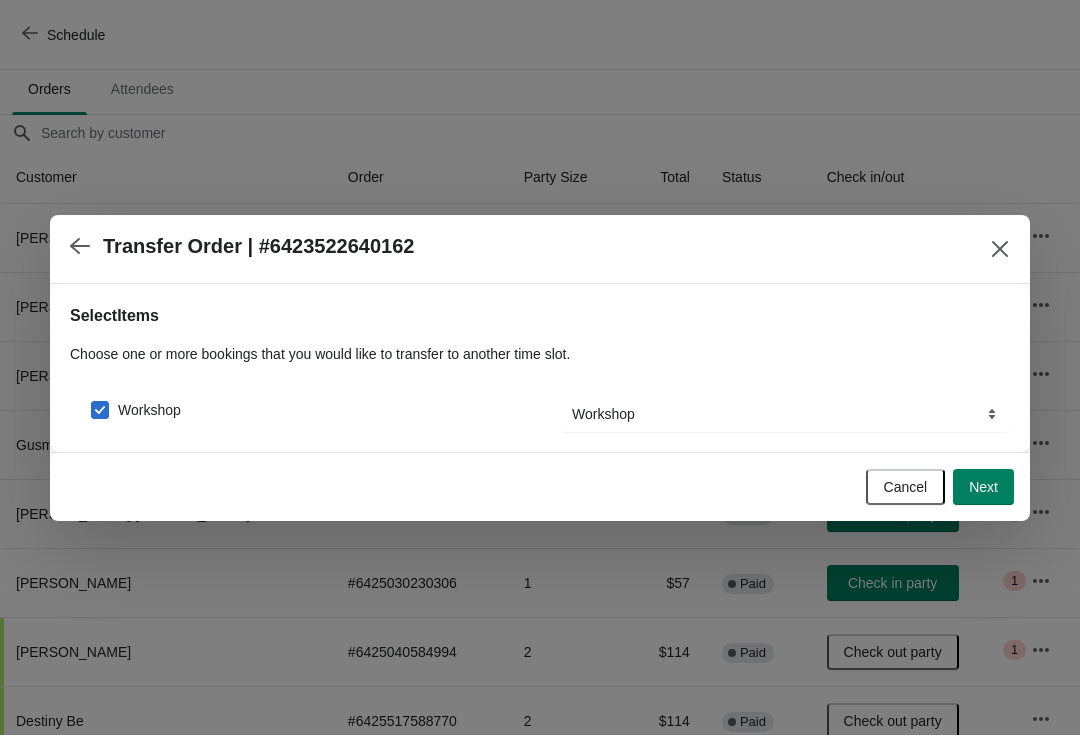 click on "Next" at bounding box center (983, 487) 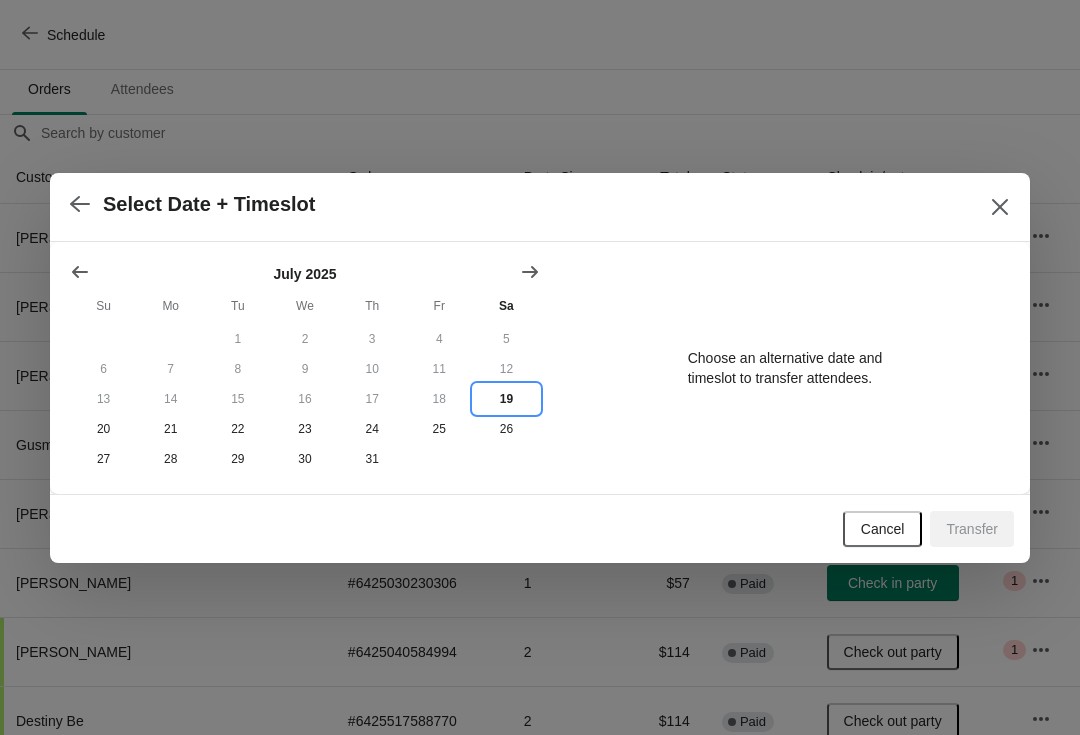 click on "19" at bounding box center [506, 399] 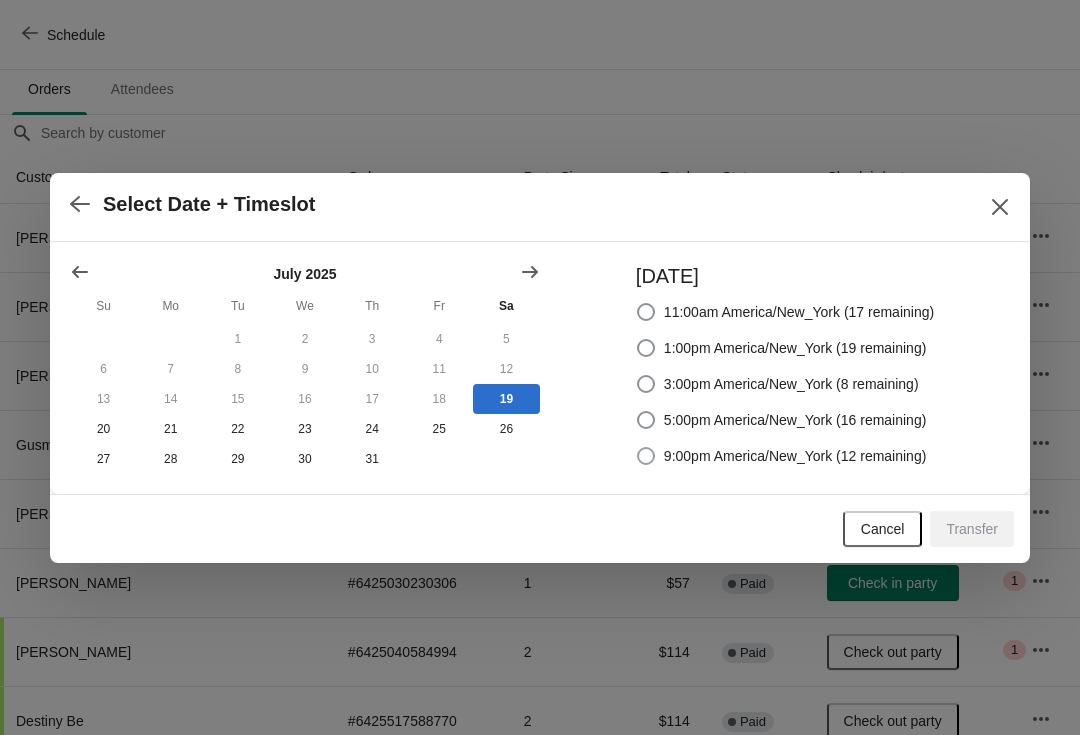 click on "9:00pm America/New_York (12 remaining)" at bounding box center [795, 456] 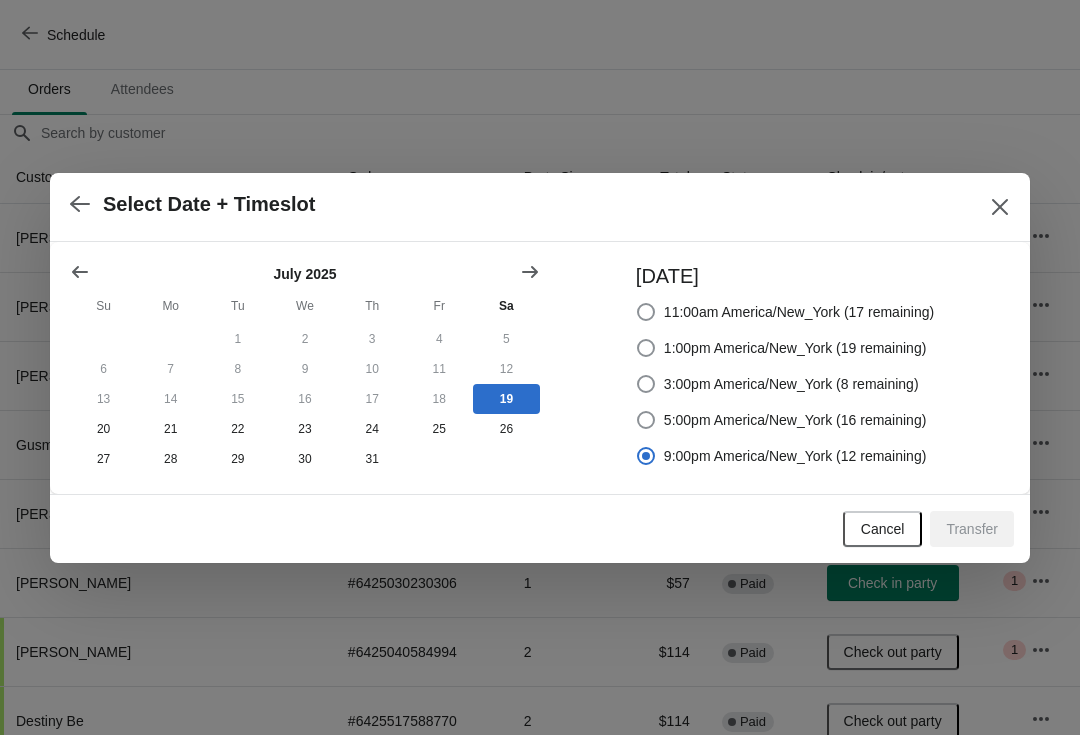 radio on "true" 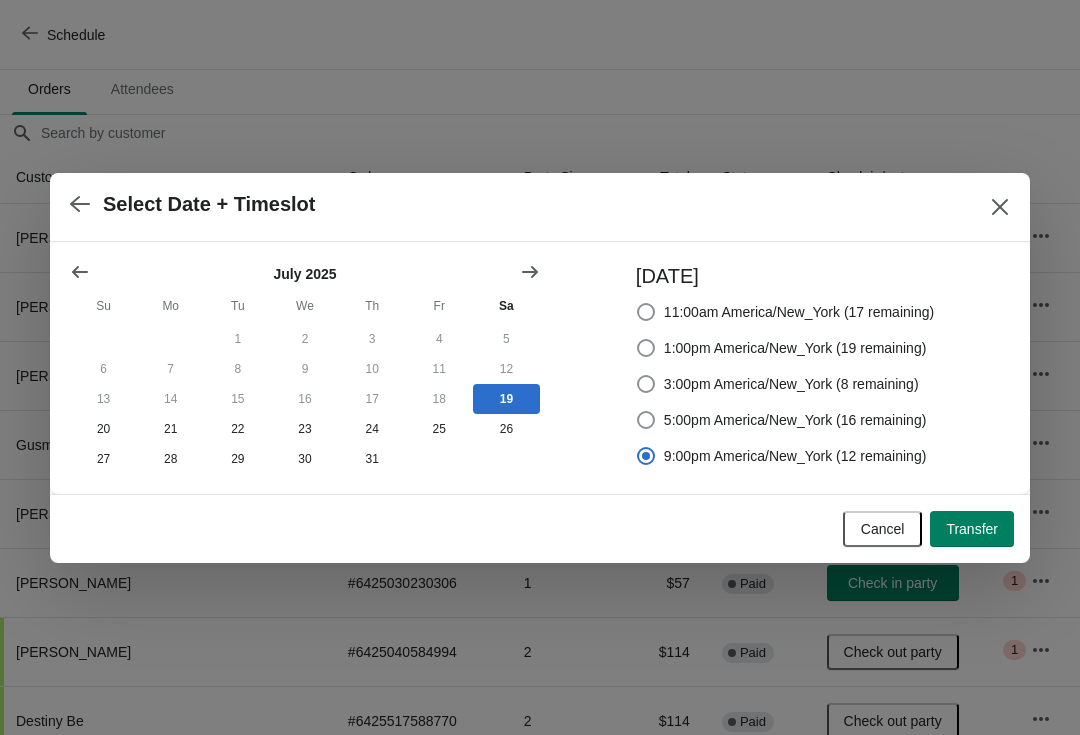 click on "Transfer" at bounding box center (972, 529) 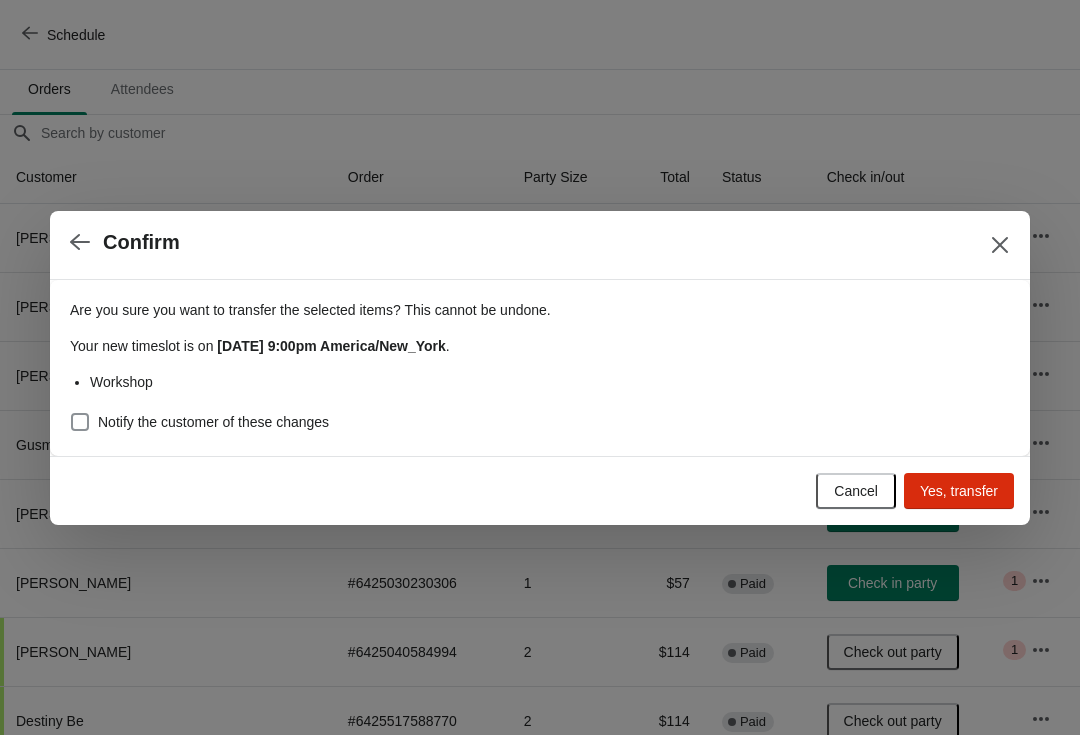 click on "Notify the customer of these changes" at bounding box center (213, 422) 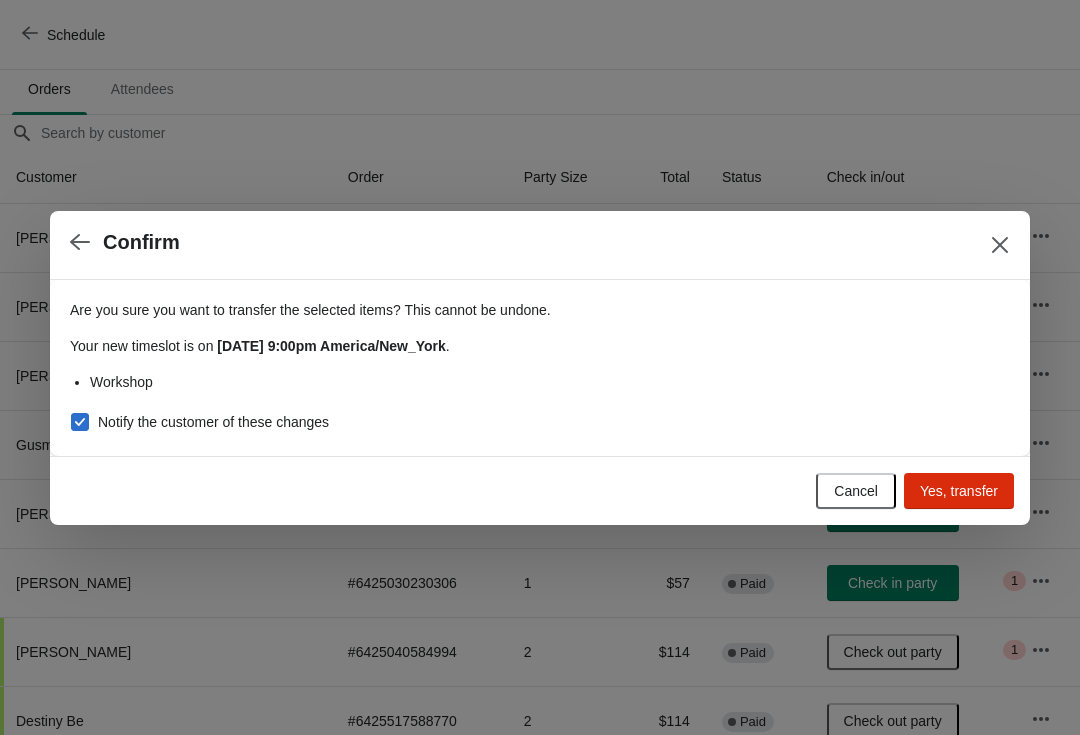 checkbox on "true" 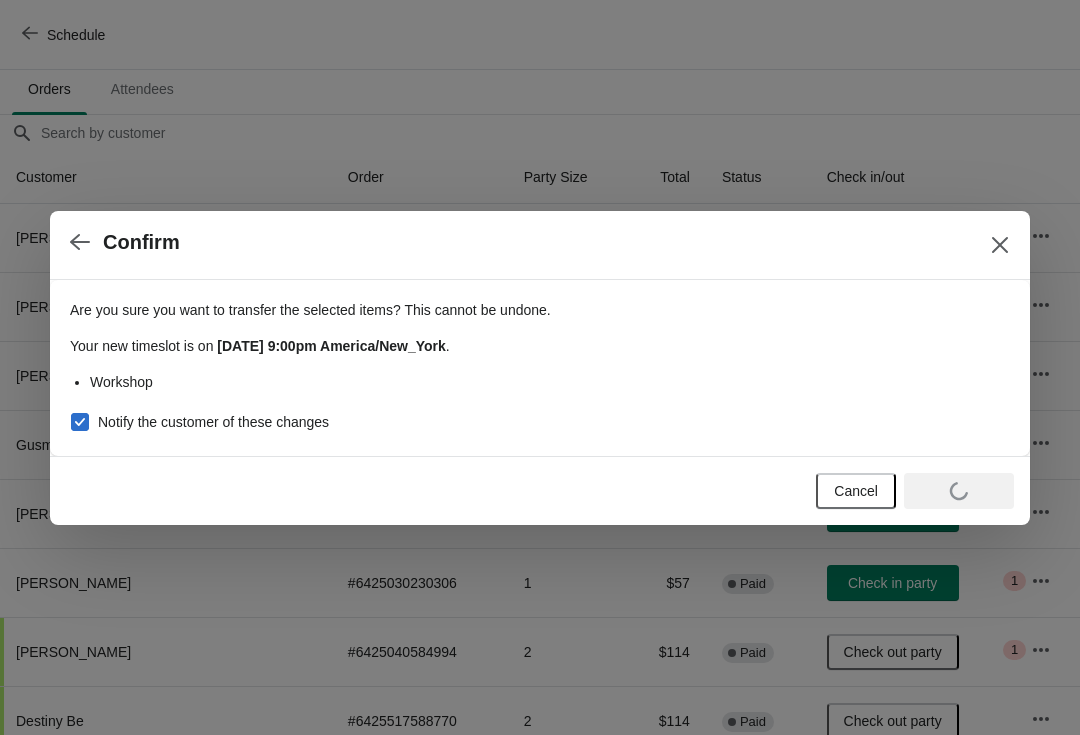 scroll, scrollTop: 79, scrollLeft: 0, axis: vertical 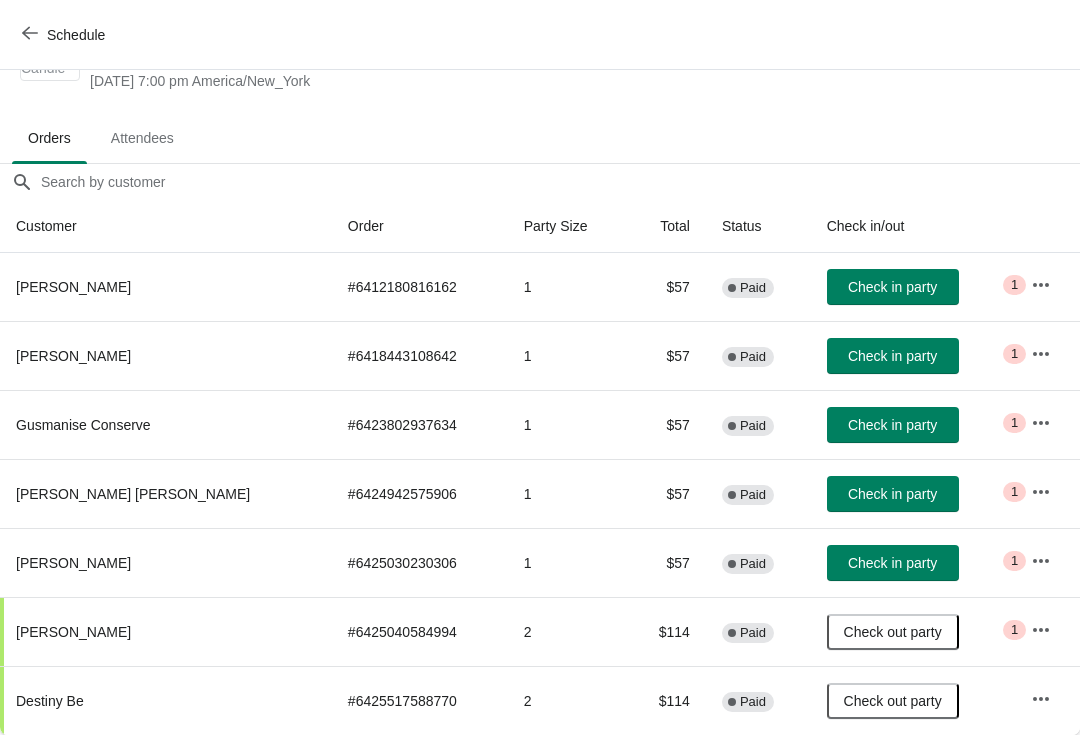 click at bounding box center [1041, 354] 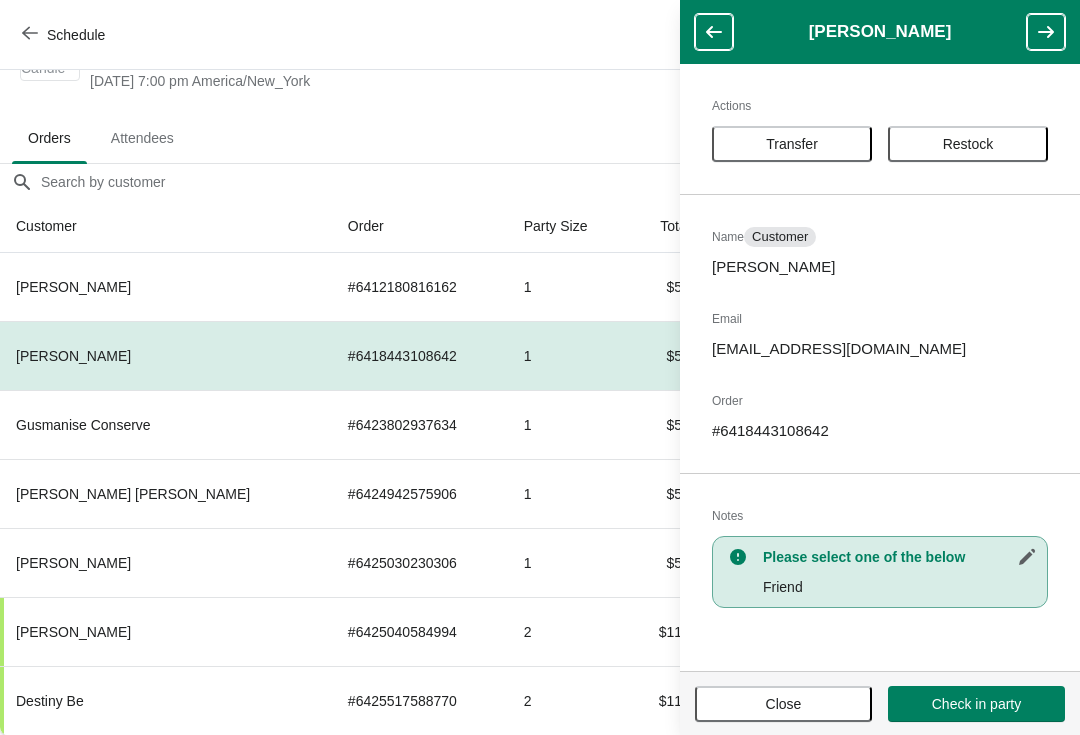 click on "Transfer" at bounding box center [792, 144] 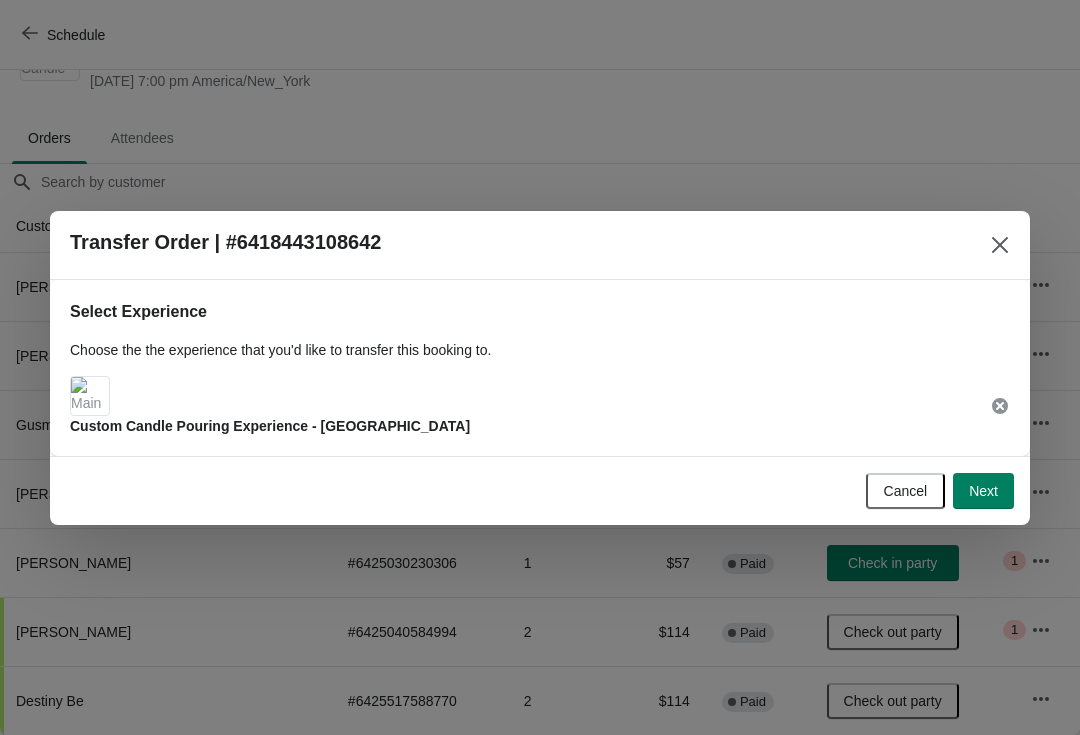 click on "Next" at bounding box center [983, 491] 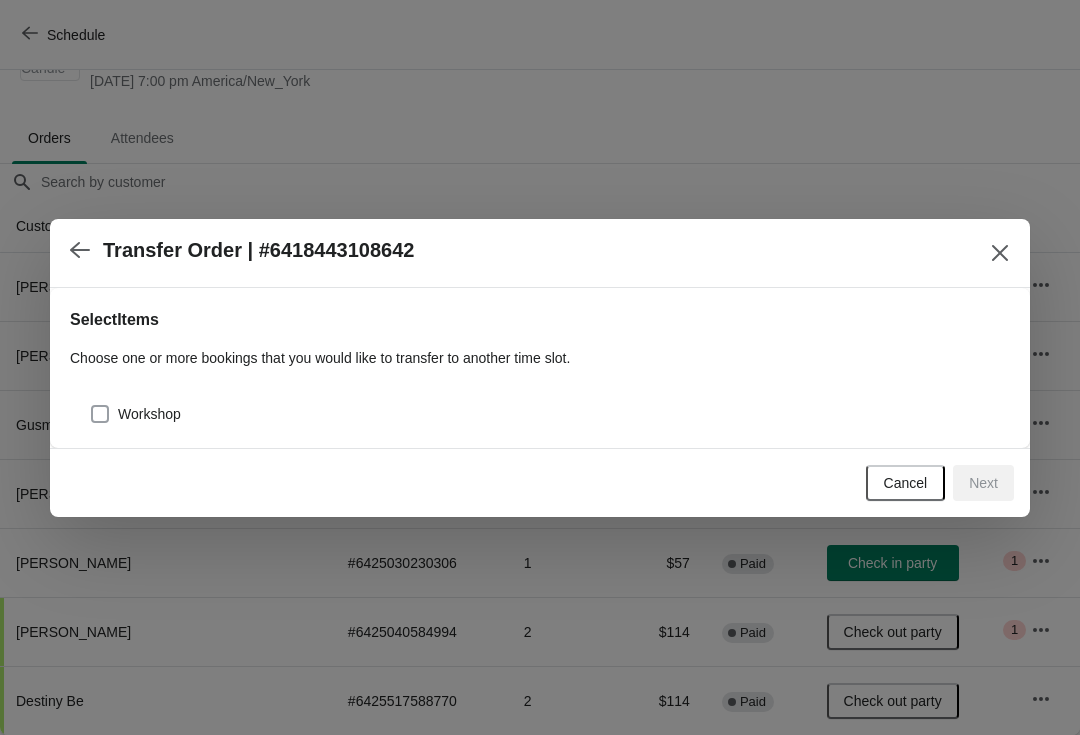 click on "Workshop" at bounding box center [149, 414] 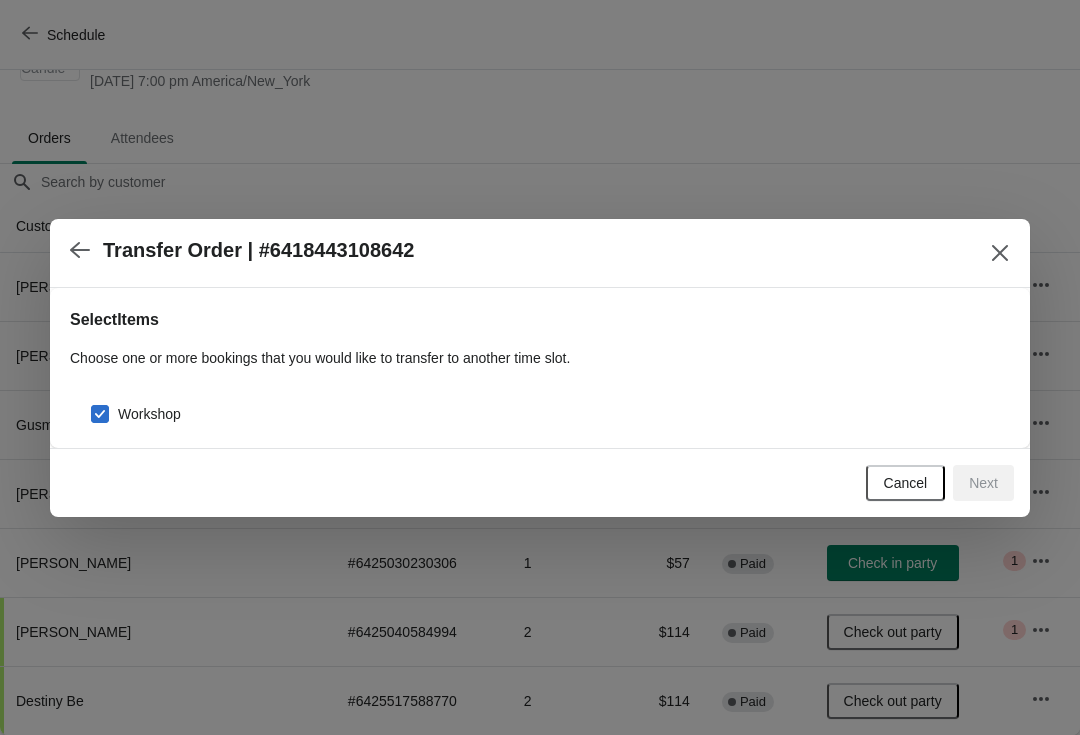 checkbox on "true" 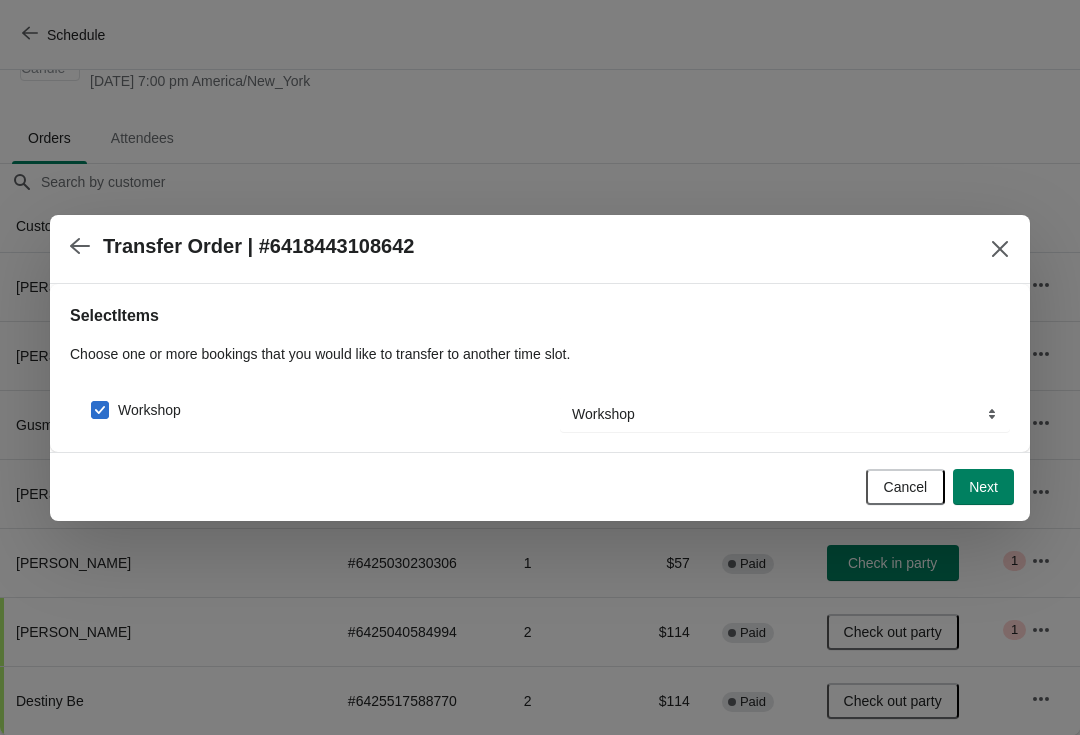 click on "Next" at bounding box center (983, 487) 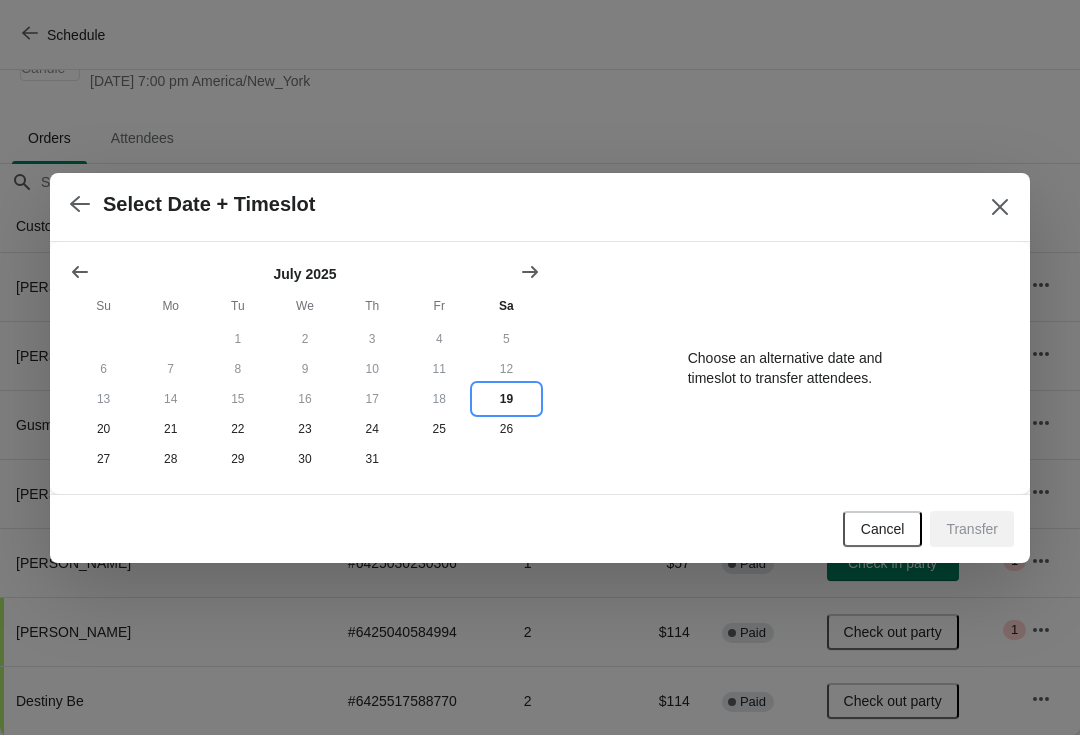 click on "19" at bounding box center (506, 399) 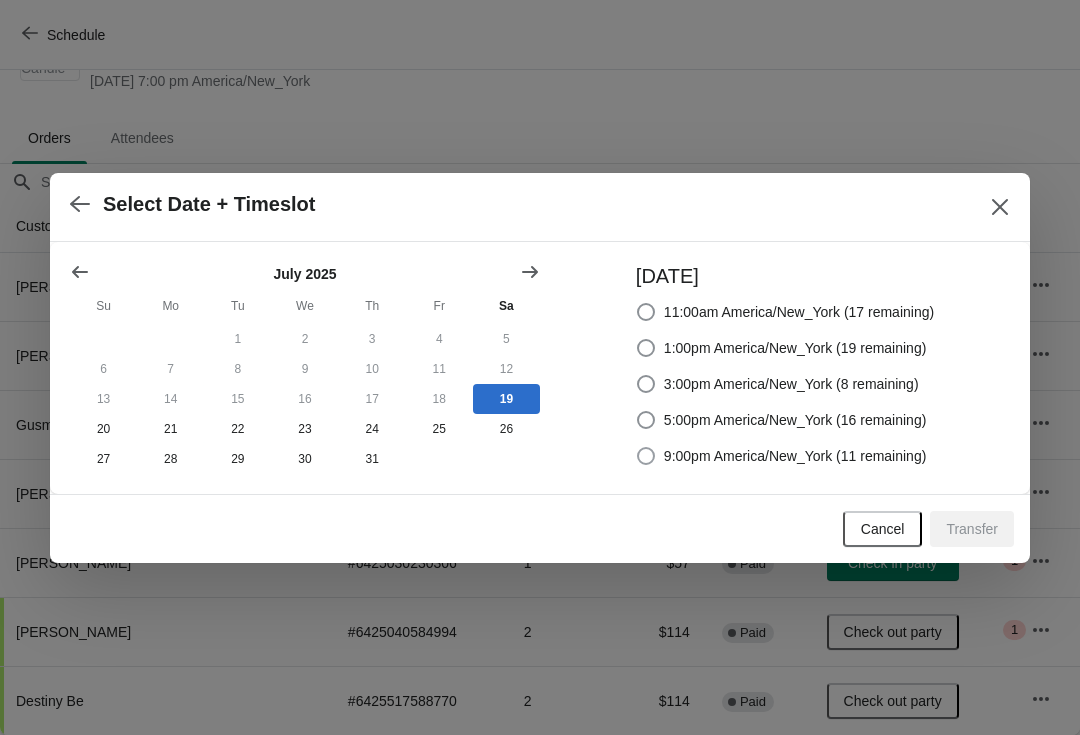 click on "9:00pm America/New_York (11 remaining)" at bounding box center (795, 456) 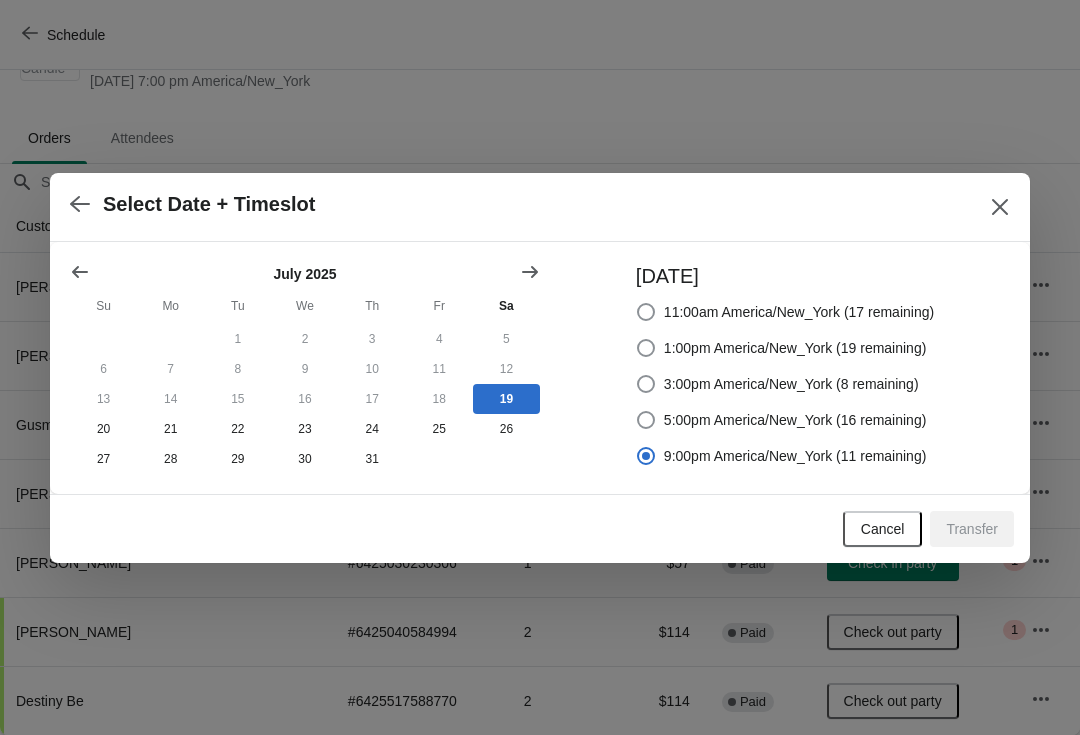 radio on "true" 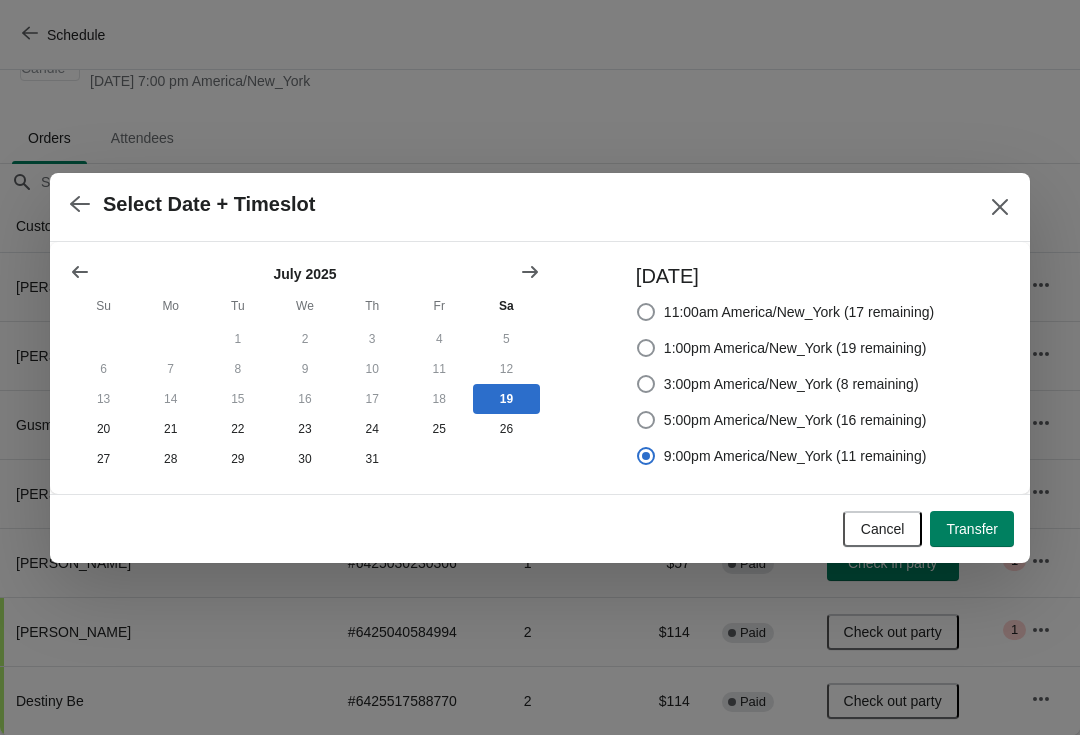 click on "Transfer" at bounding box center (972, 529) 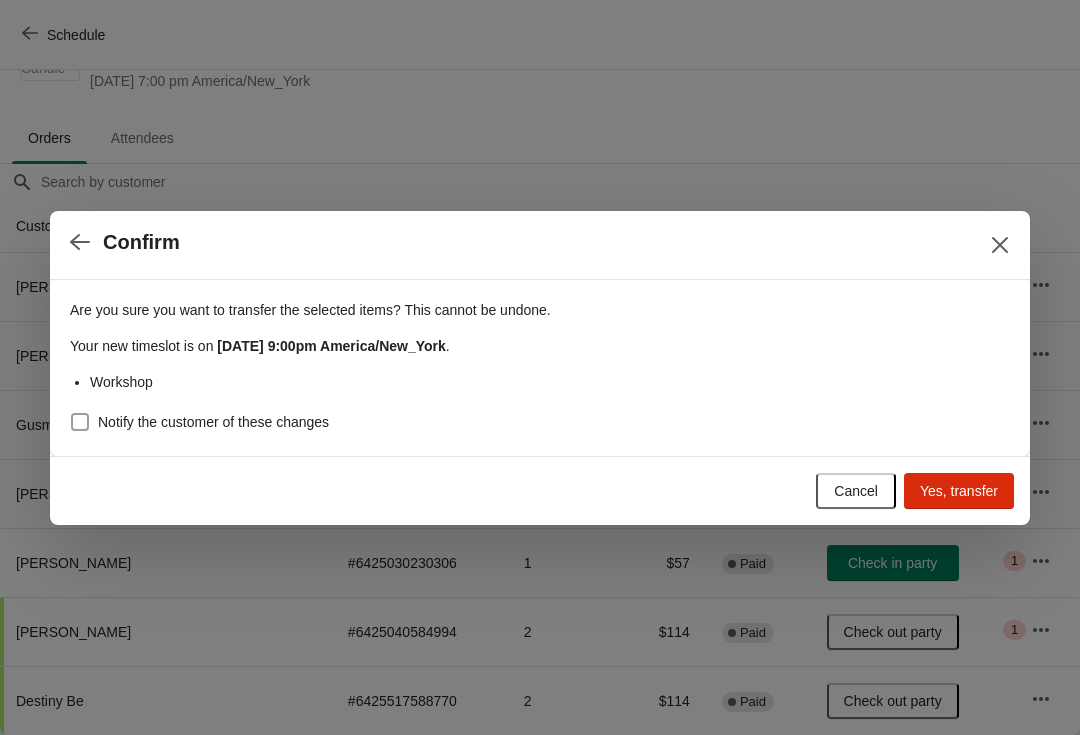 click on "Notify the customer of these changes" at bounding box center (213, 422) 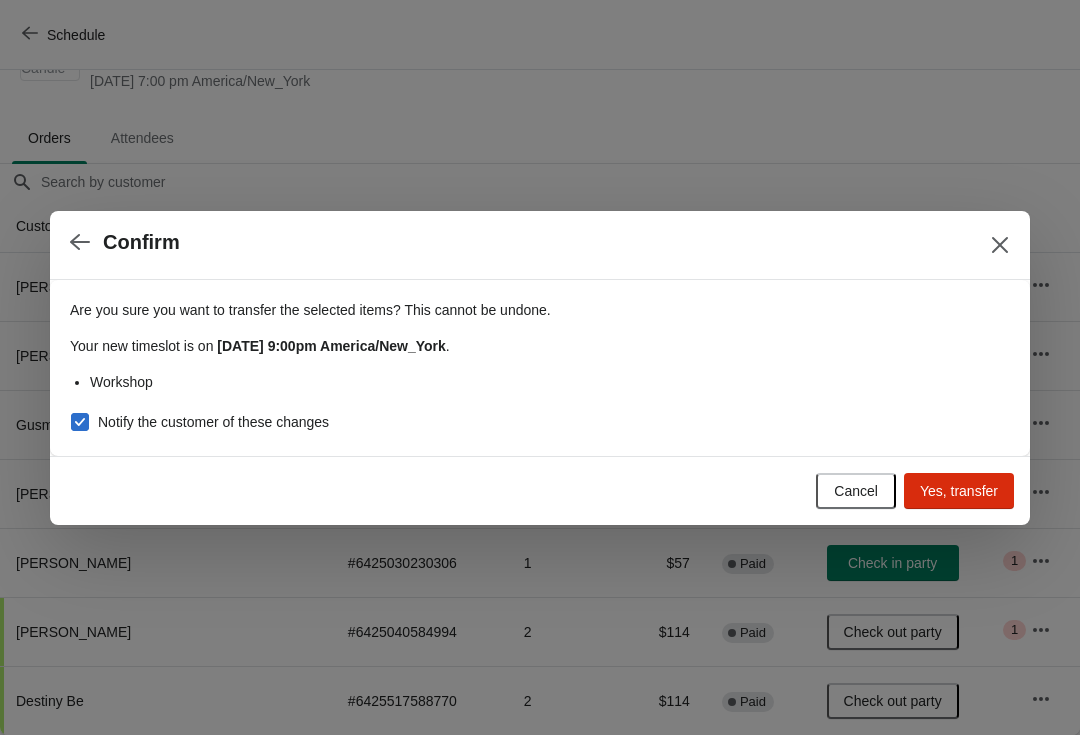 click on "Yes, transfer" at bounding box center [959, 491] 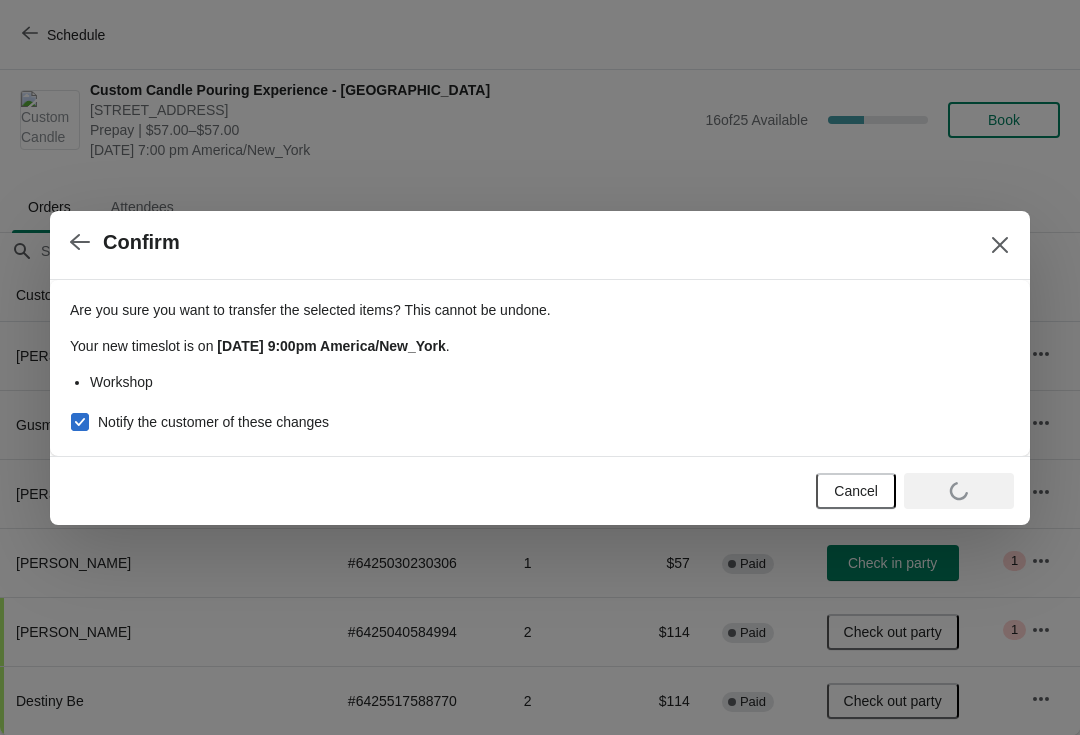 scroll, scrollTop: 10, scrollLeft: 0, axis: vertical 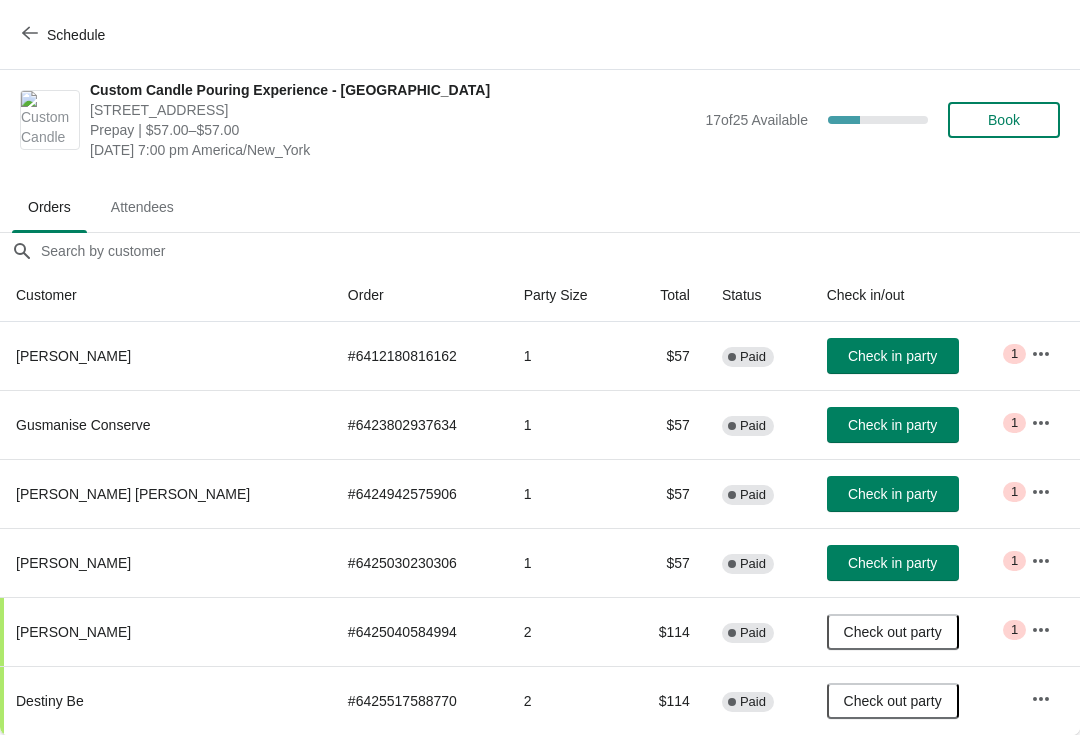 click 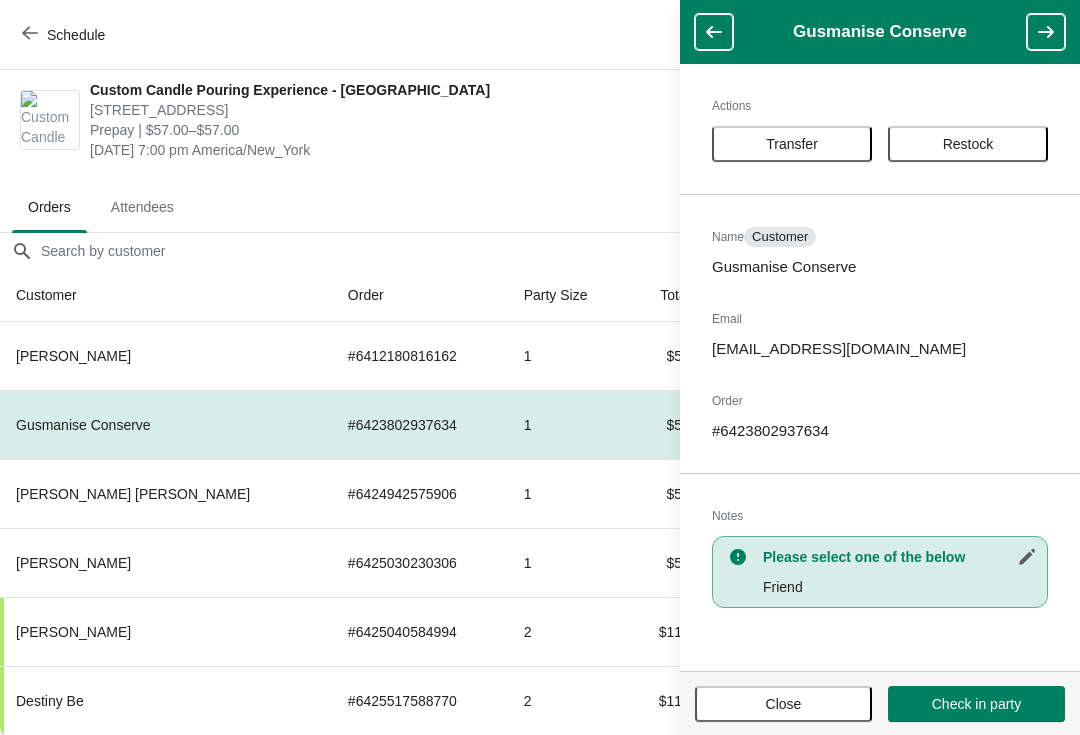 click on "Transfer" at bounding box center (792, 144) 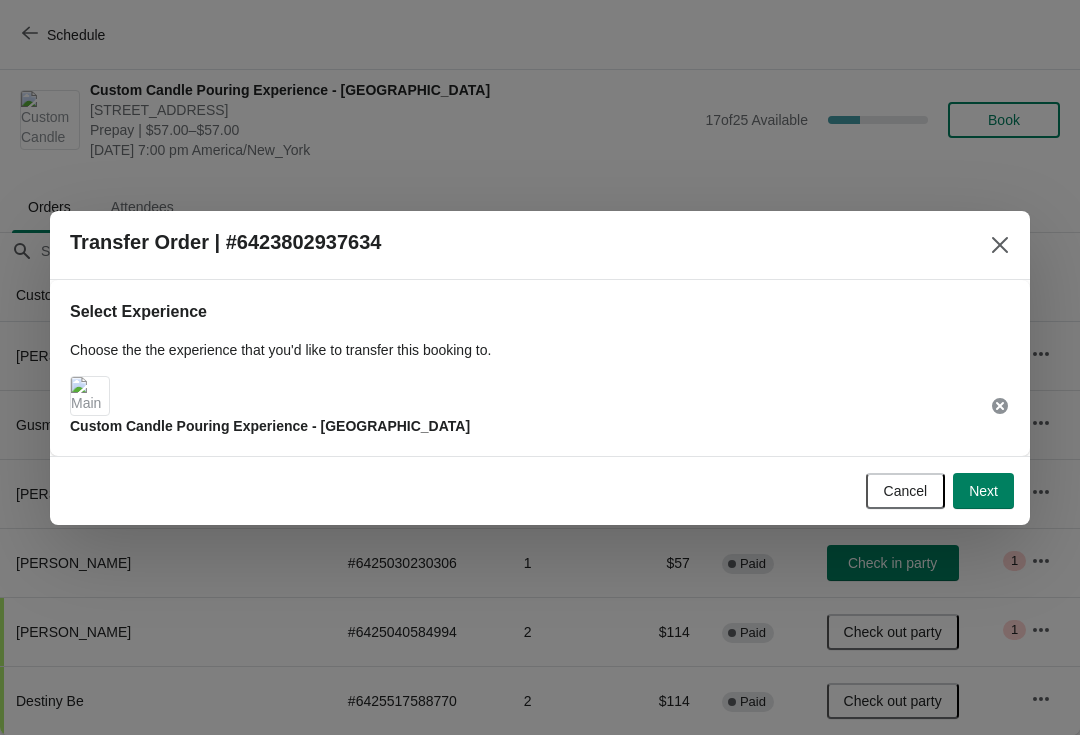 click on "Next" at bounding box center (983, 491) 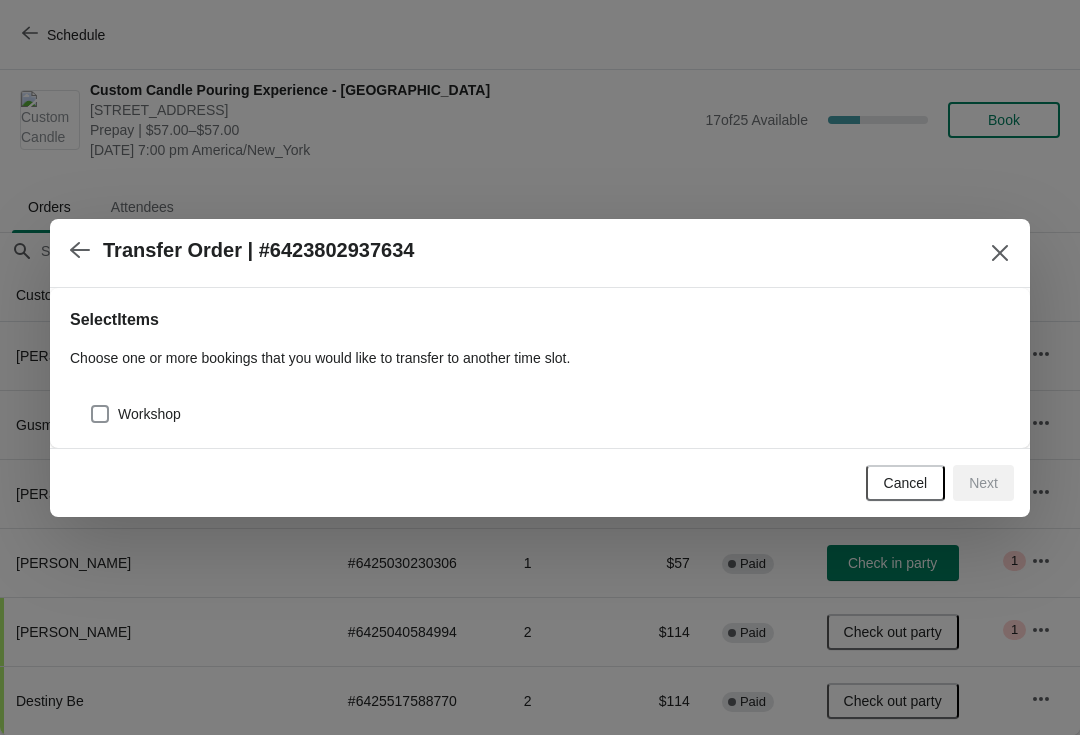 click at bounding box center (100, 414) 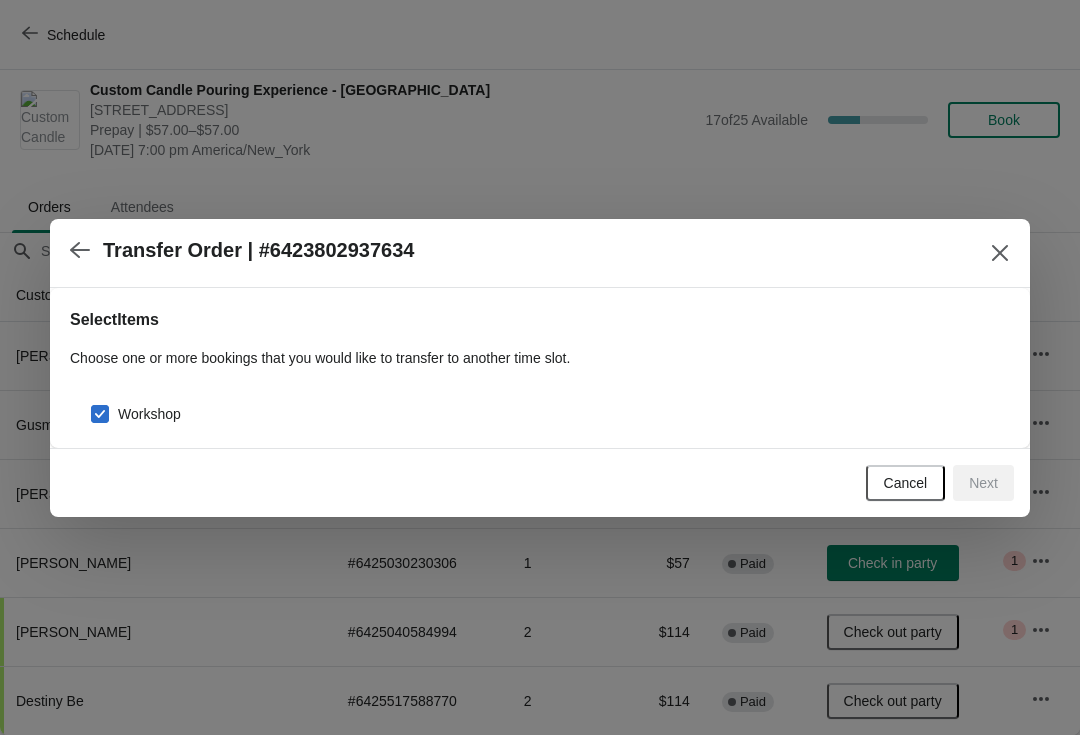 checkbox on "true" 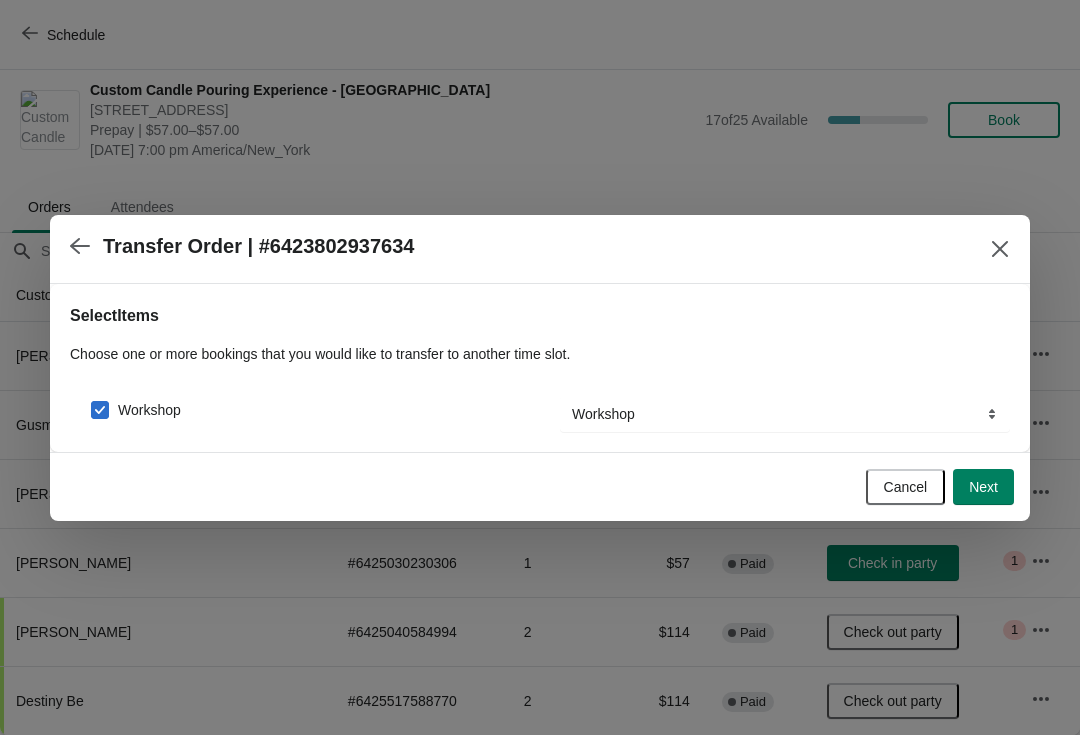 click on "Next" at bounding box center [983, 487] 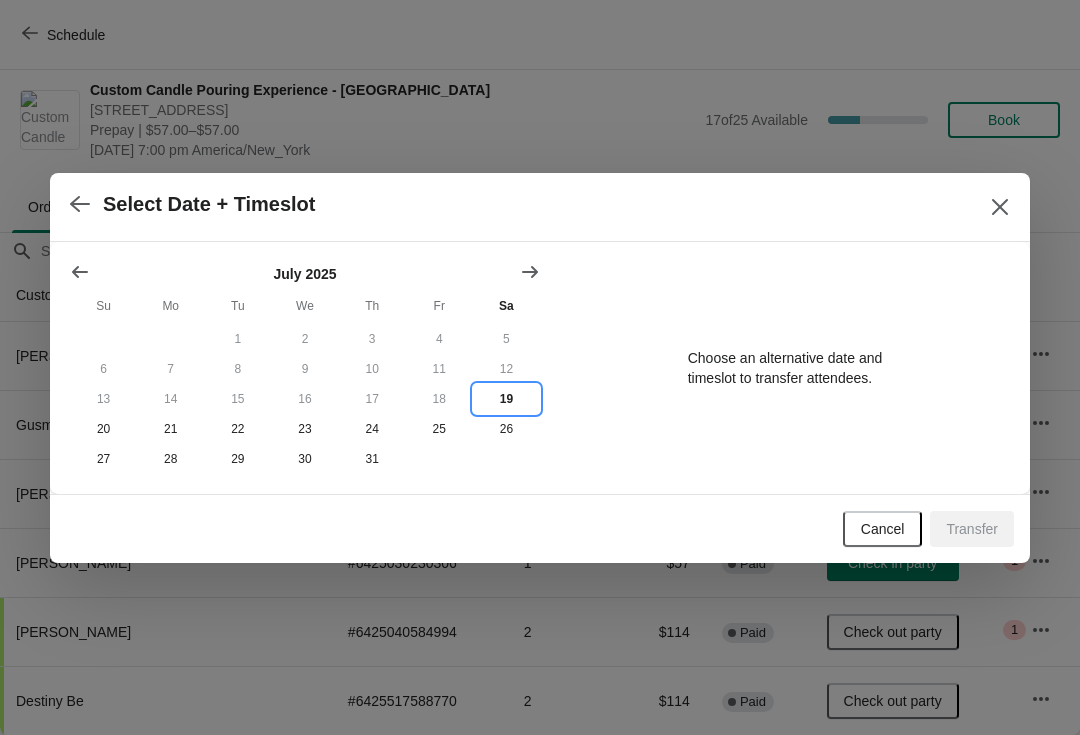 click on "19" at bounding box center (506, 399) 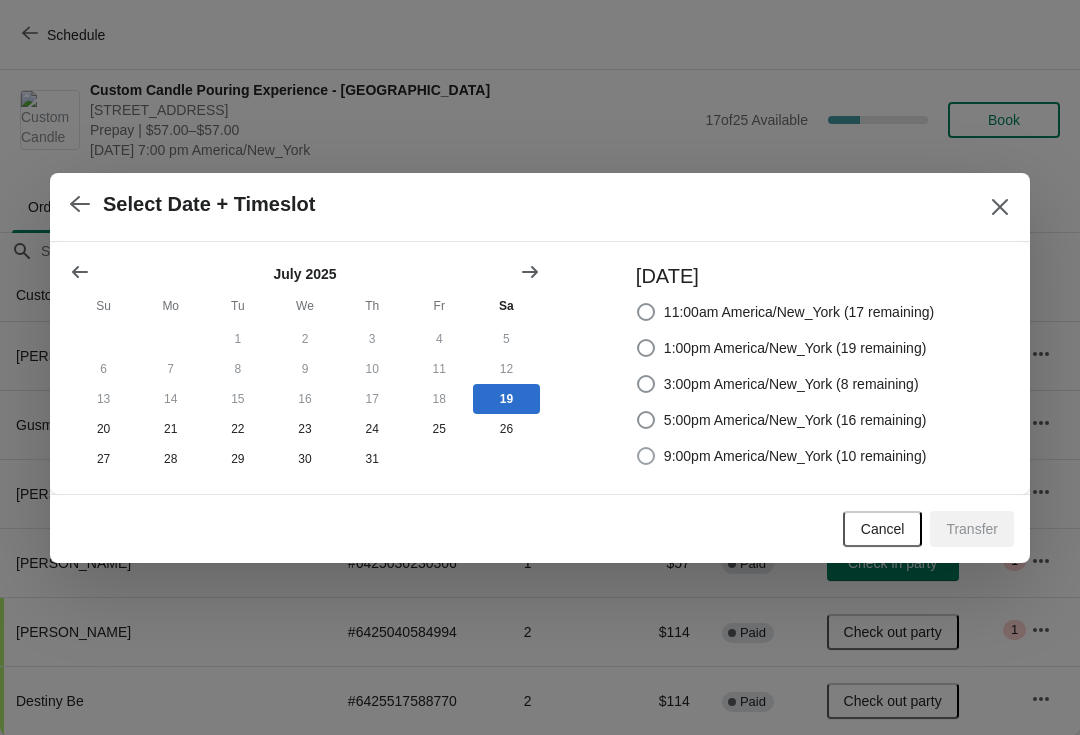 click on "9:00pm America/New_York (10 remaining)" at bounding box center [781, 456] 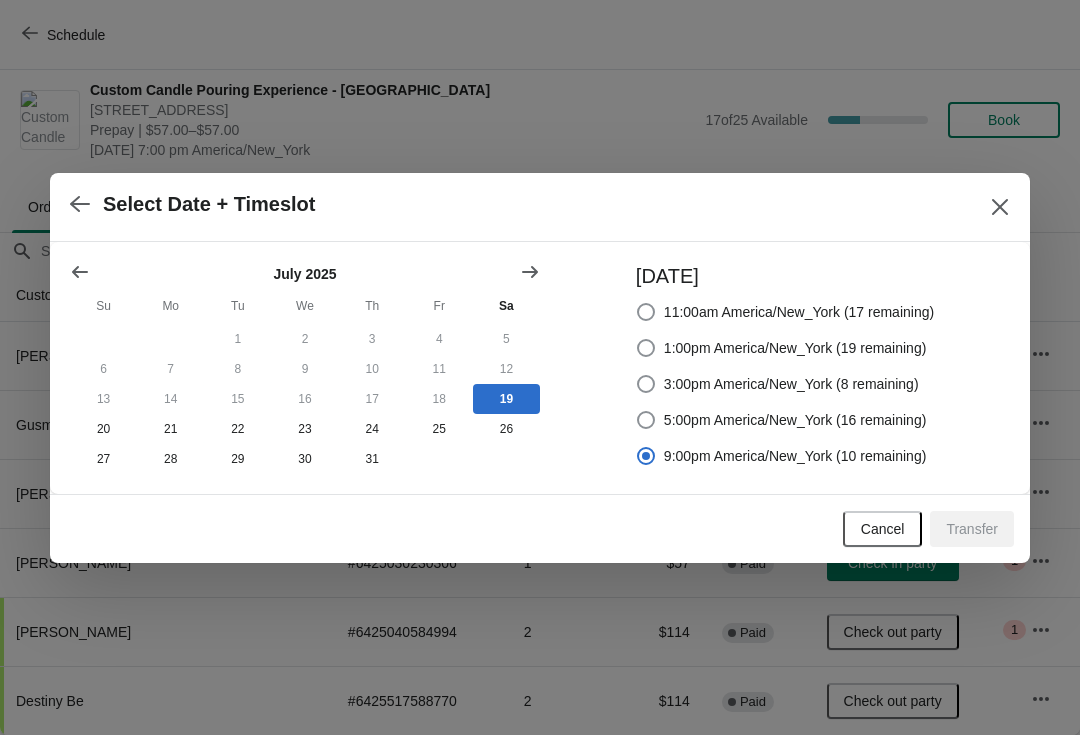 radio on "true" 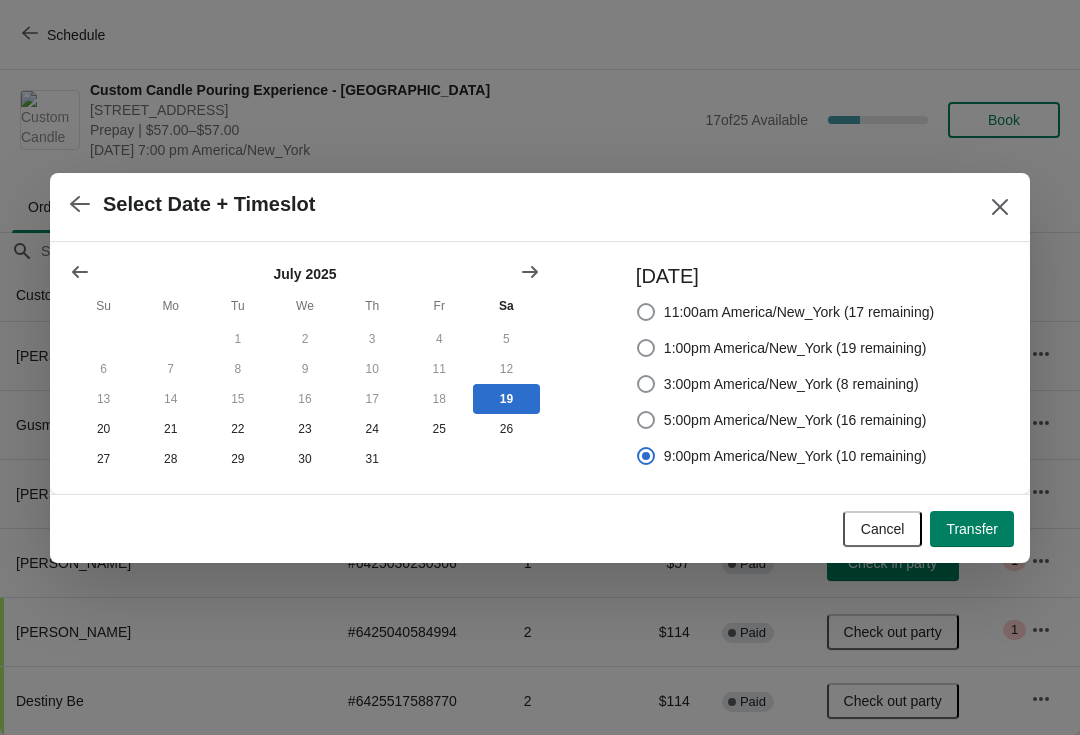 click on "Transfer" at bounding box center [972, 529] 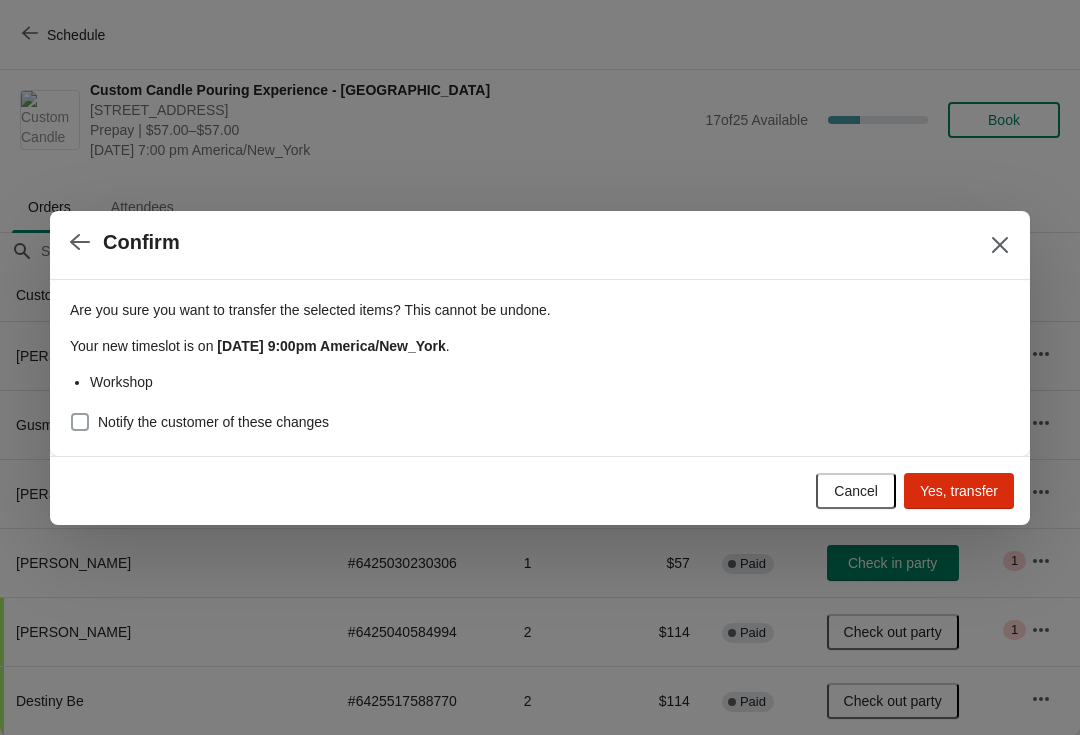 click on "Notify the customer of these changes" at bounding box center (199, 422) 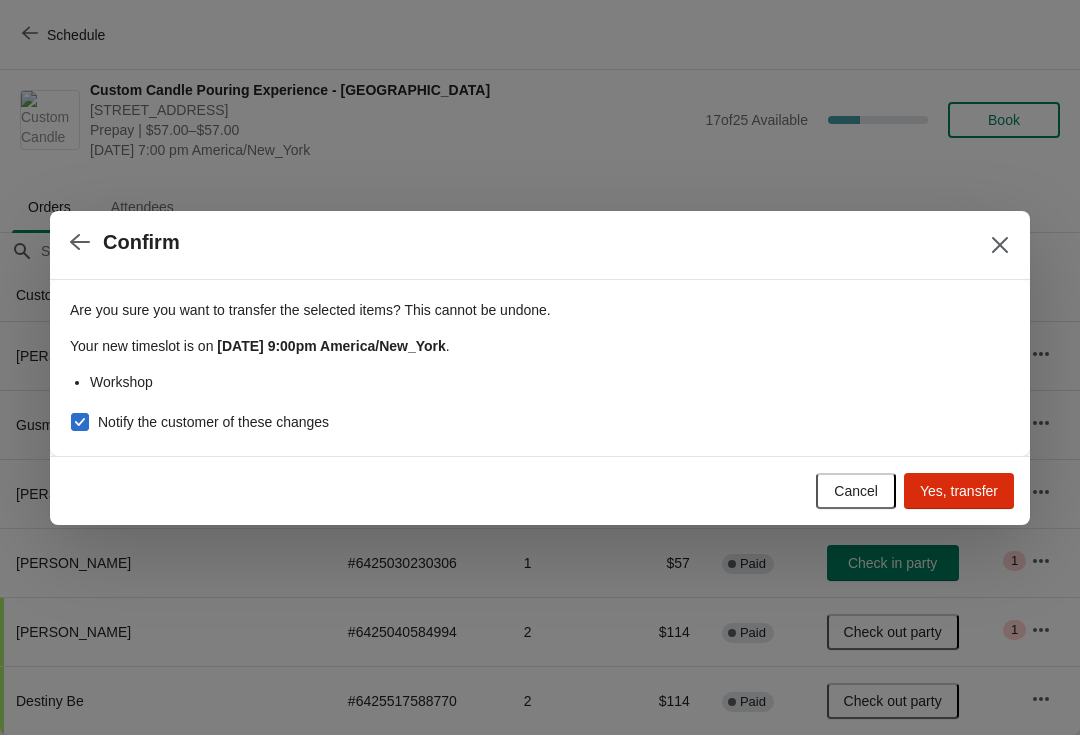 click on "Yes, transfer" at bounding box center [959, 491] 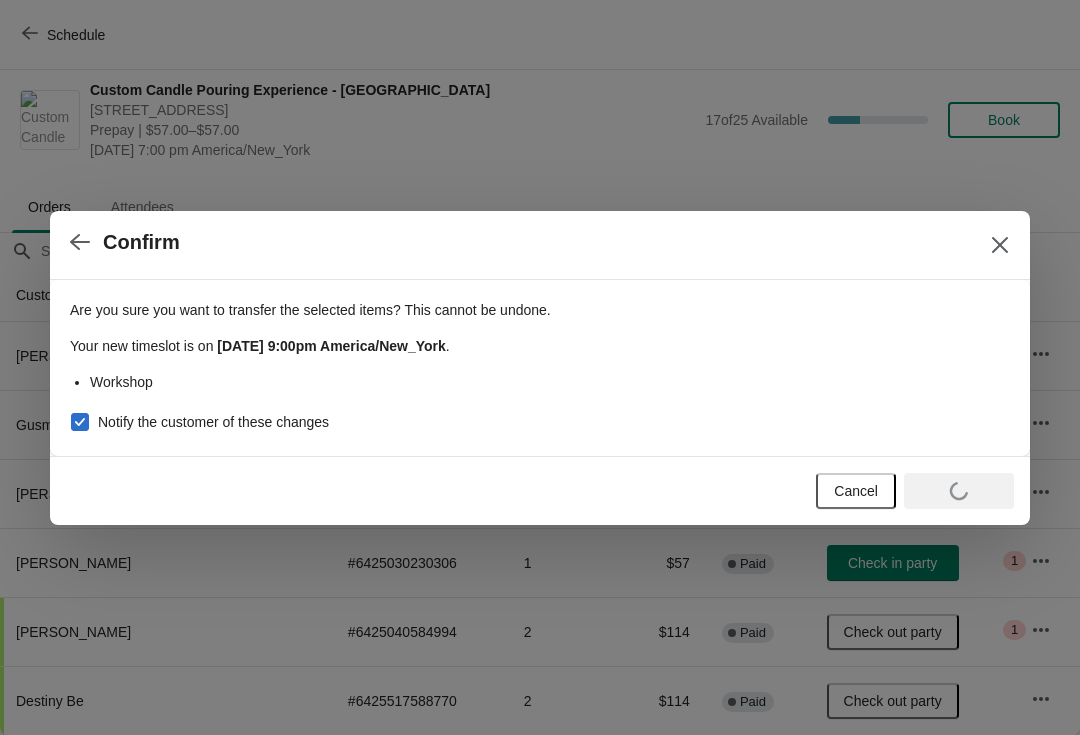 scroll, scrollTop: 0, scrollLeft: 0, axis: both 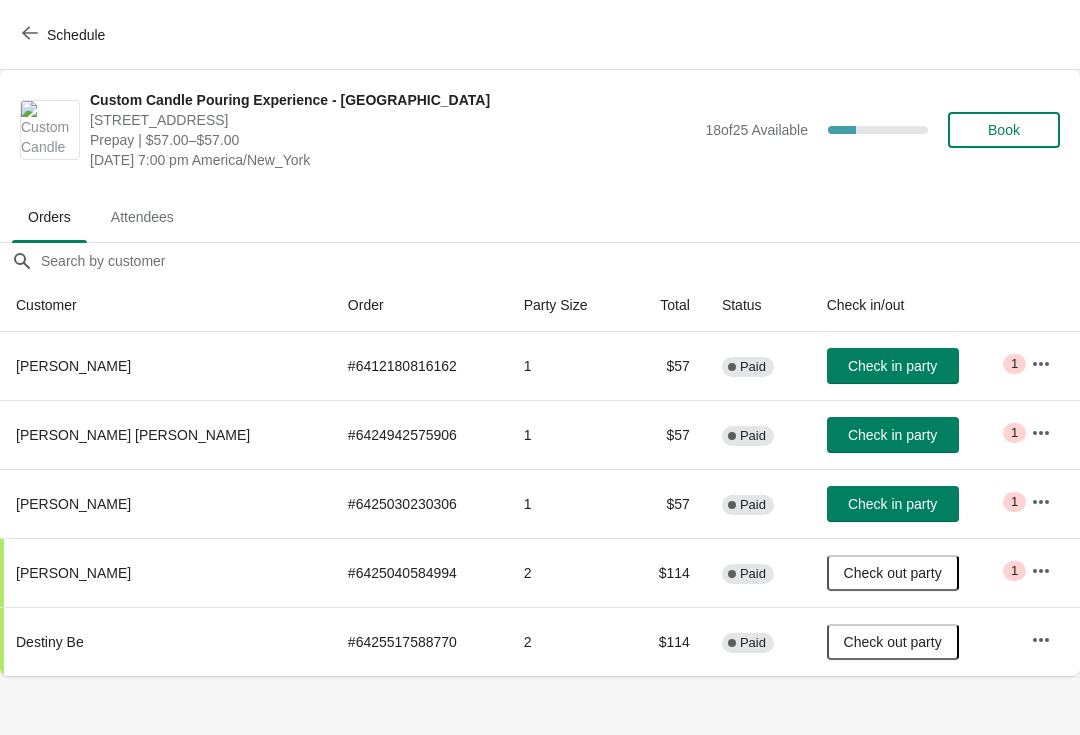 click 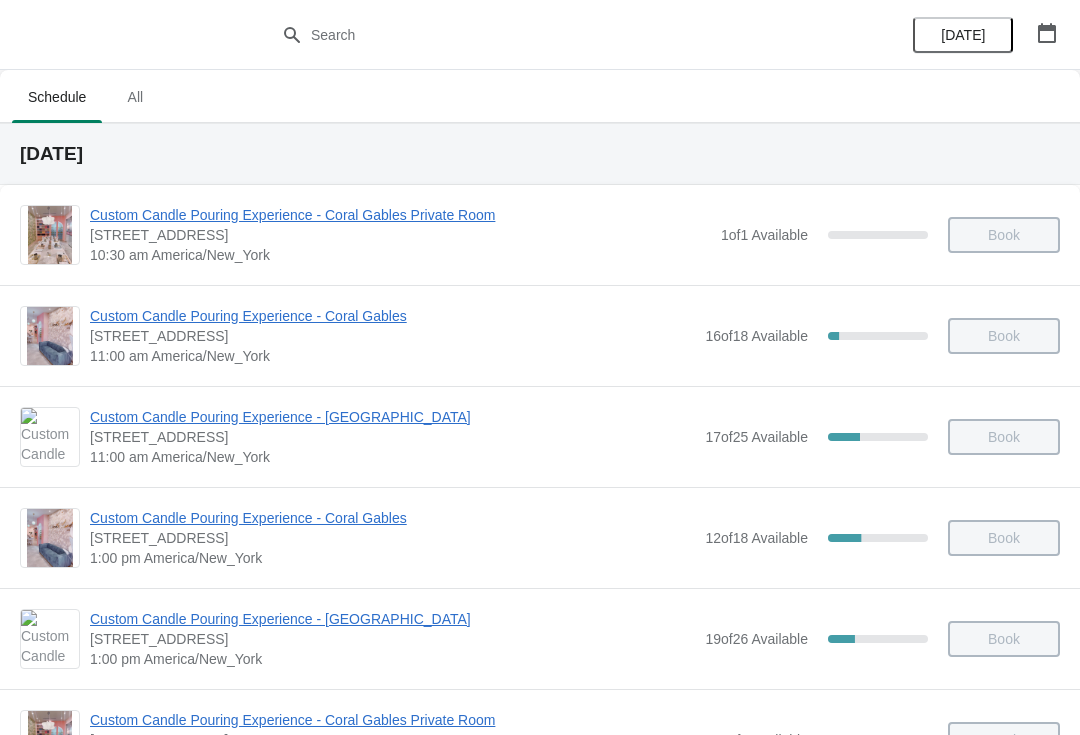 click at bounding box center (1047, 33) 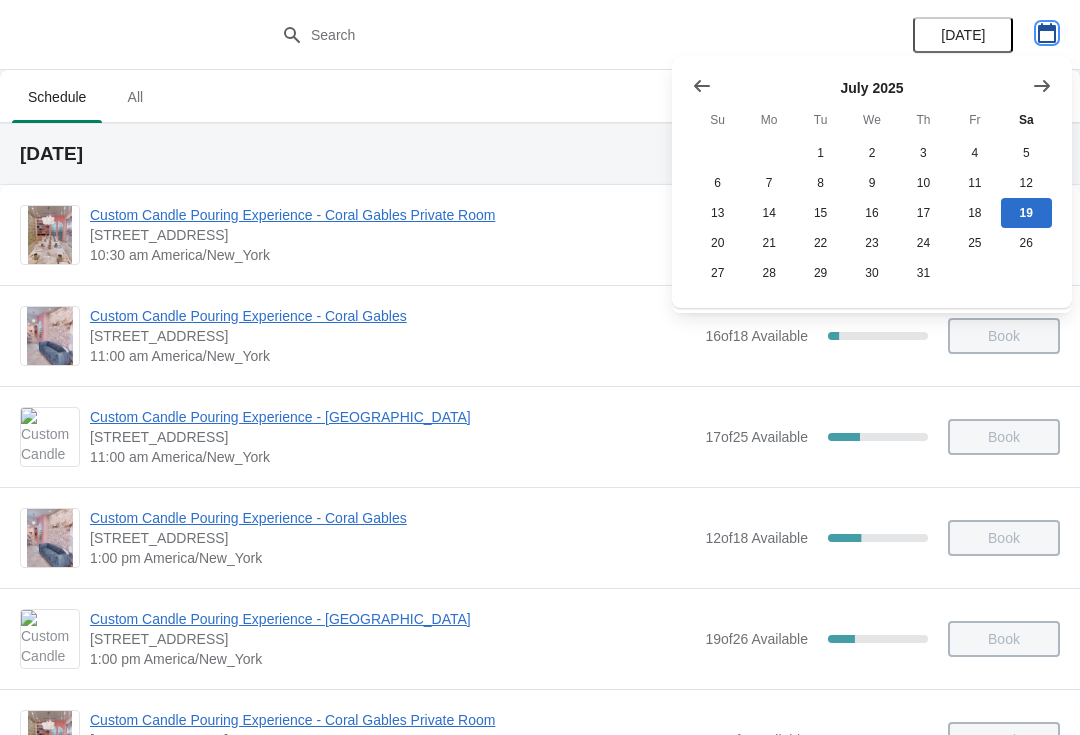 click 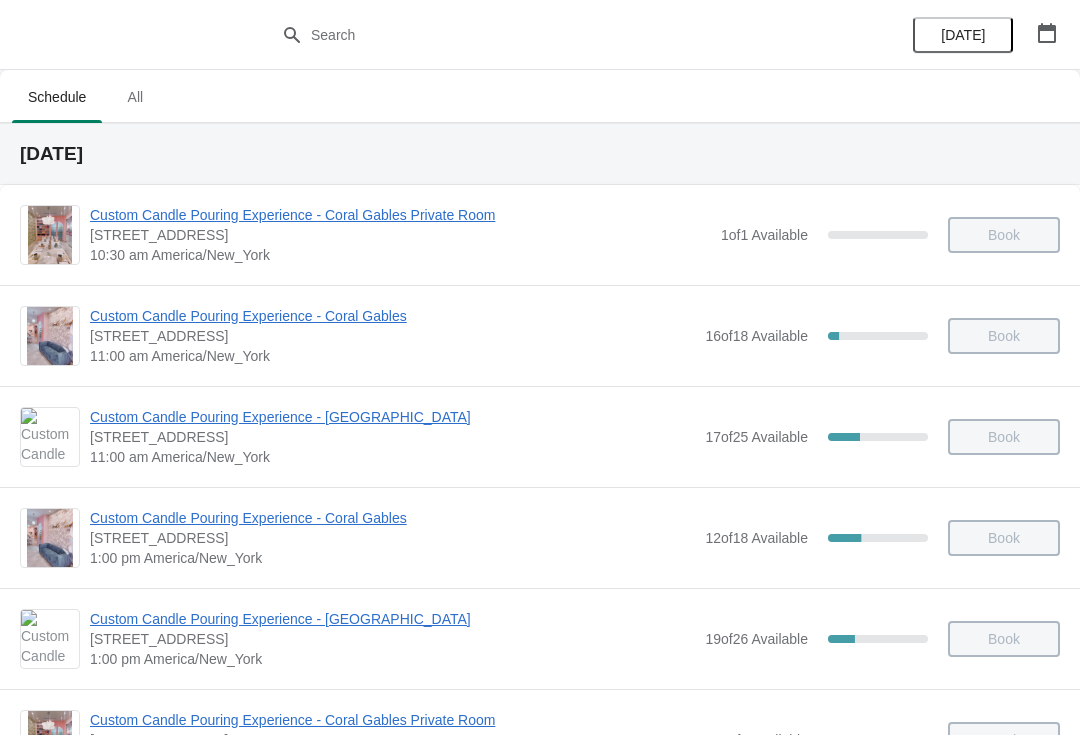 click at bounding box center (1047, 33) 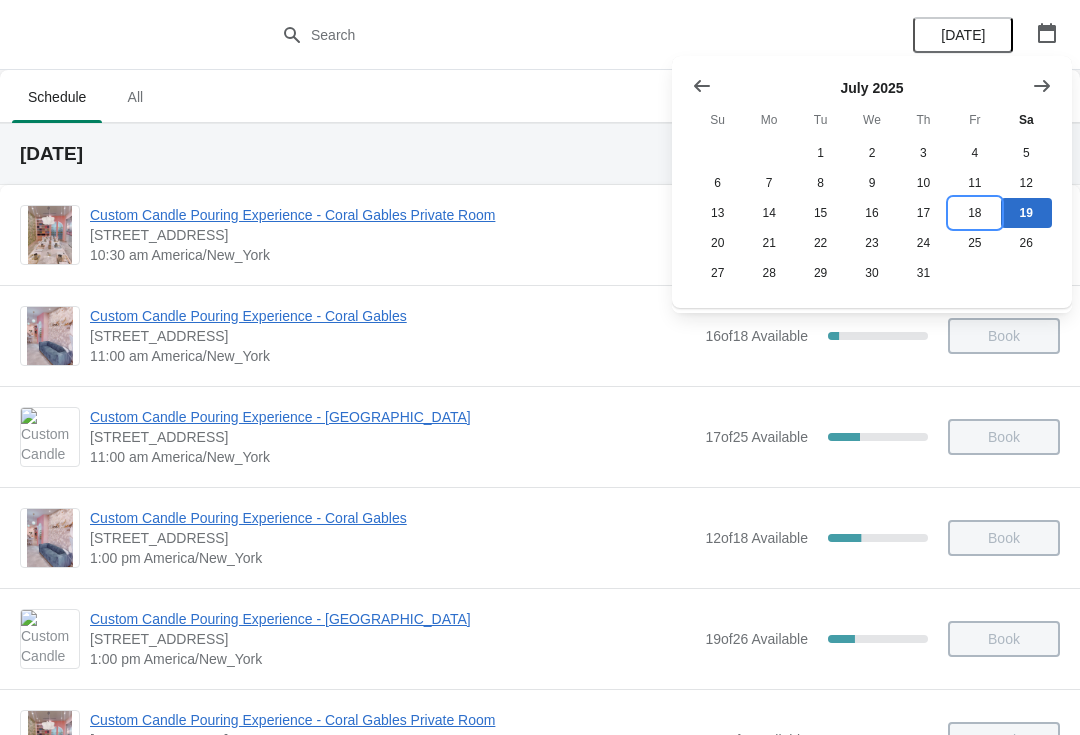 click on "18" at bounding box center (974, 213) 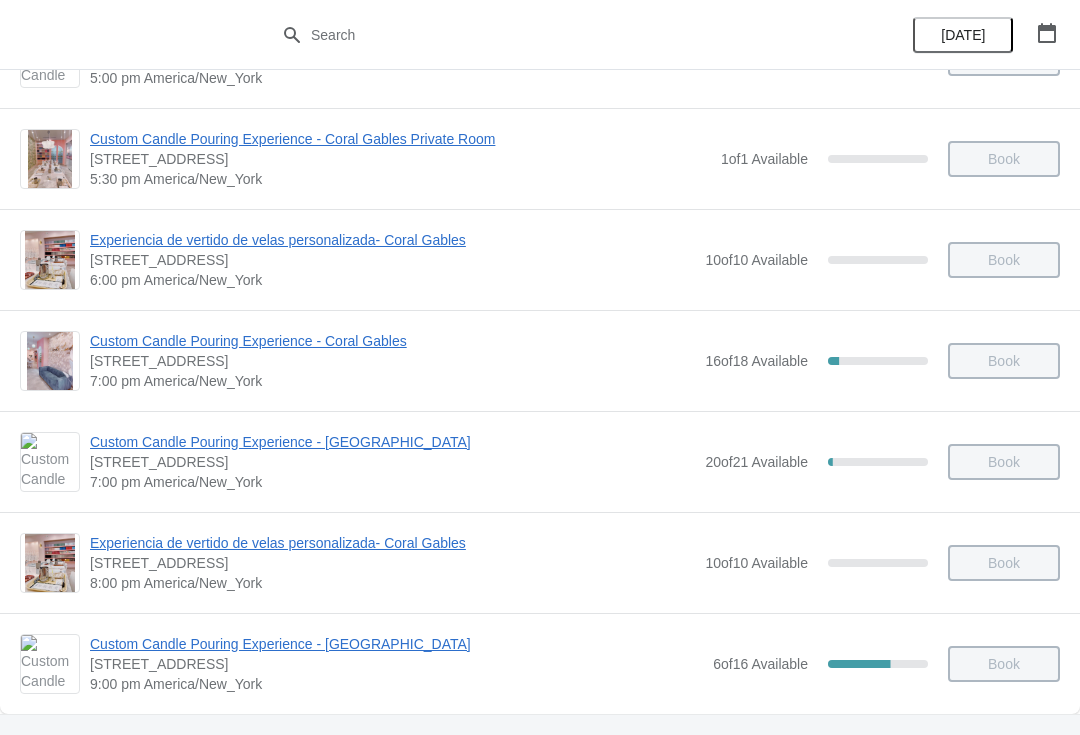scroll, scrollTop: 1085, scrollLeft: 0, axis: vertical 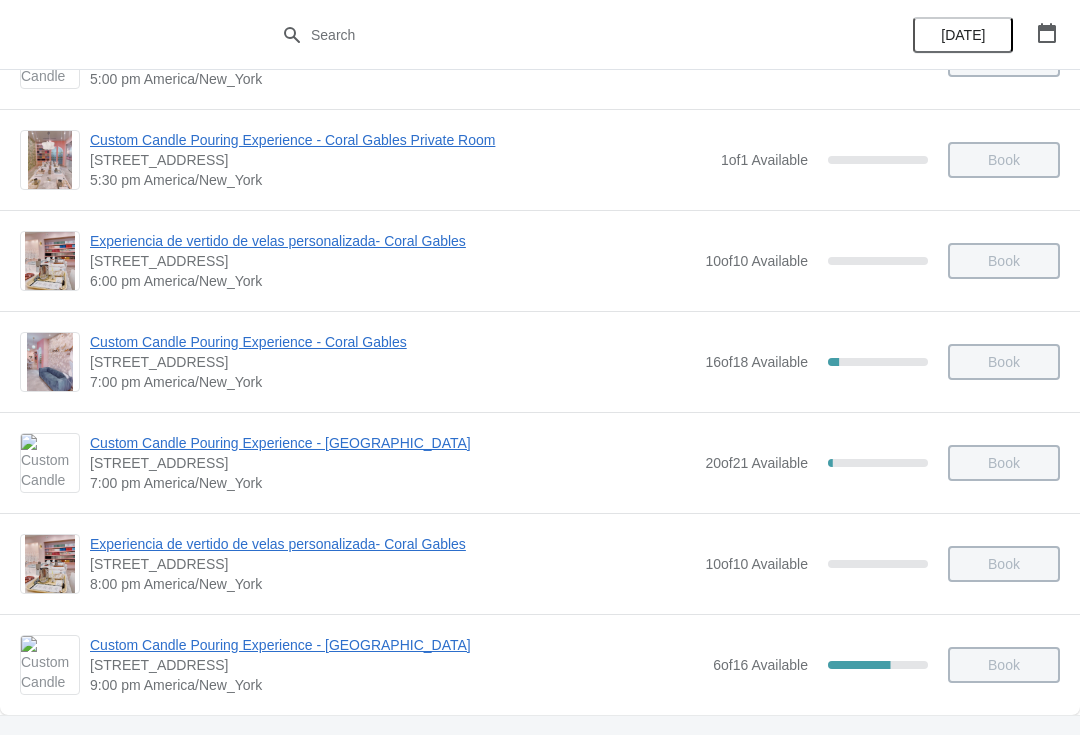 click on "Custom Candle Pouring Experience -  [GEOGRAPHIC_DATA]" at bounding box center (392, 443) 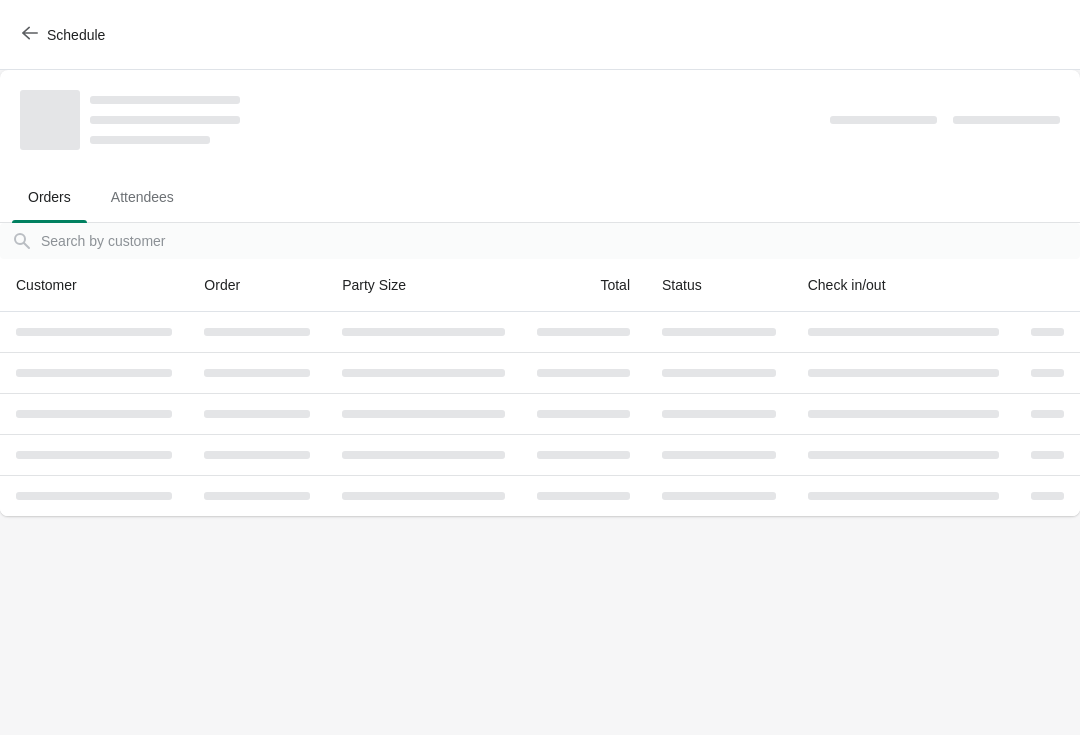 scroll, scrollTop: 0, scrollLeft: 0, axis: both 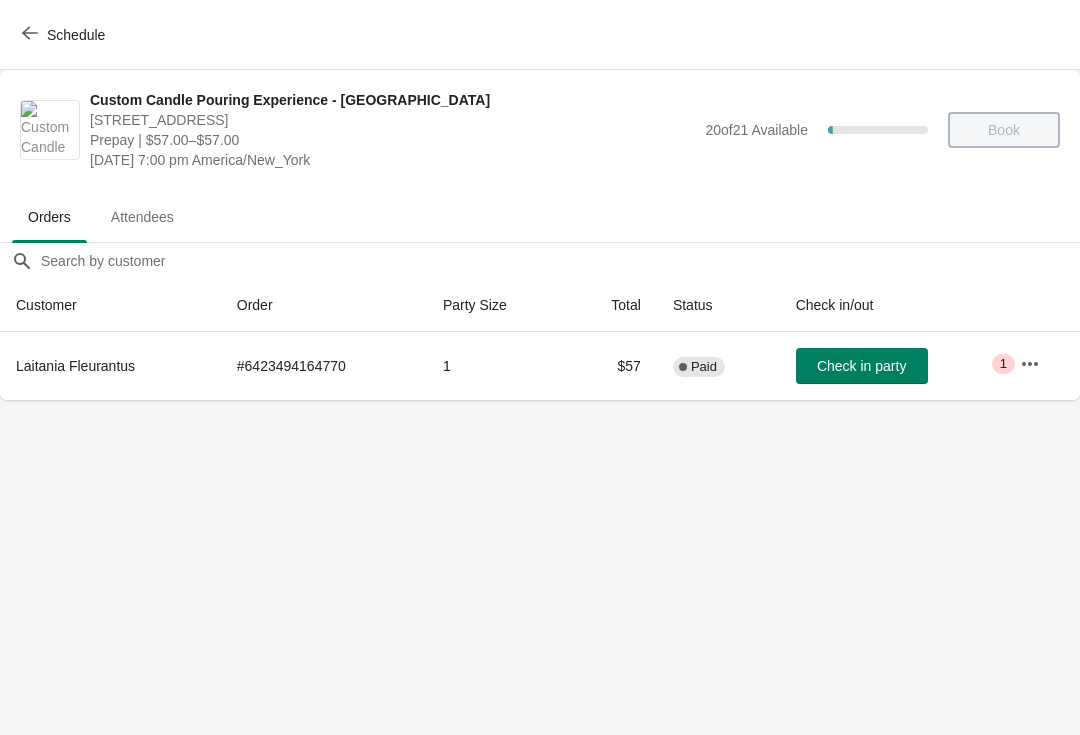 click 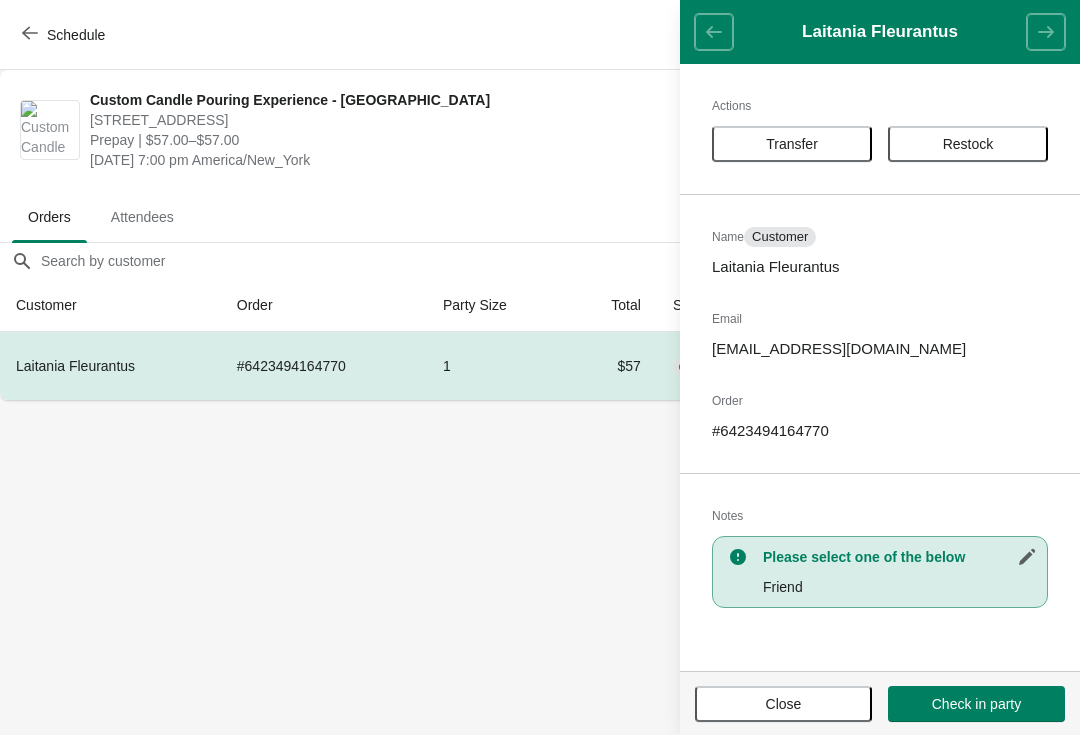 click on "Transfer" at bounding box center [792, 144] 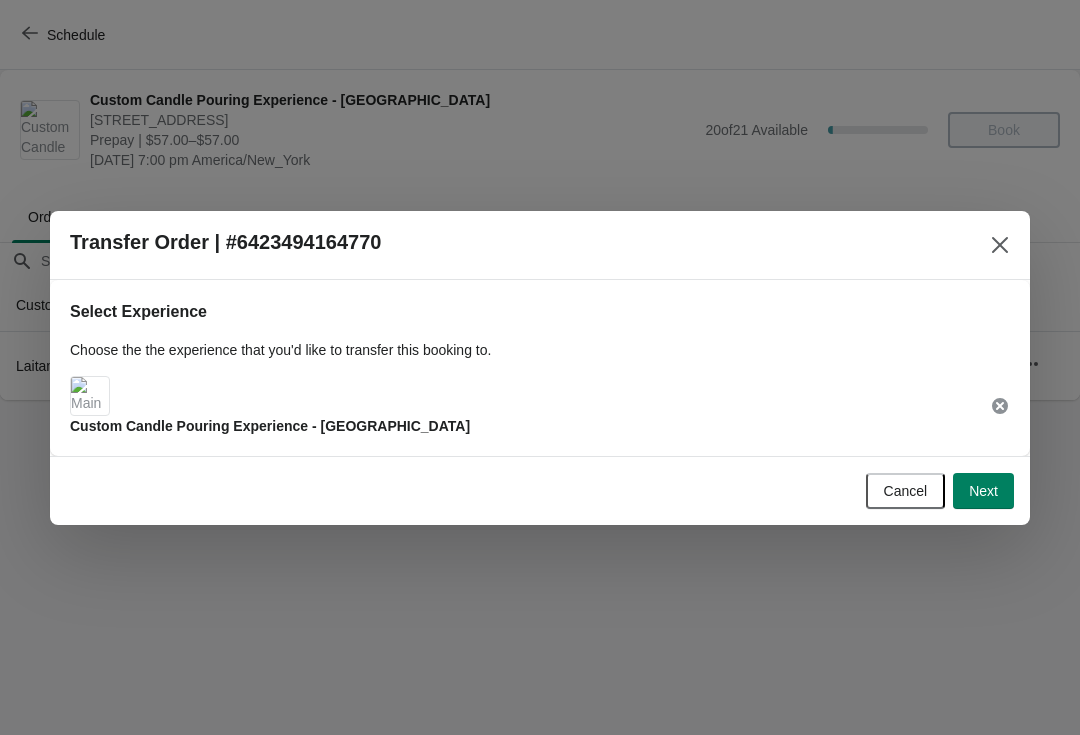 click on "Next" at bounding box center [983, 491] 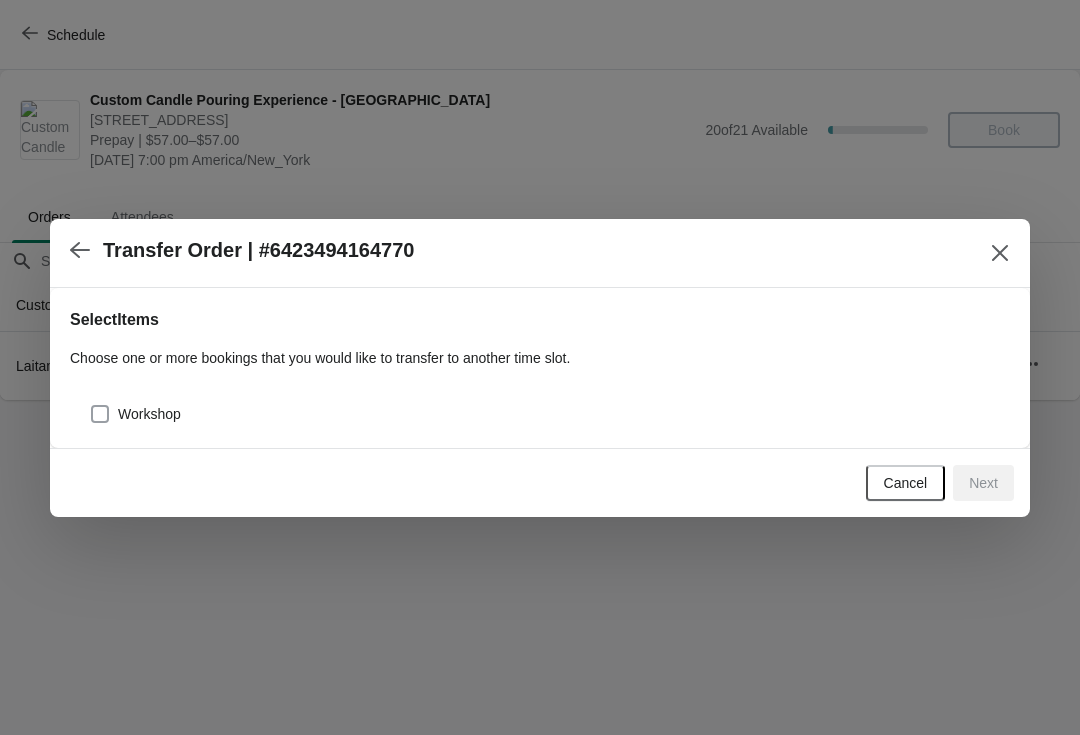 click on "Workshop" at bounding box center [149, 414] 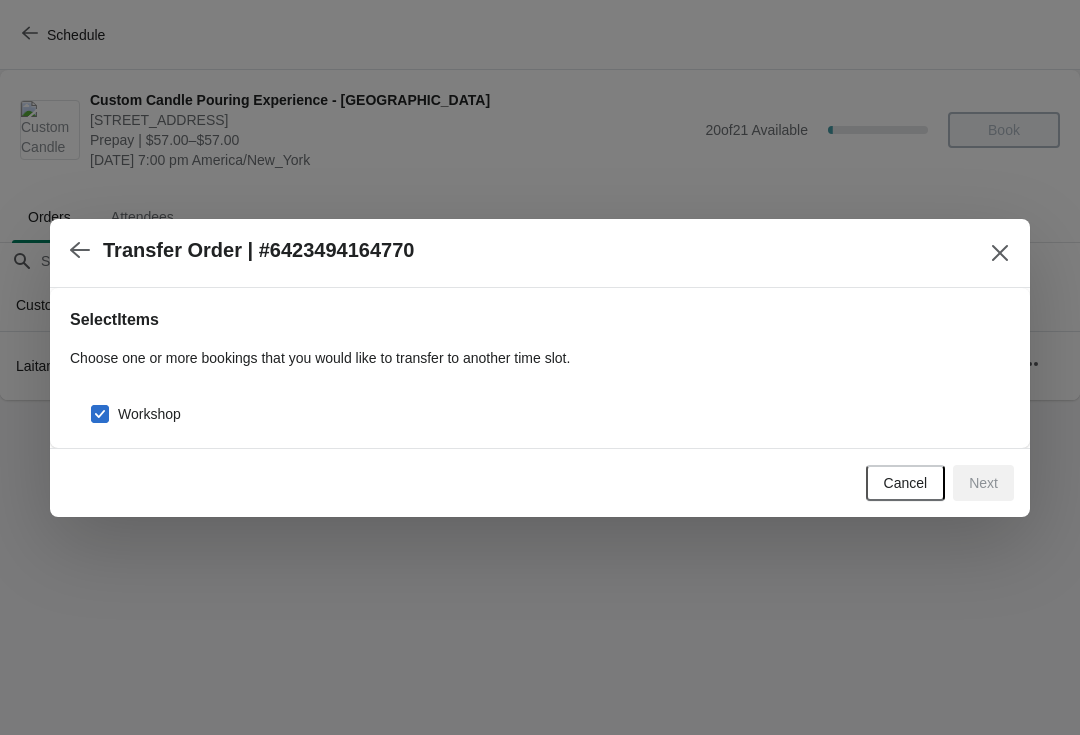 checkbox on "true" 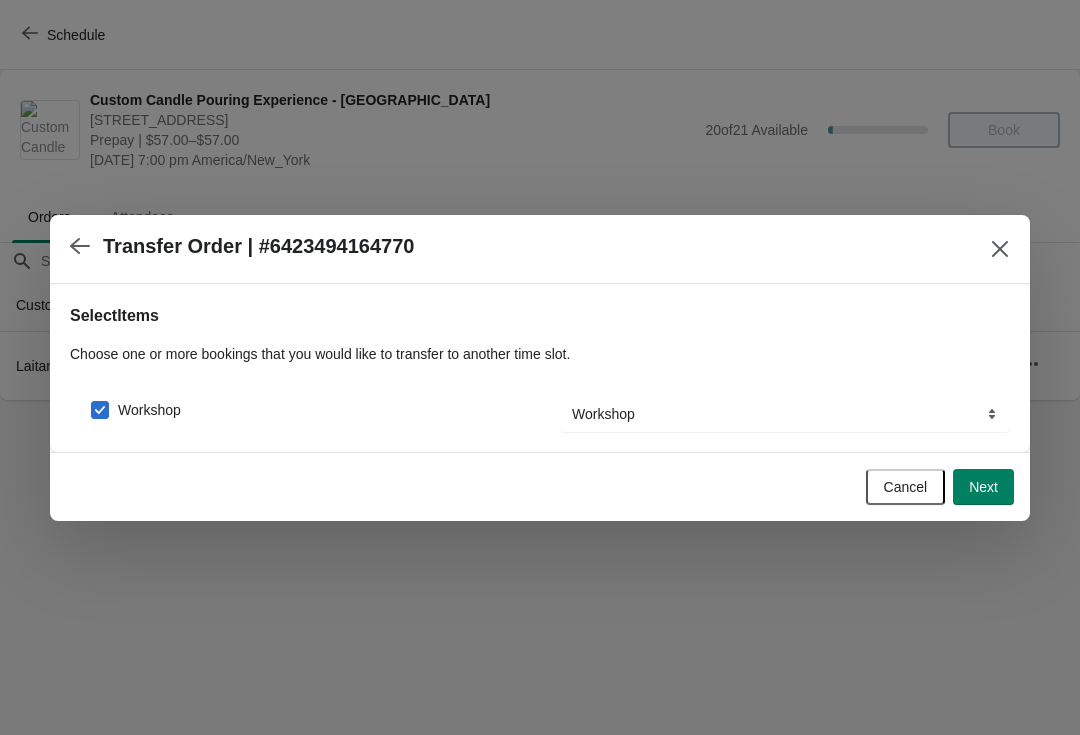 click on "Next" at bounding box center [983, 487] 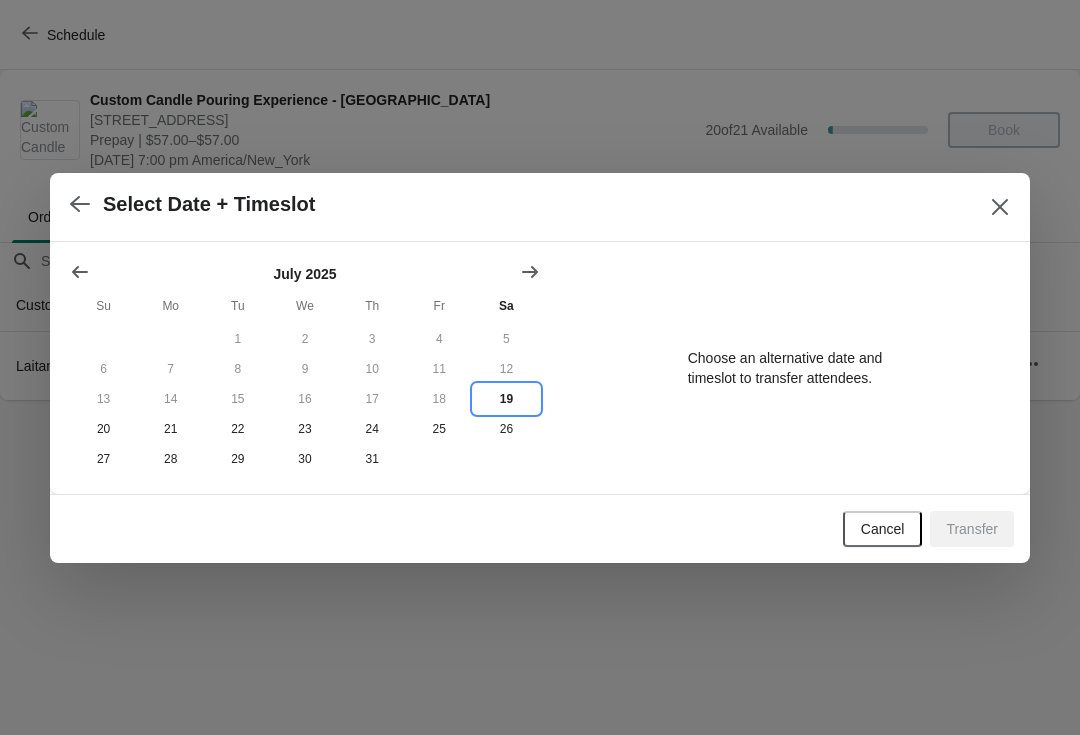 click on "19" at bounding box center [506, 399] 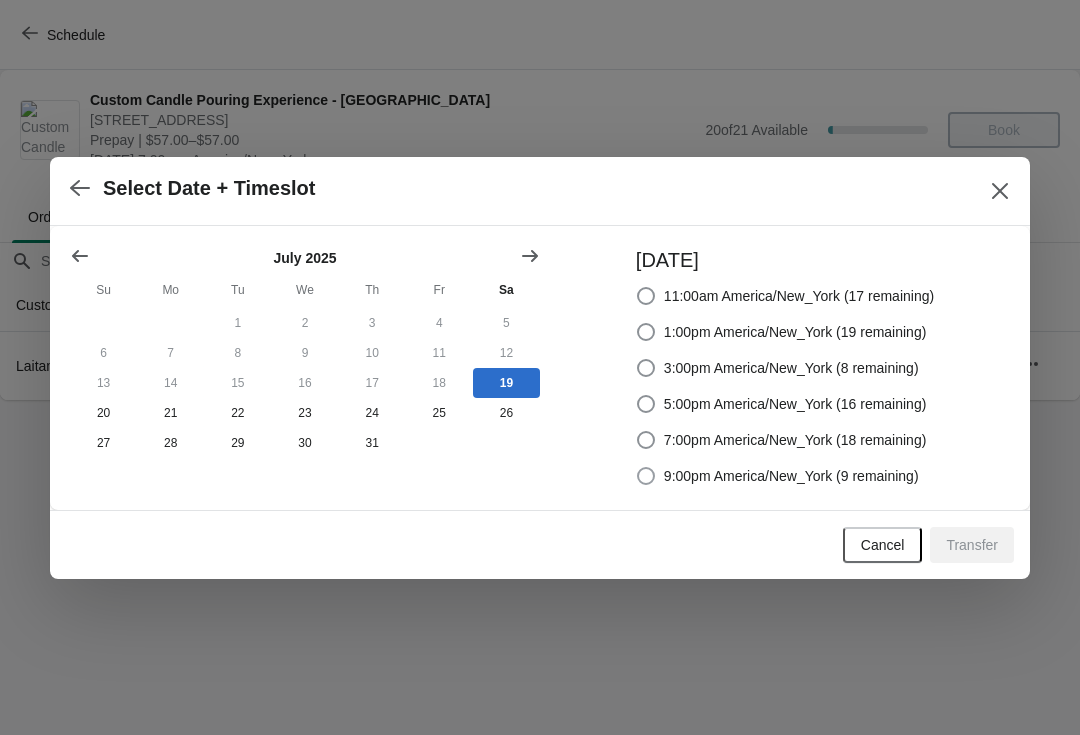 click on "9:00pm America/New_York (9 remaining)" at bounding box center (791, 476) 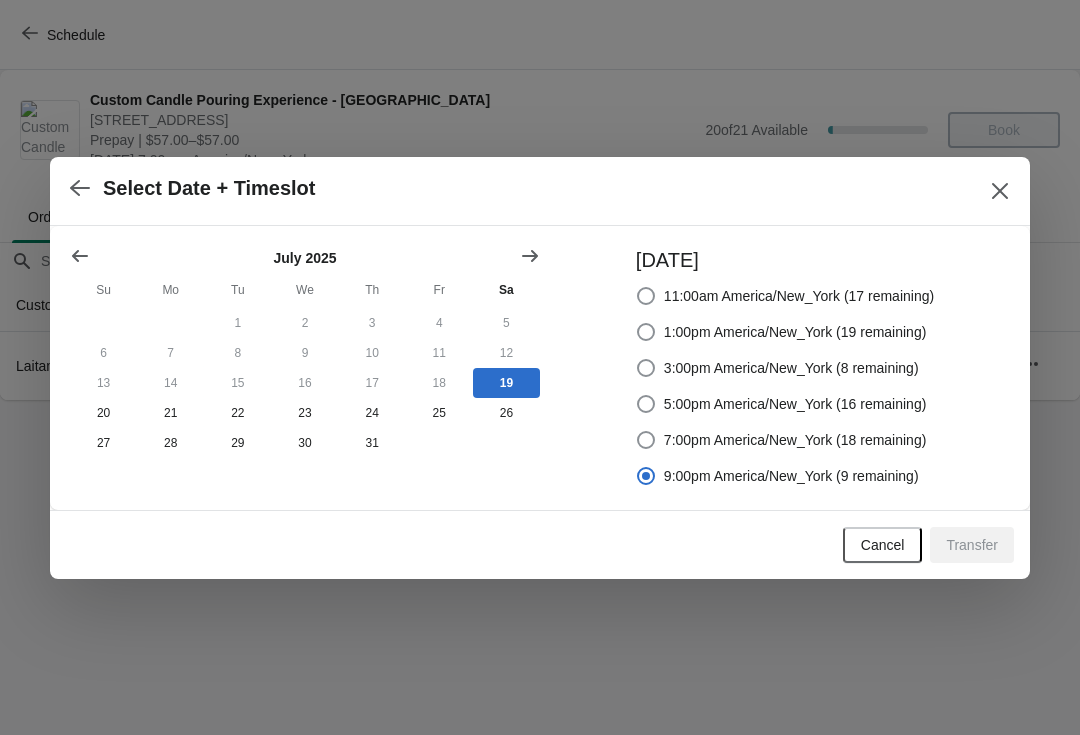 radio on "true" 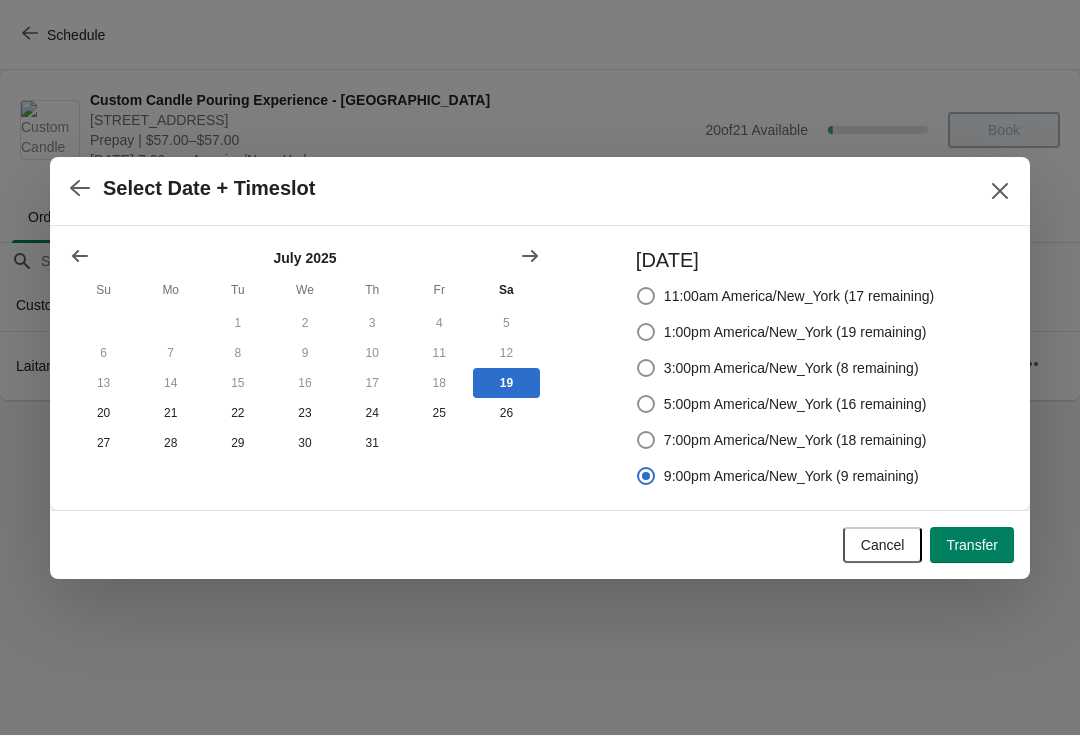 click on "Transfer" at bounding box center (972, 545) 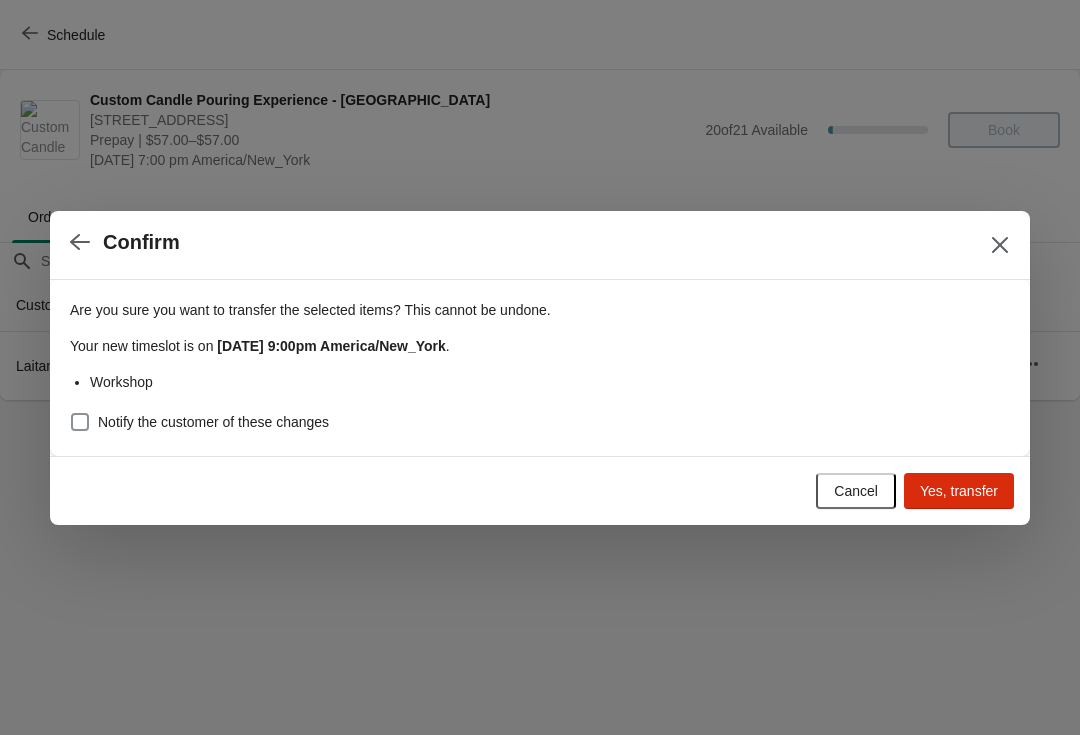 click on "Notify the customer of these changes" at bounding box center [213, 422] 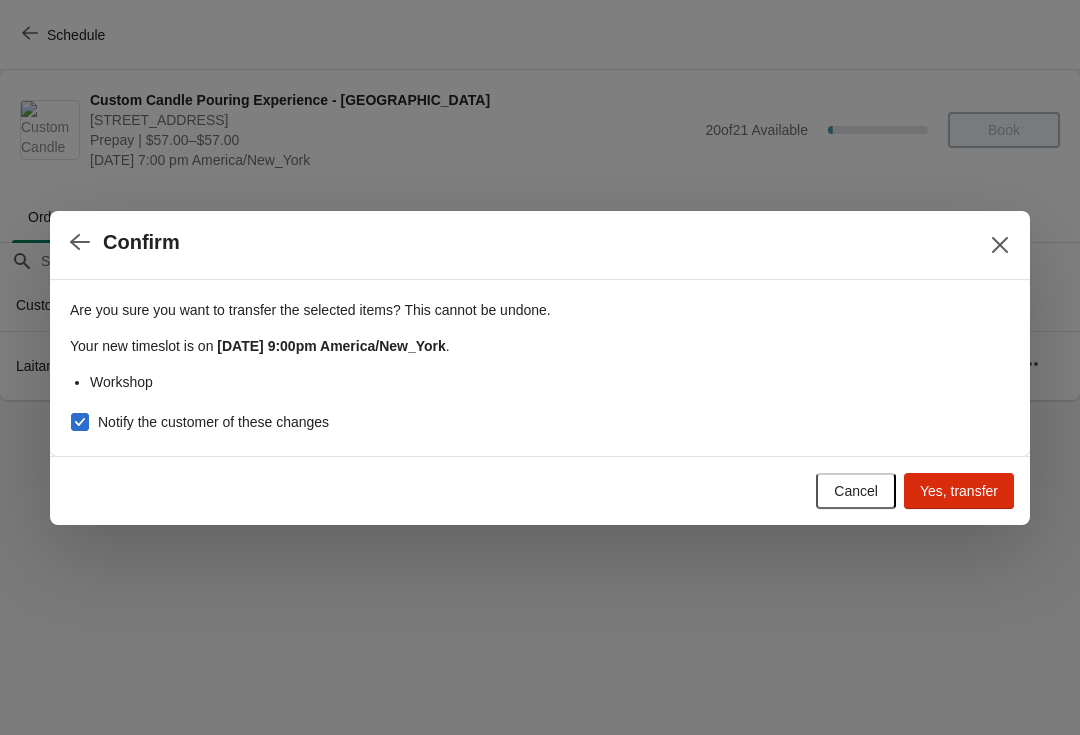 checkbox on "true" 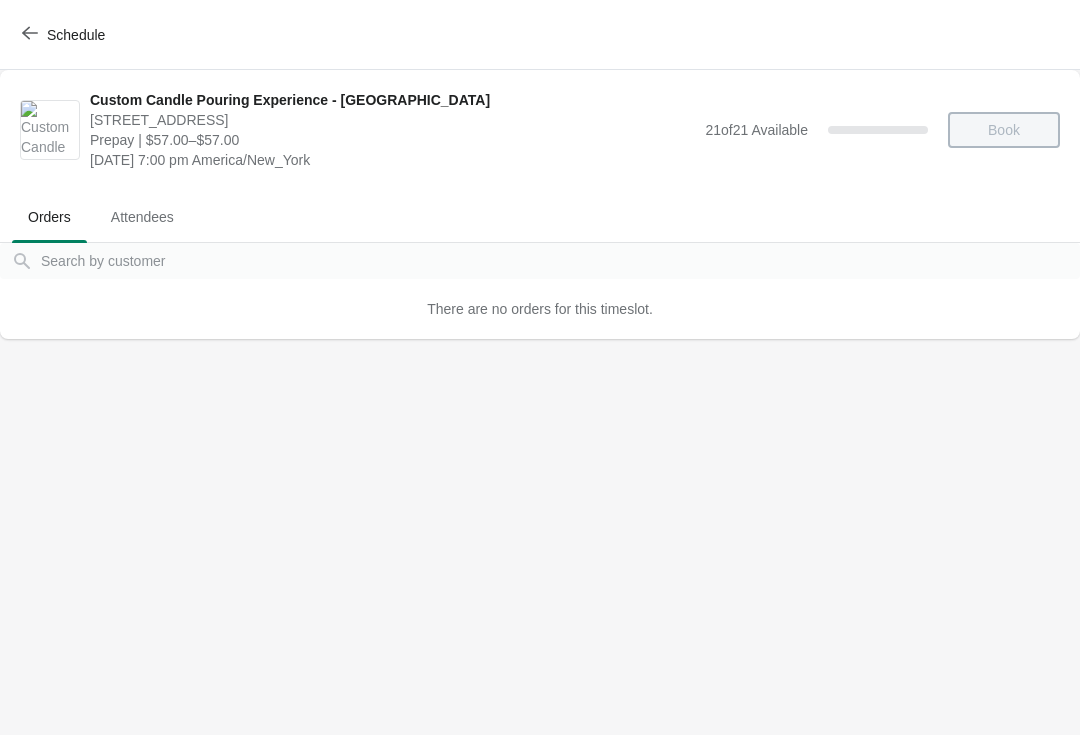 click on "Schedule" at bounding box center (65, 35) 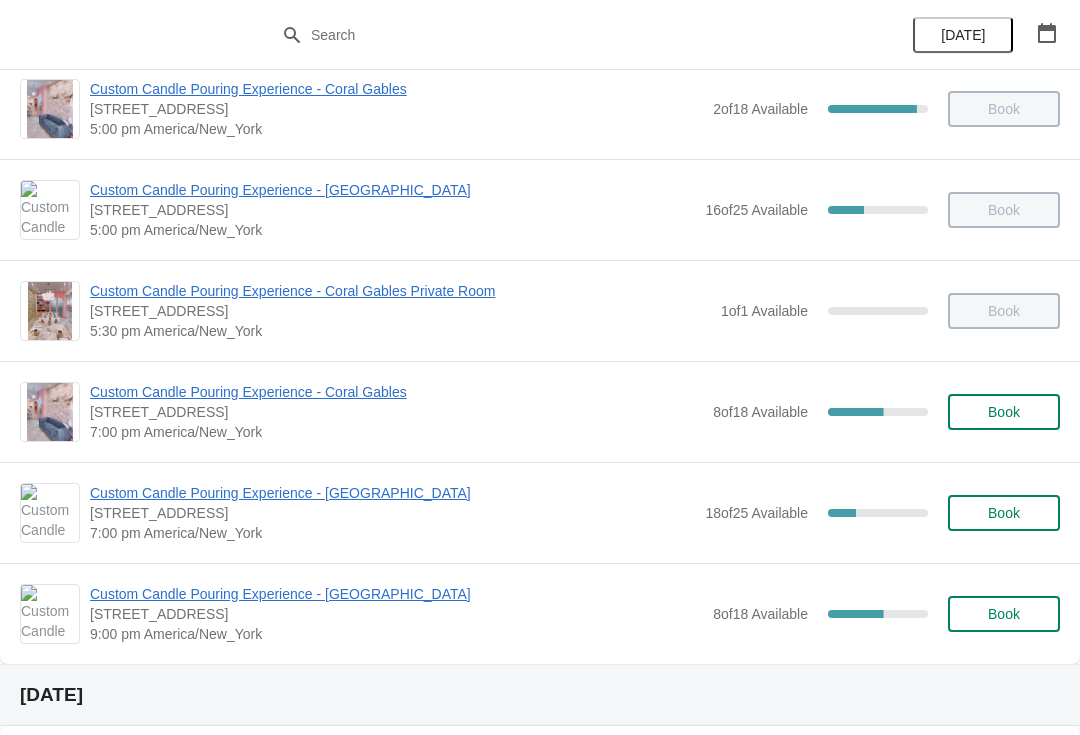 scroll, scrollTop: 941, scrollLeft: 0, axis: vertical 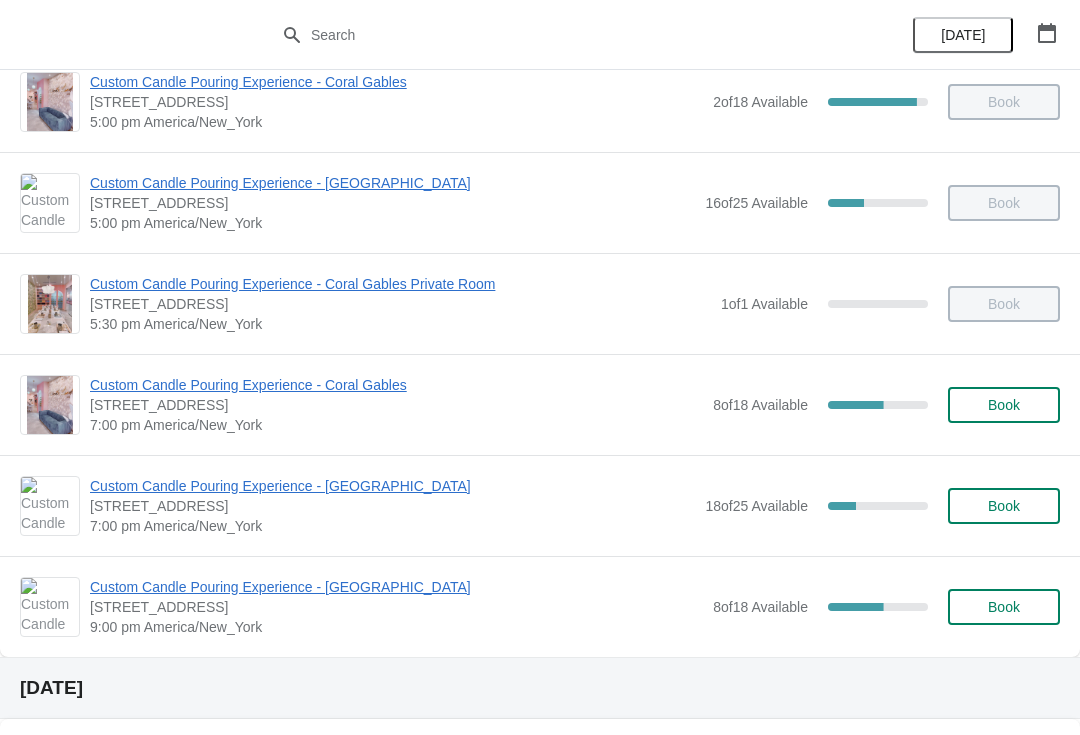 click on "Custom Candle Pouring Experience -  [GEOGRAPHIC_DATA]" at bounding box center [396, 587] 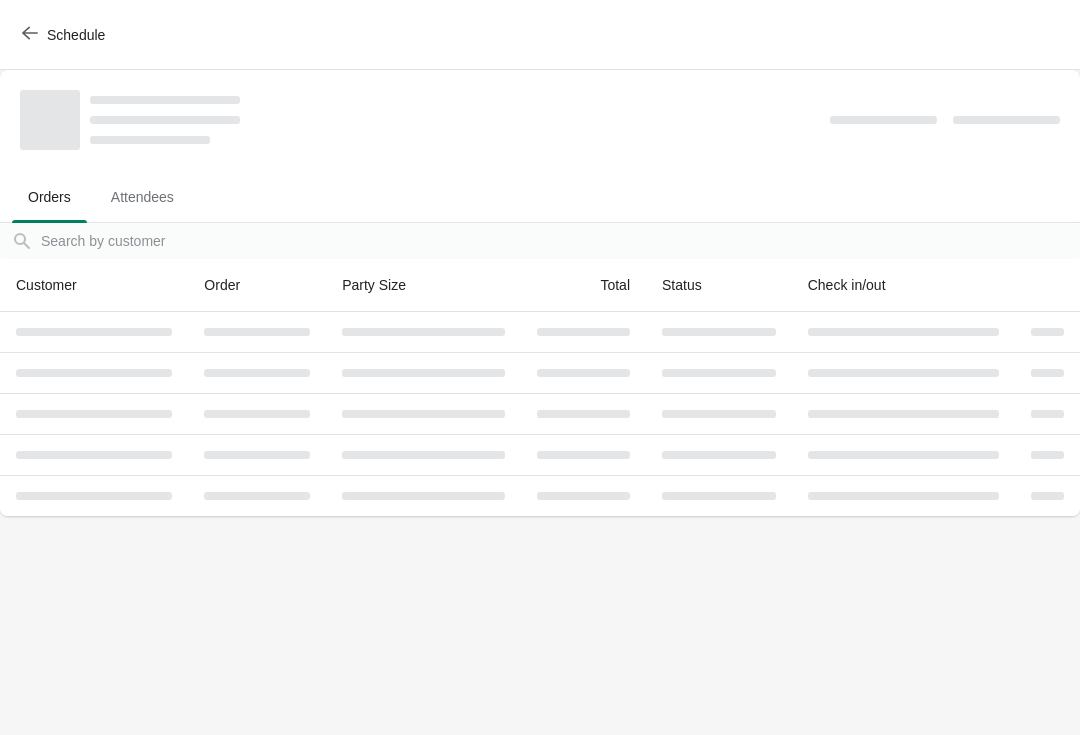 scroll, scrollTop: 0, scrollLeft: 0, axis: both 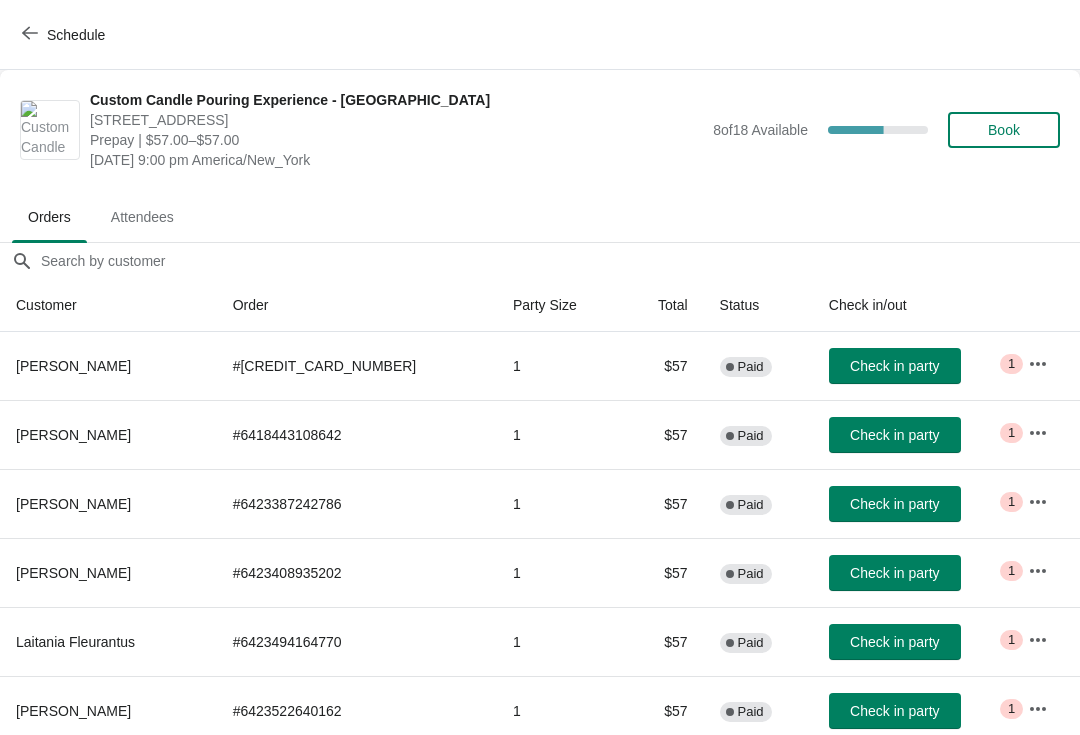 click on "Schedule" at bounding box center [65, 35] 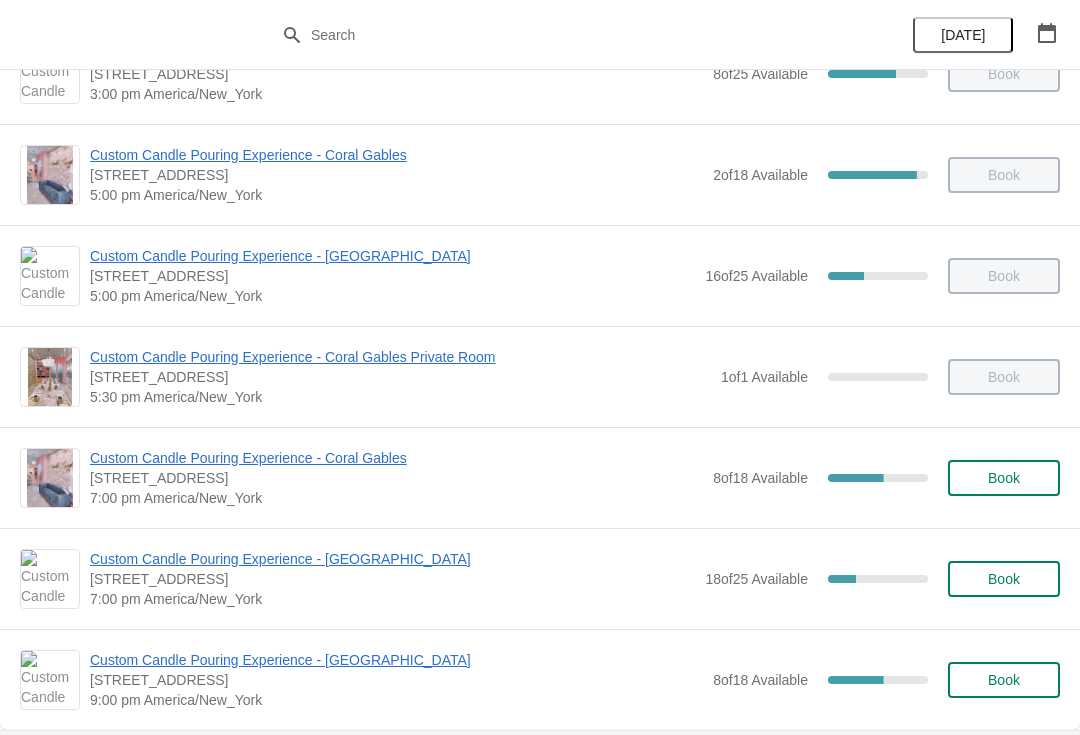 scroll, scrollTop: 866, scrollLeft: 0, axis: vertical 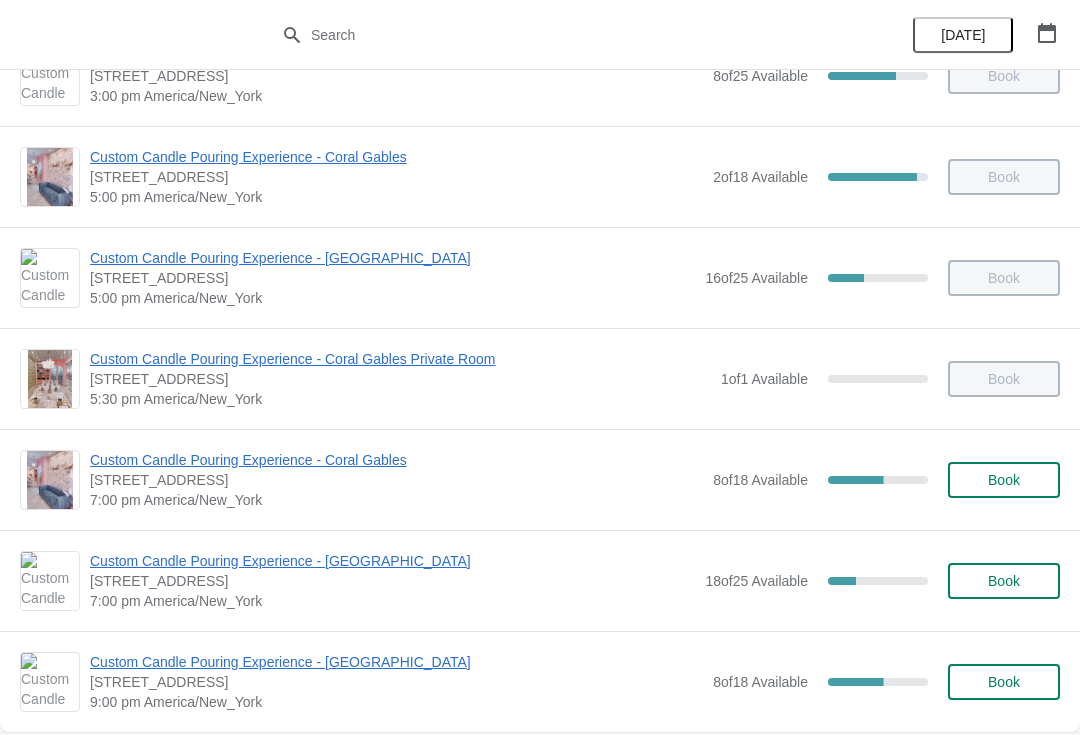 click on "Custom Candle Pouring Experience -  [GEOGRAPHIC_DATA]" at bounding box center [392, 561] 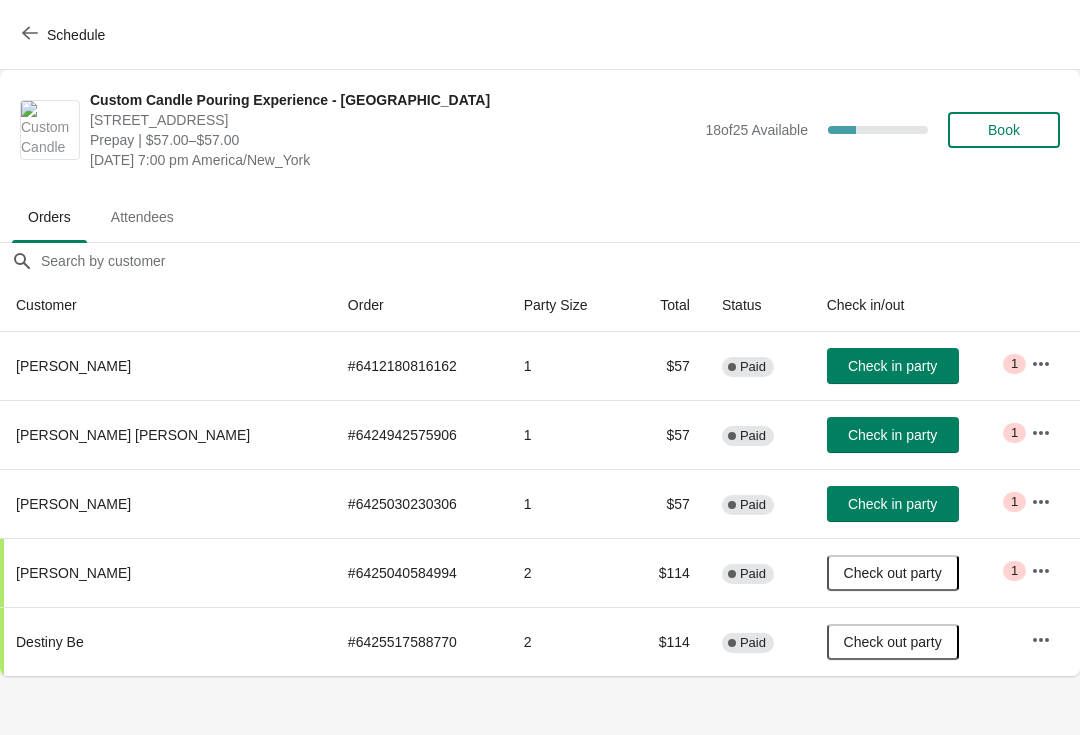 click 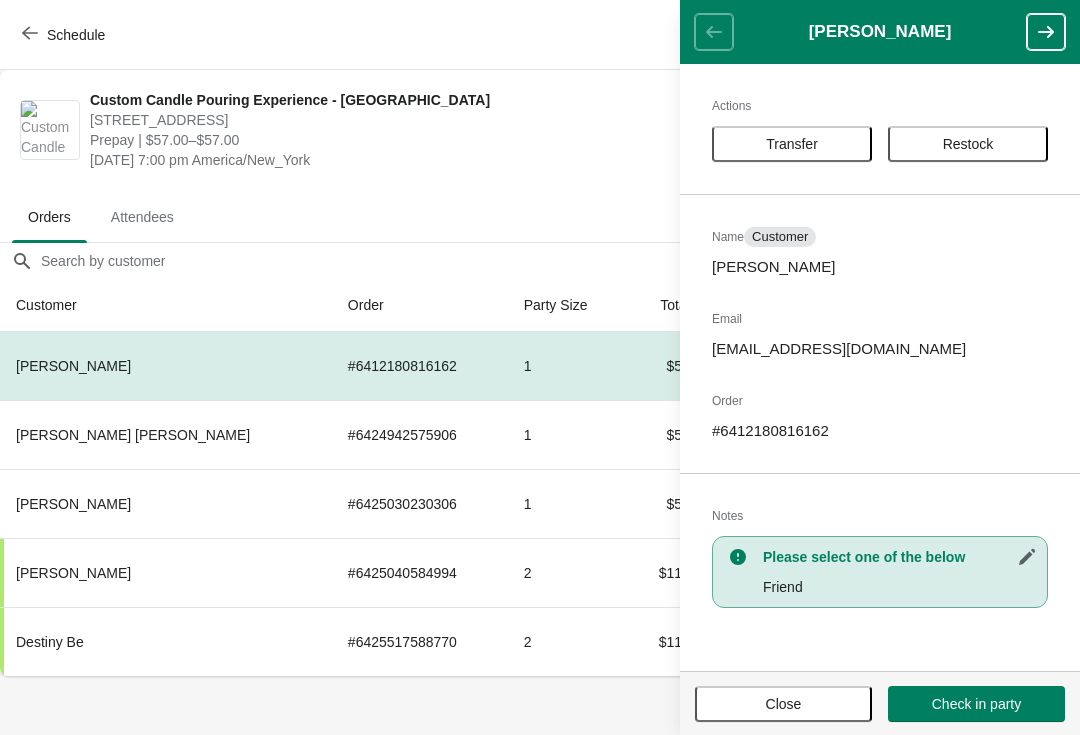 click on "Transfer" at bounding box center (792, 144) 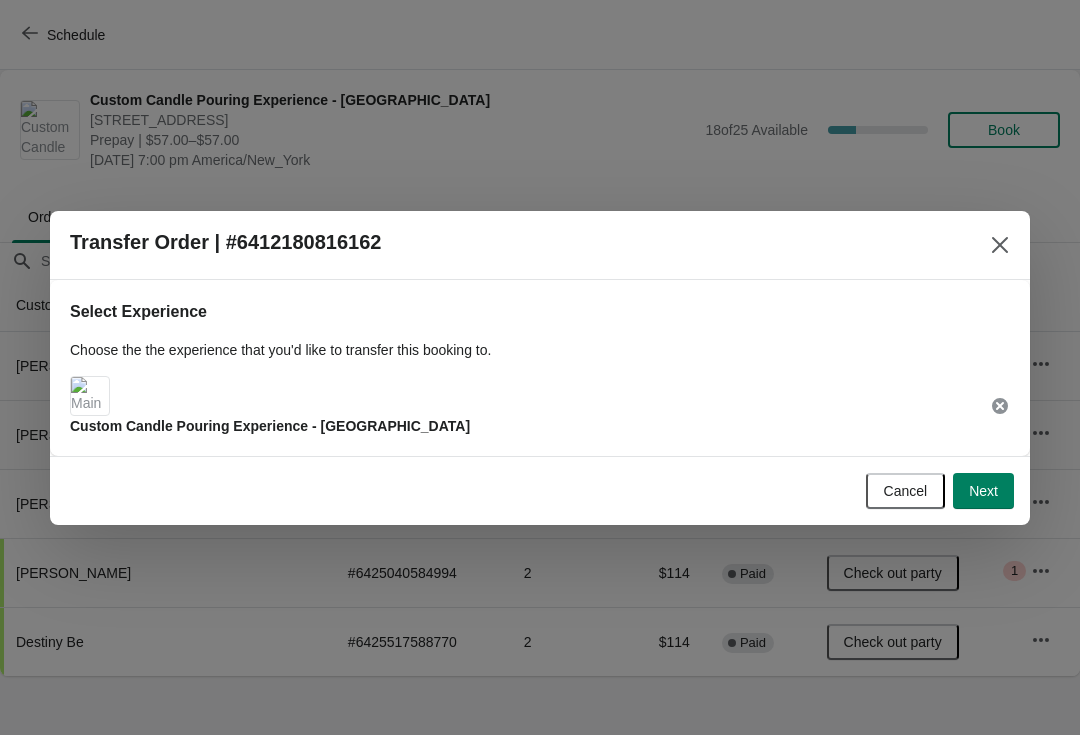 click on "Next" at bounding box center (983, 491) 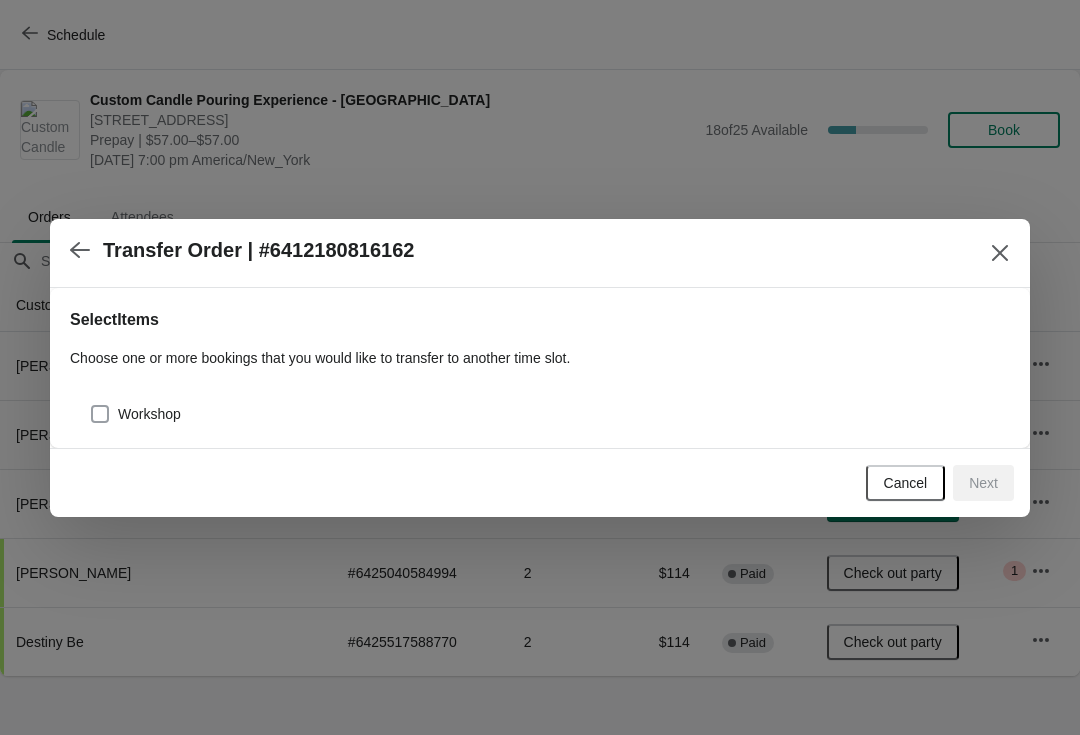 click on "Workshop" at bounding box center (149, 414) 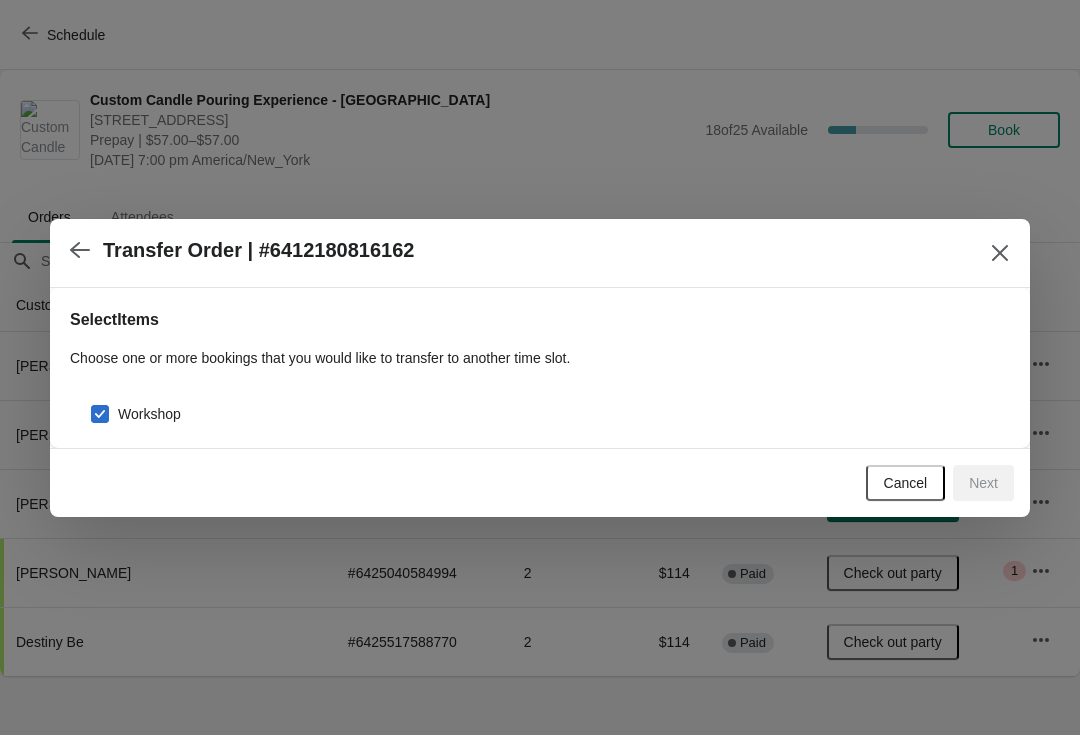 checkbox on "true" 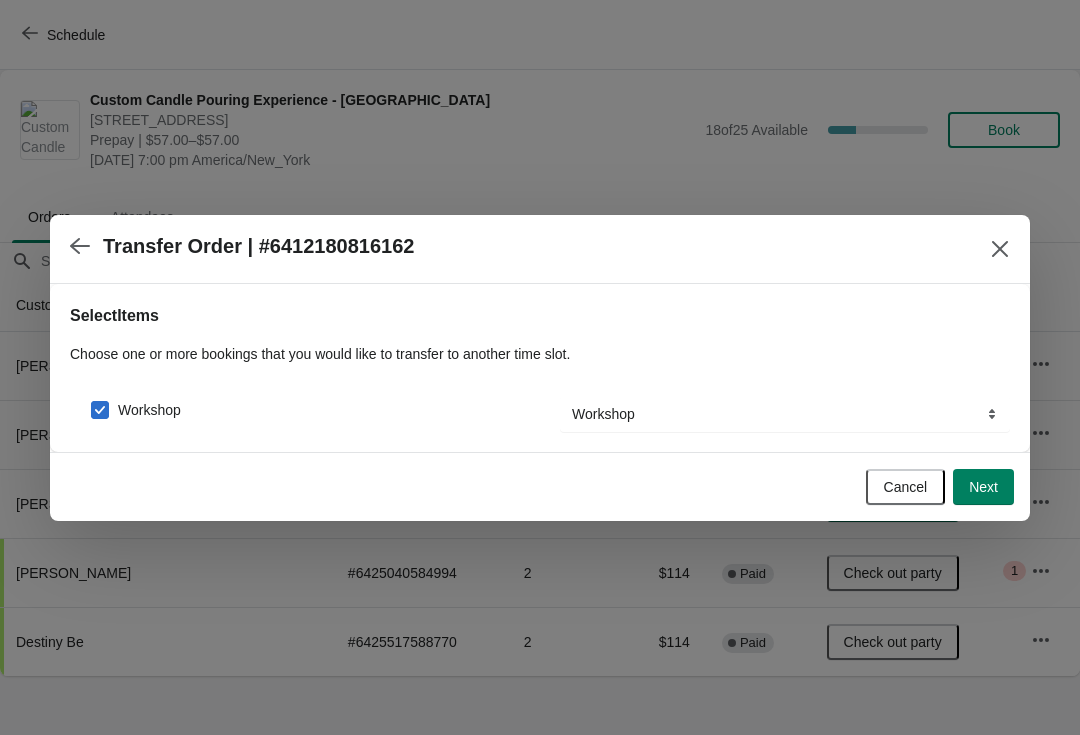 click on "Next" at bounding box center [983, 487] 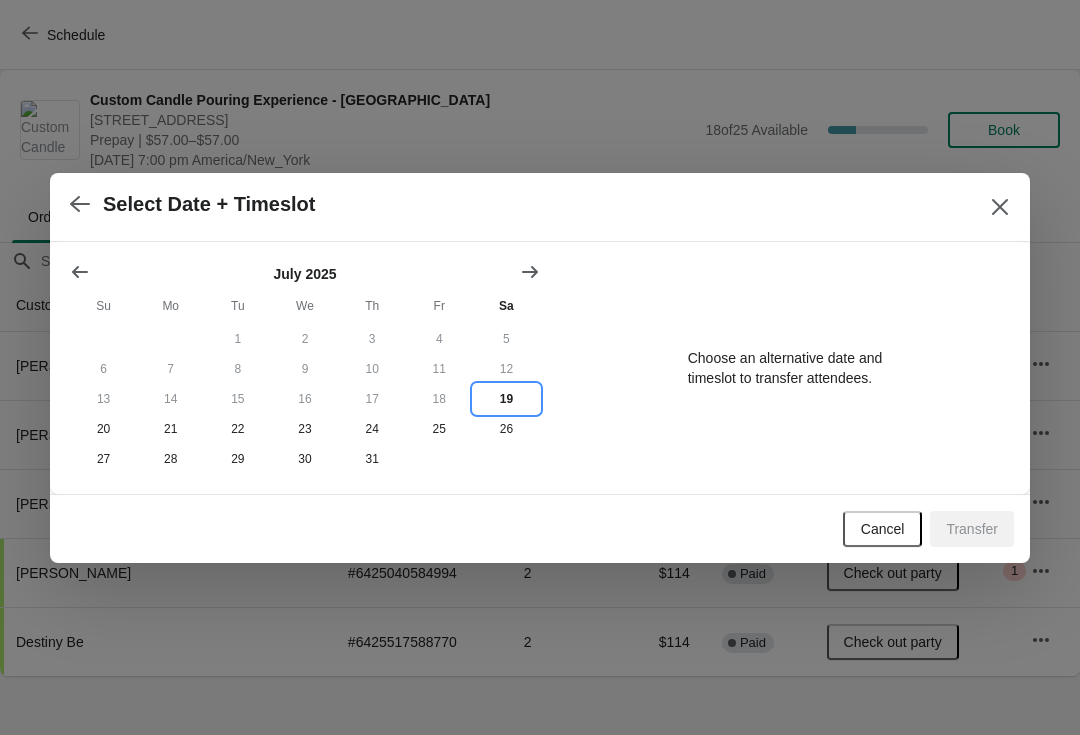 click on "19" at bounding box center [506, 399] 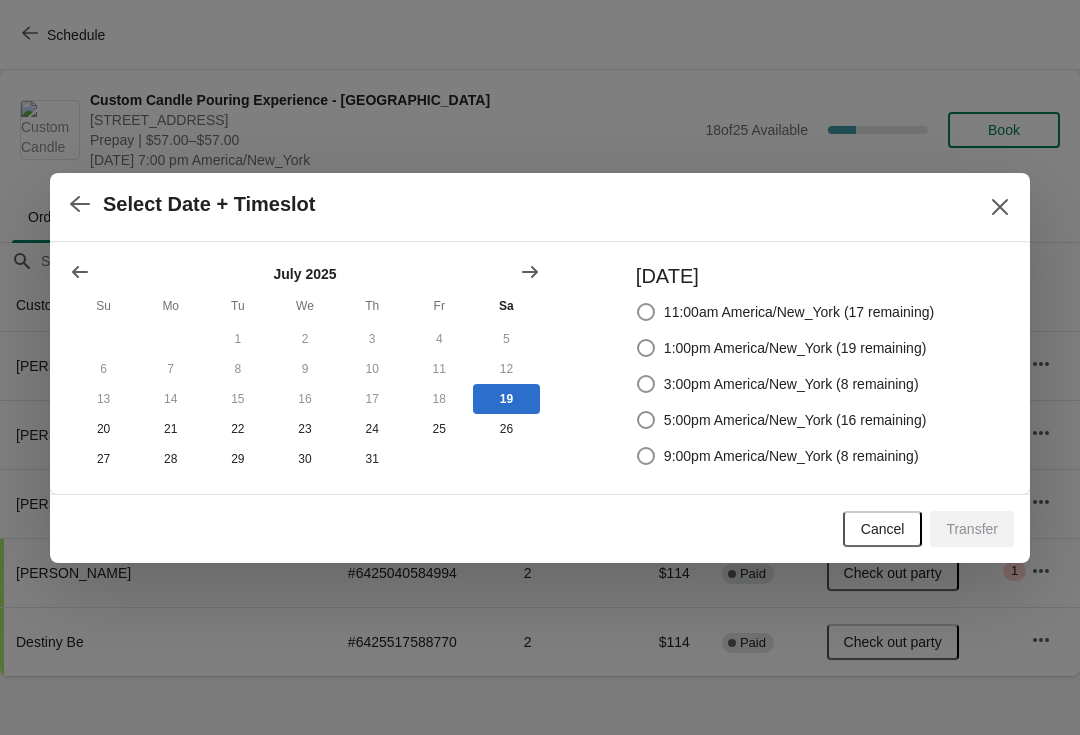 click on "9:00pm America/New_York (8 remaining)" at bounding box center (777, 456) 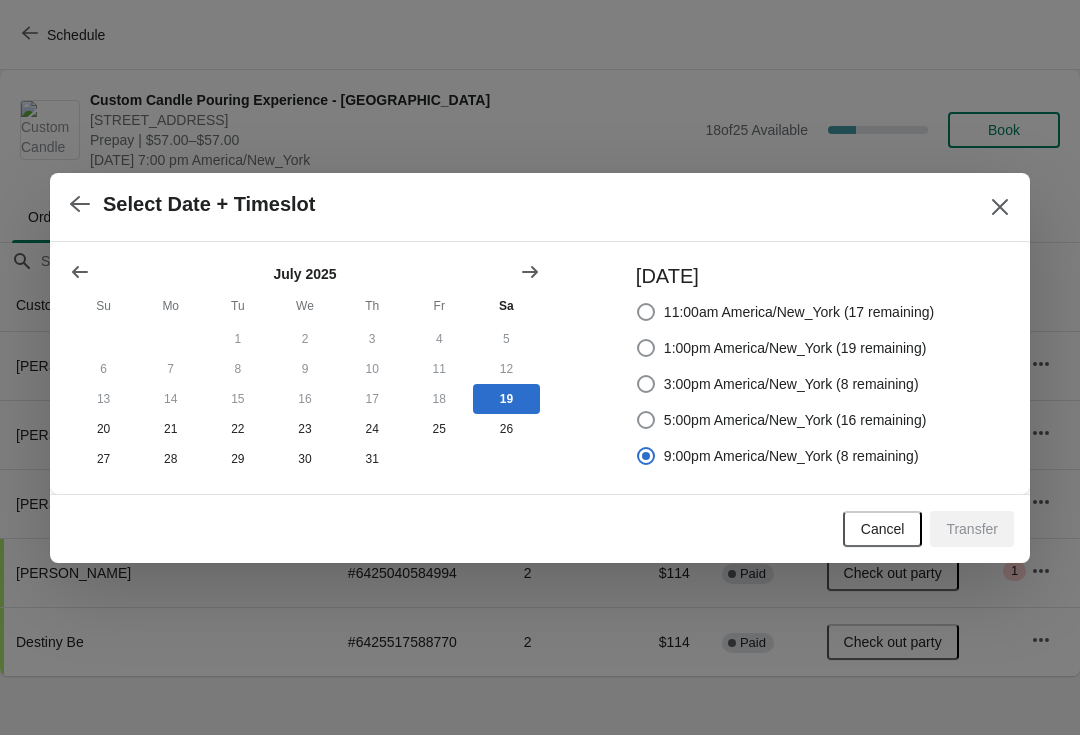 radio on "true" 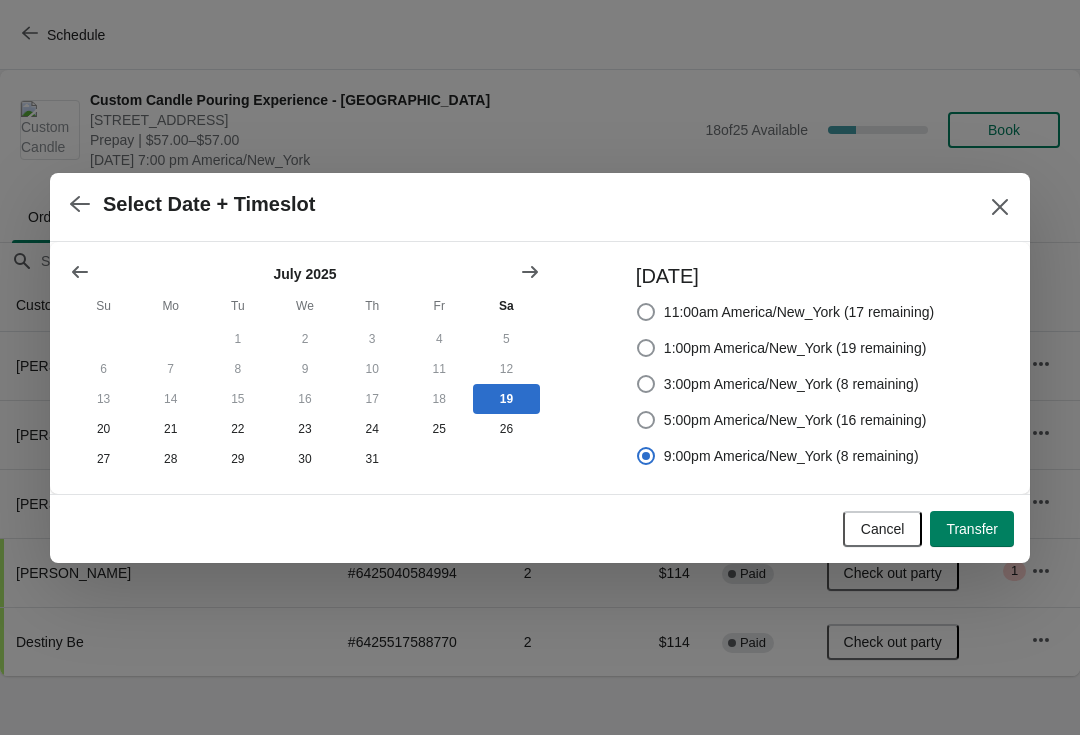 click on "Transfer" at bounding box center [972, 529] 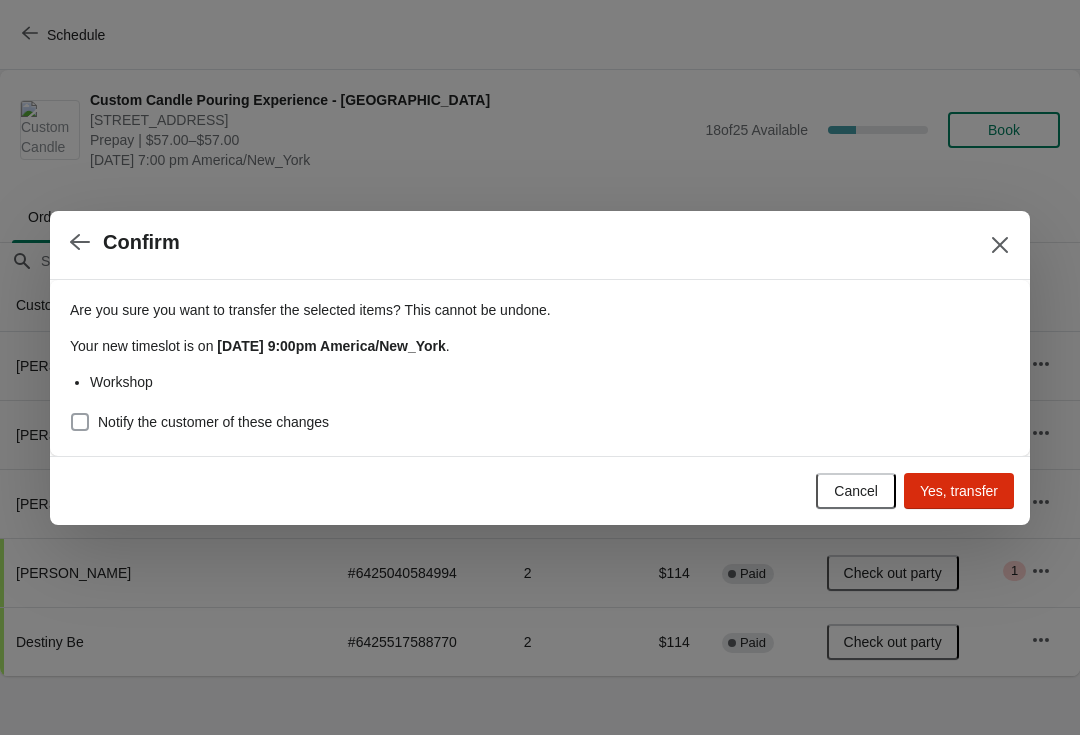 click on "Notify the customer of these changes" at bounding box center [213, 422] 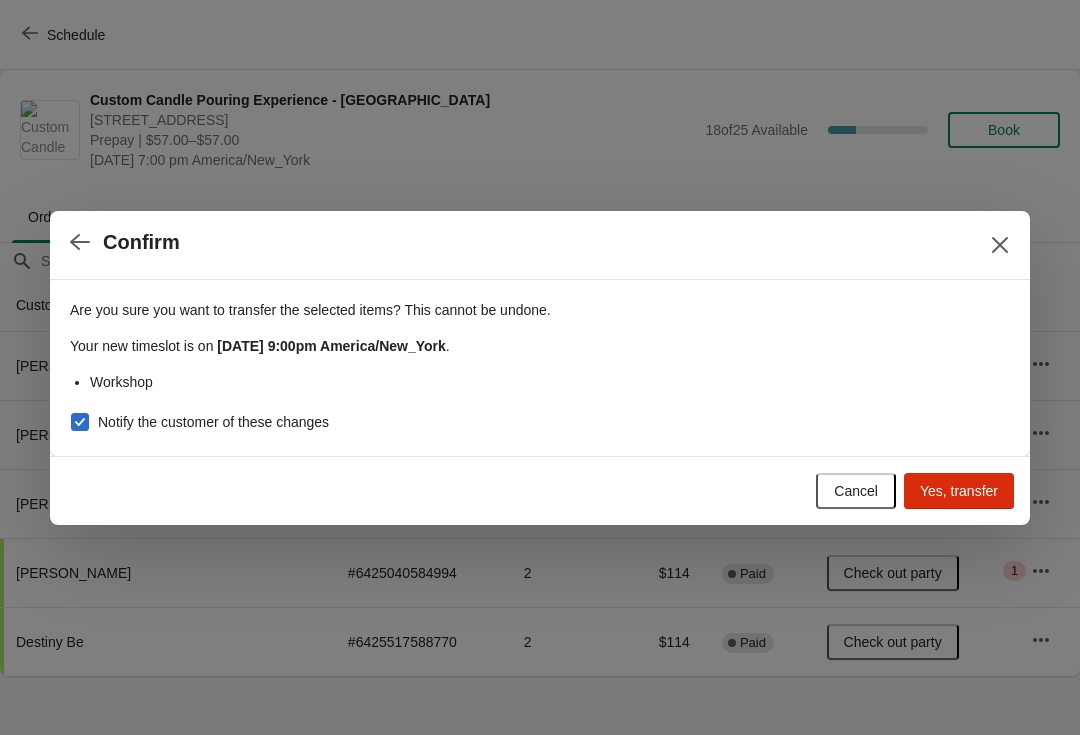 checkbox on "true" 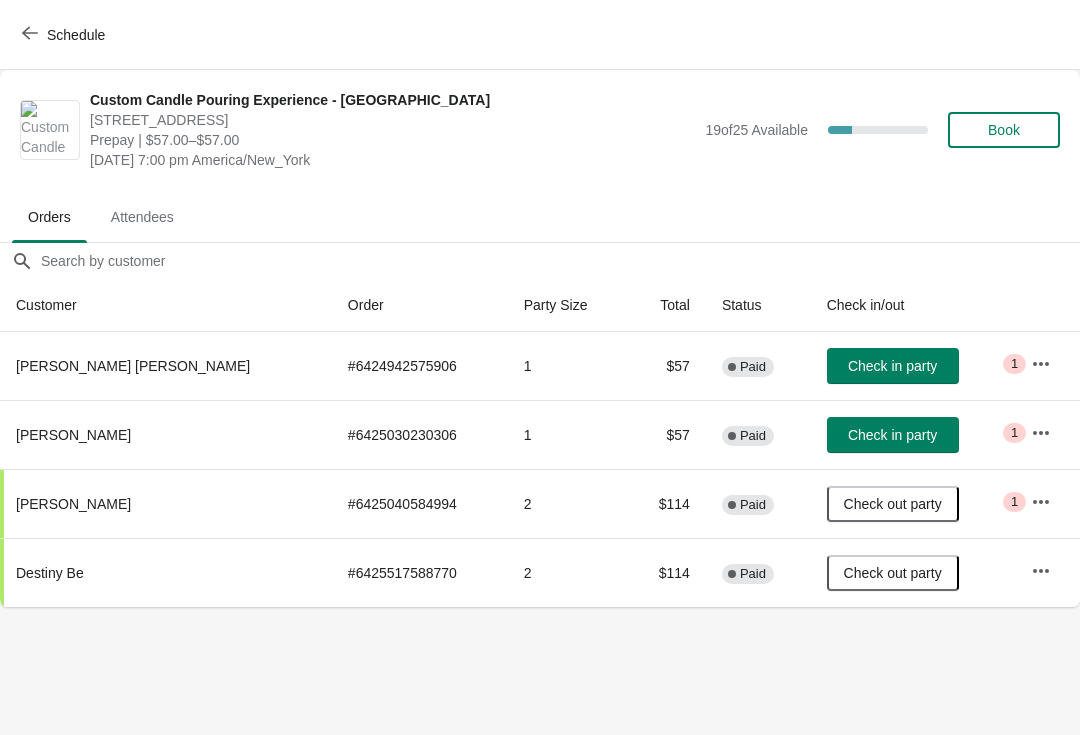 click at bounding box center (1041, 364) 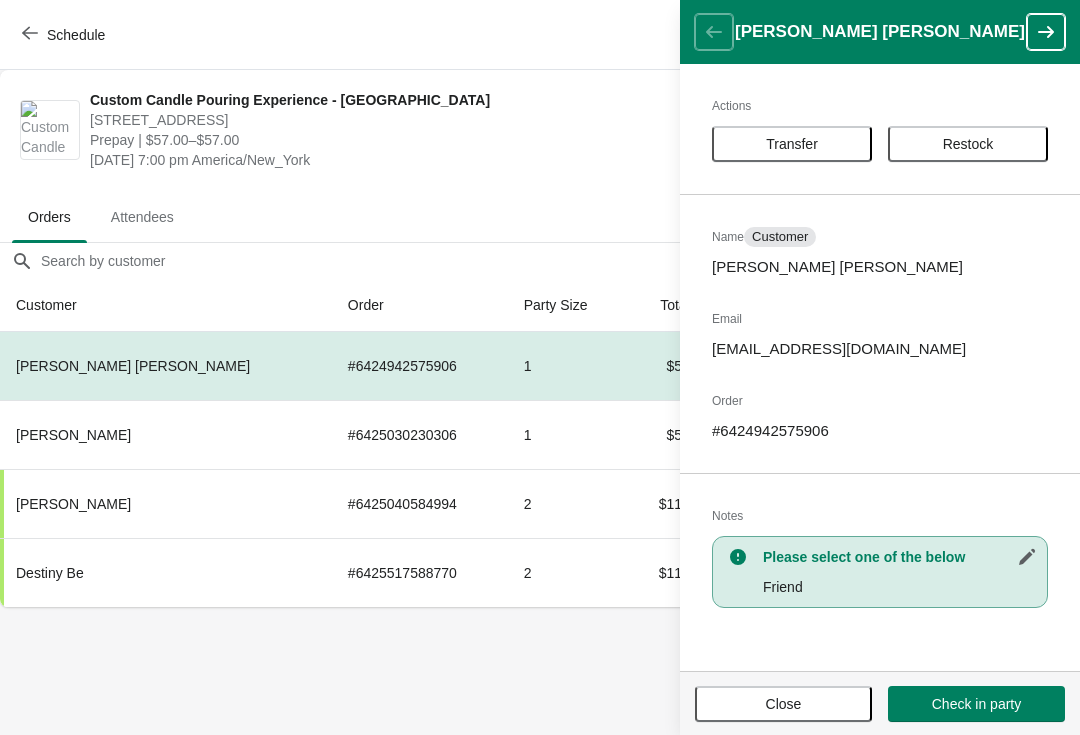 click on "Transfer" at bounding box center [792, 144] 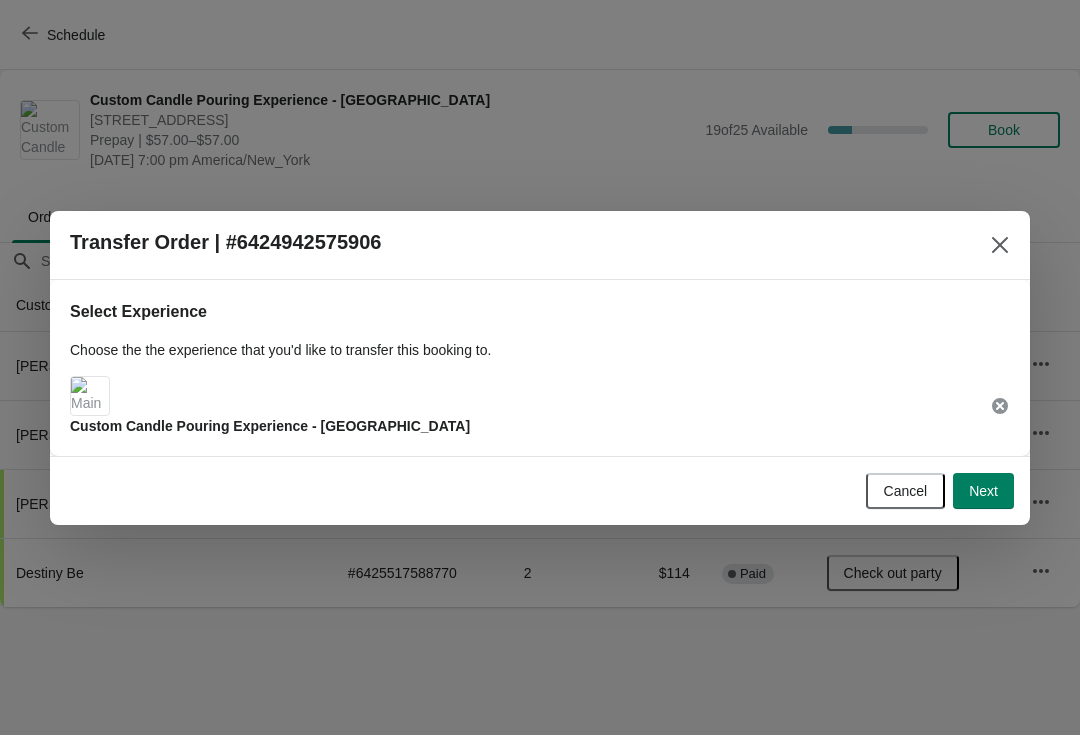 click on "Next" at bounding box center [983, 491] 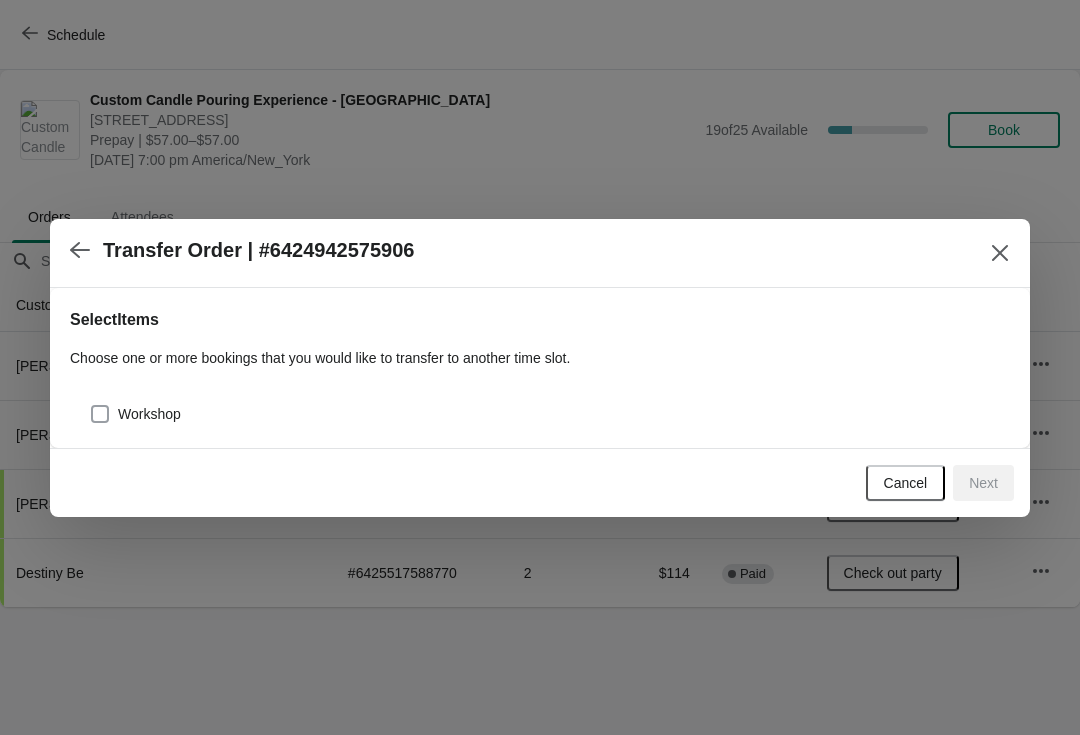 click on "Workshop" at bounding box center (149, 414) 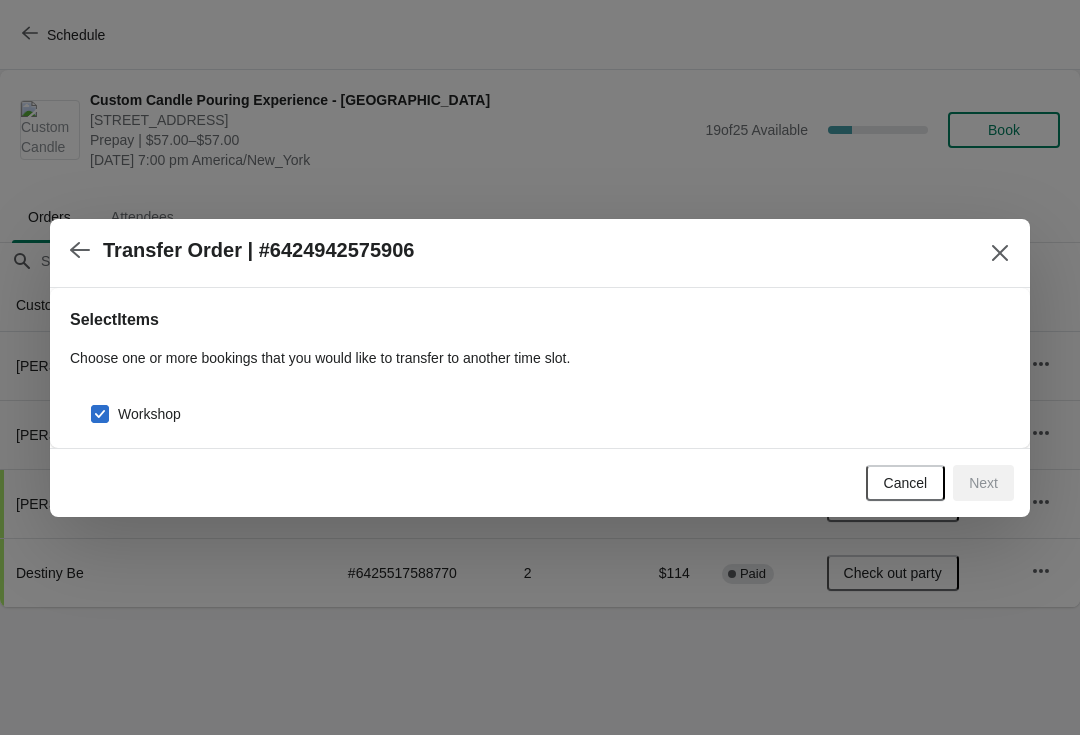 checkbox on "true" 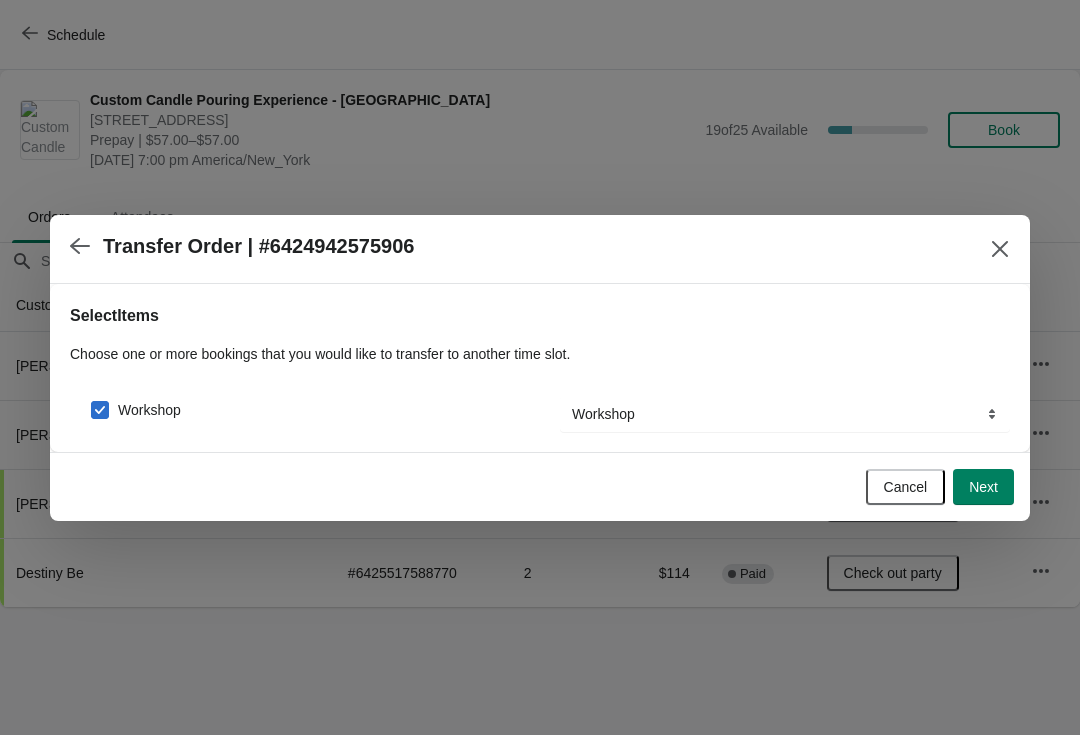 click on "Next" at bounding box center [983, 487] 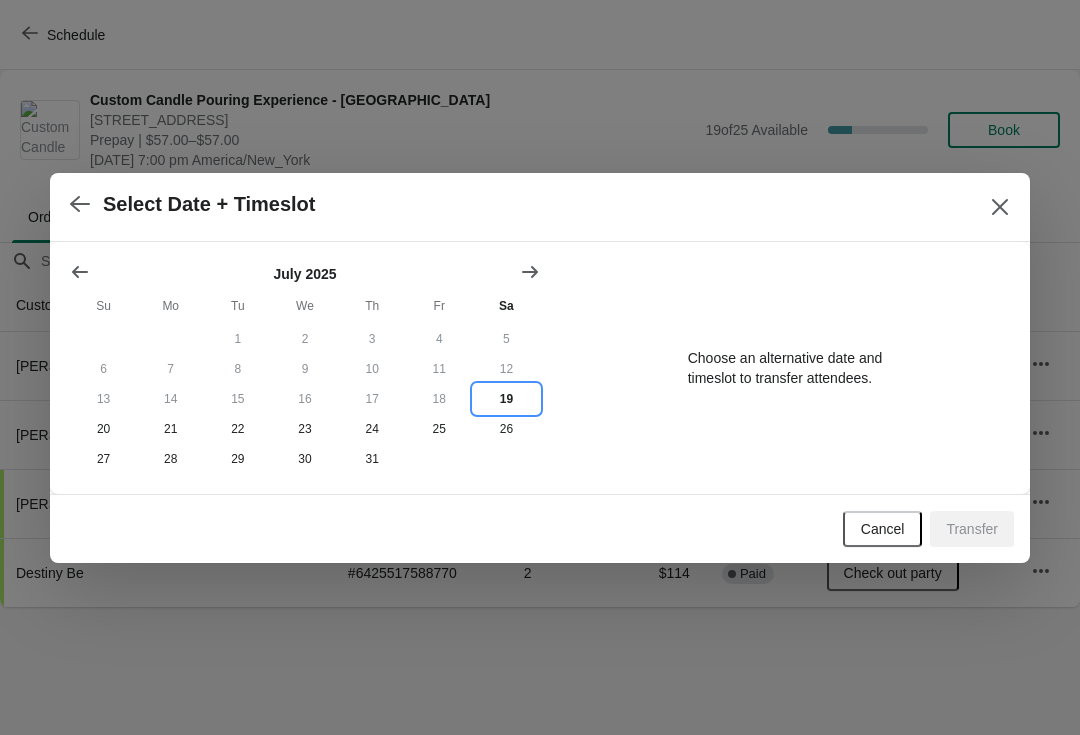 click on "19" at bounding box center (506, 399) 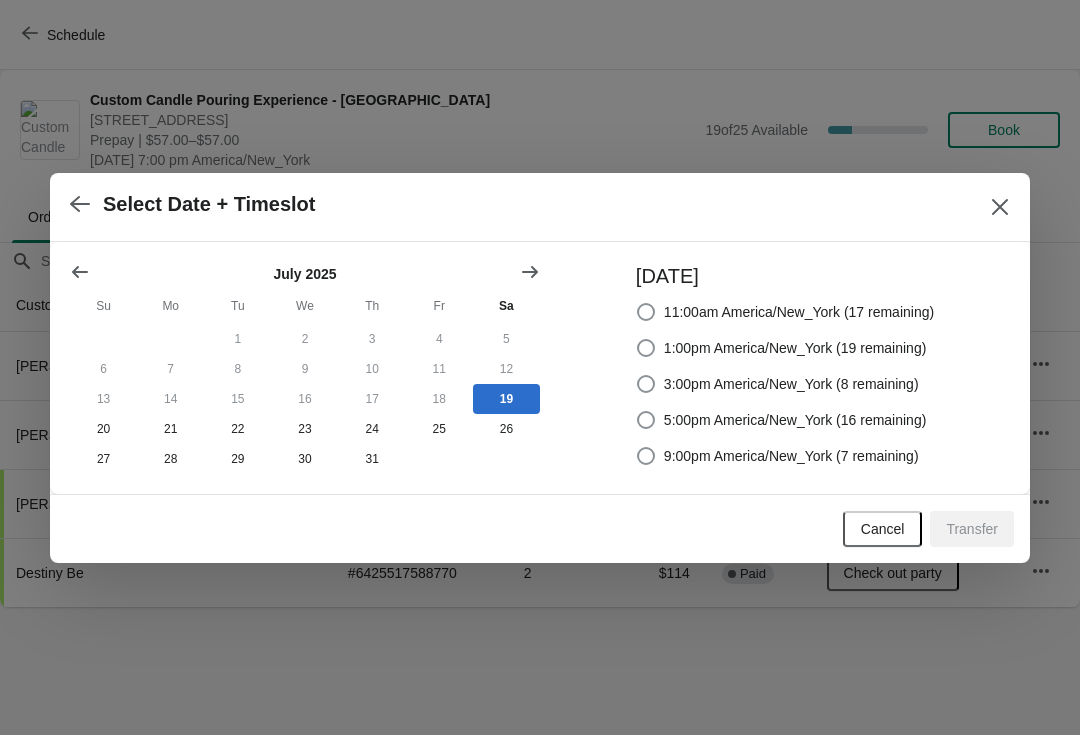click on "9:00pm America/New_York (7 remaining)" at bounding box center (777, 456) 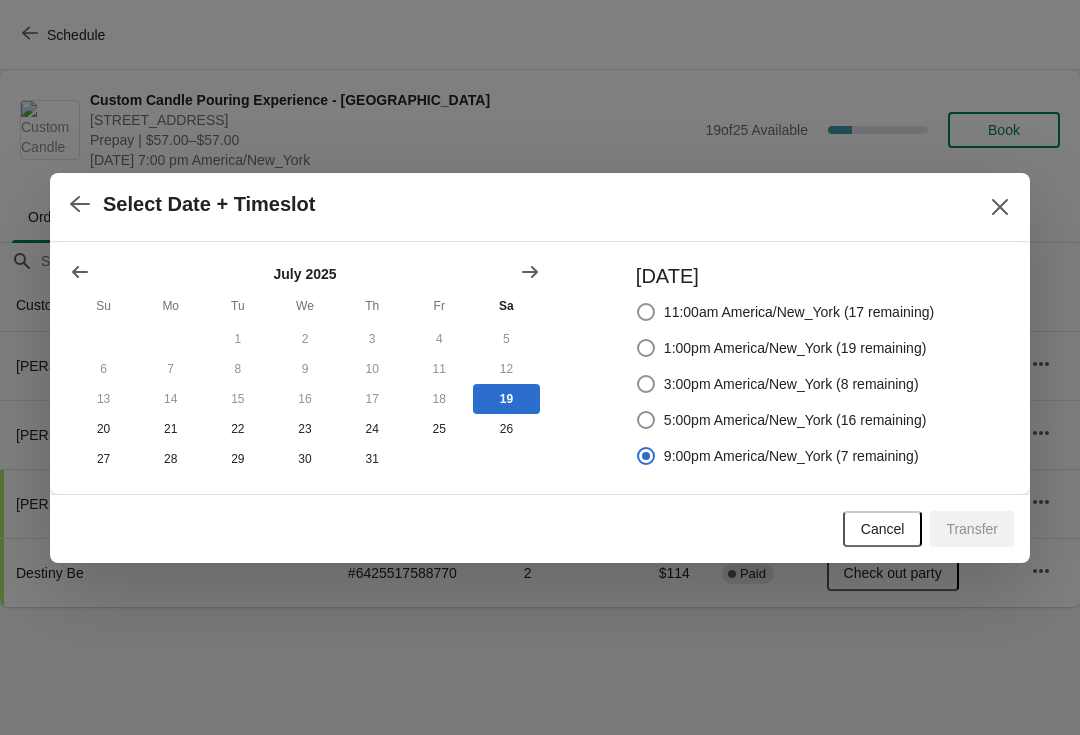 radio on "true" 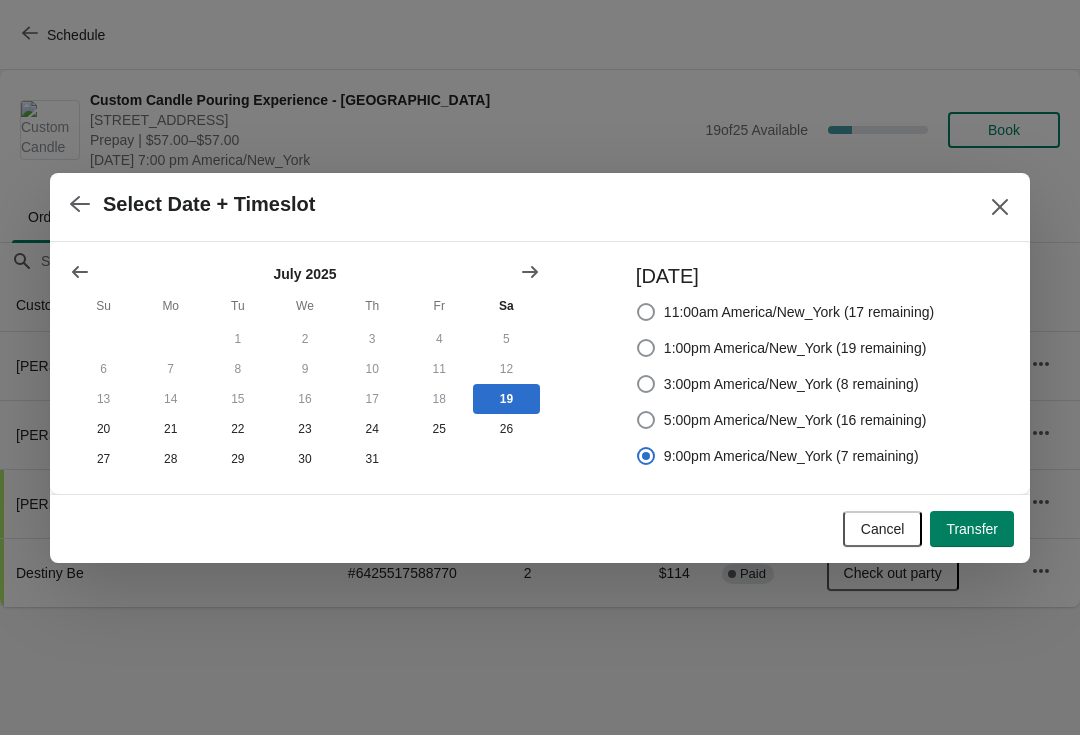 click on "Transfer" at bounding box center [972, 529] 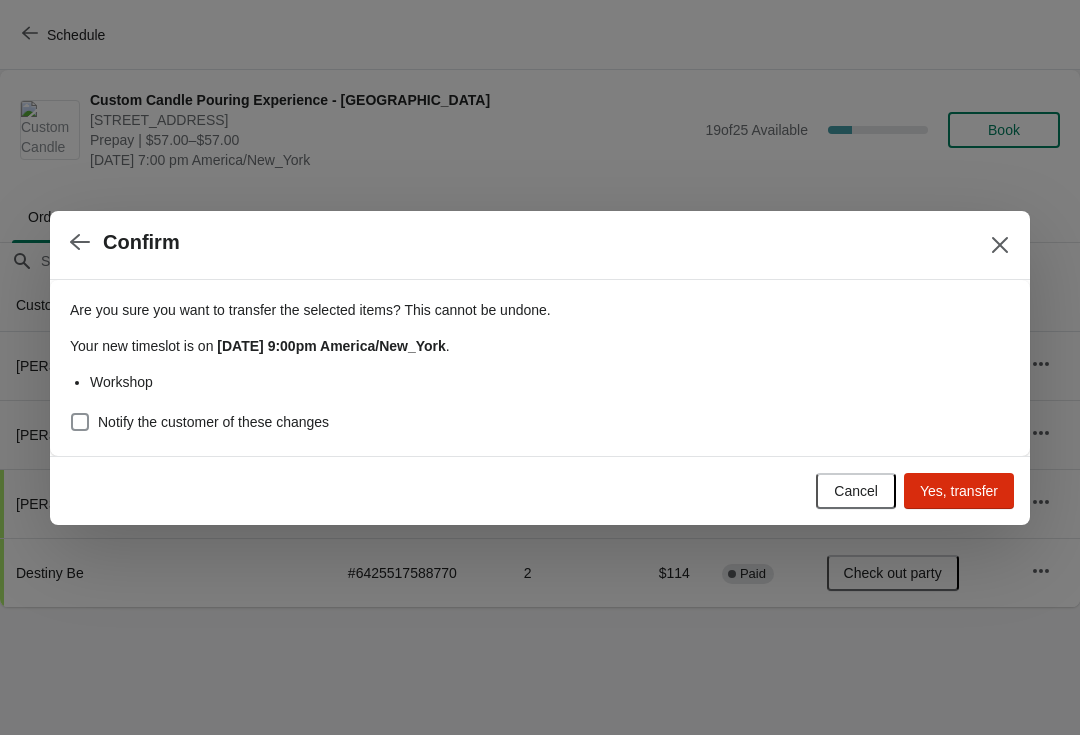 click on "Notify the customer of these changes" at bounding box center [213, 422] 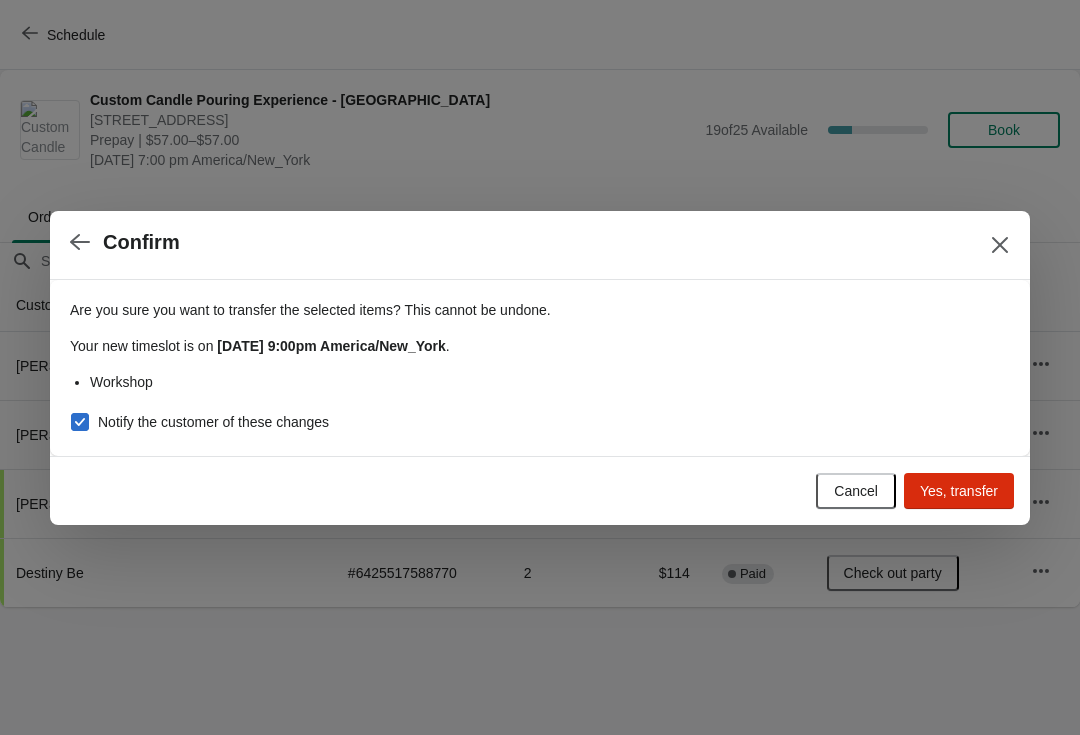 checkbox on "true" 